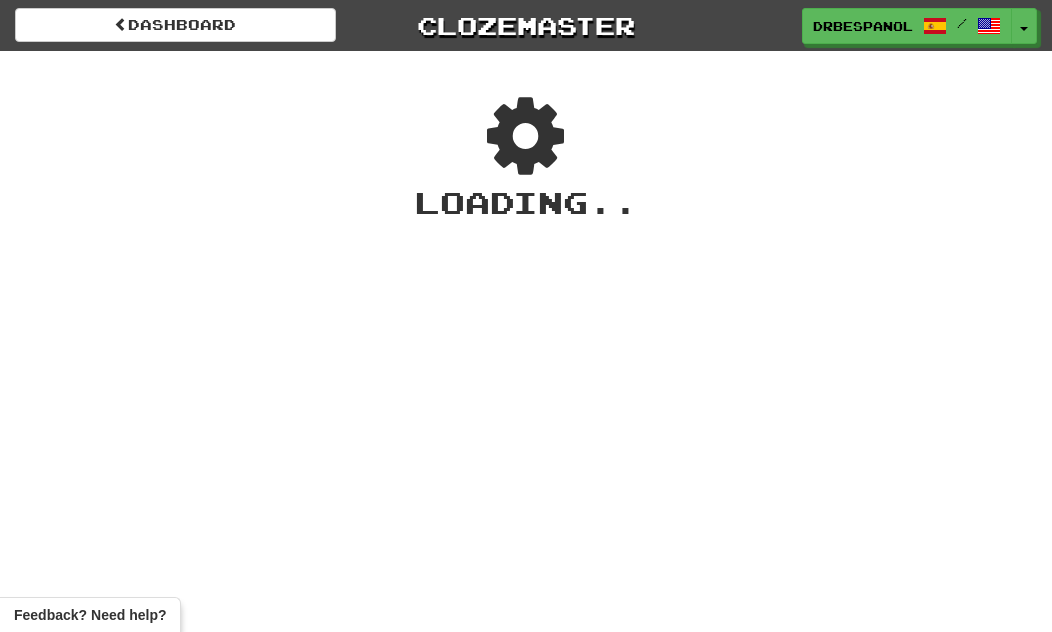 scroll, scrollTop: 0, scrollLeft: 0, axis: both 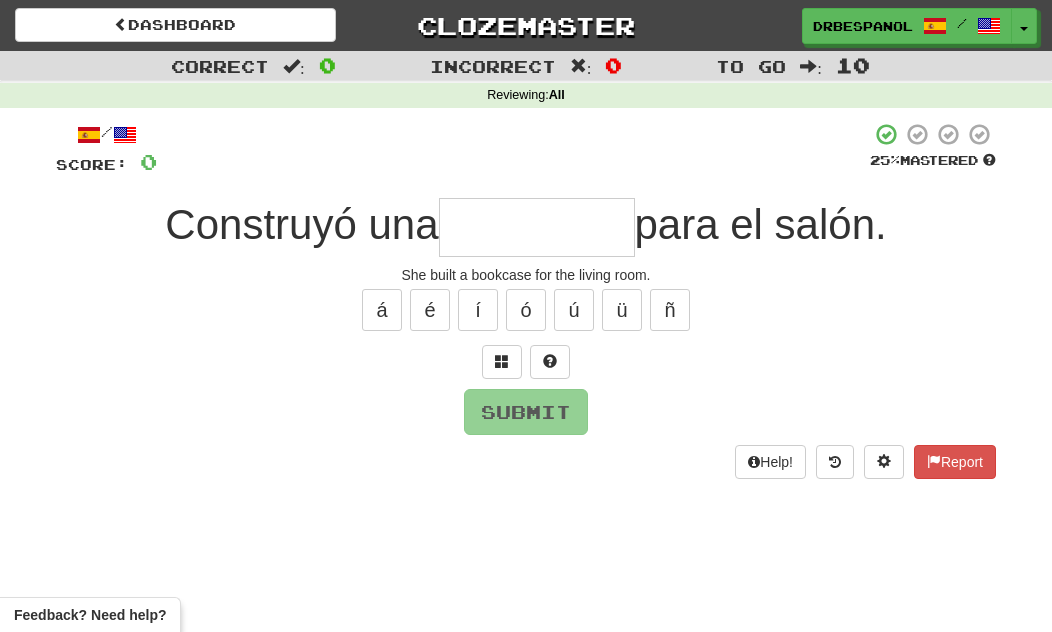 type on "*" 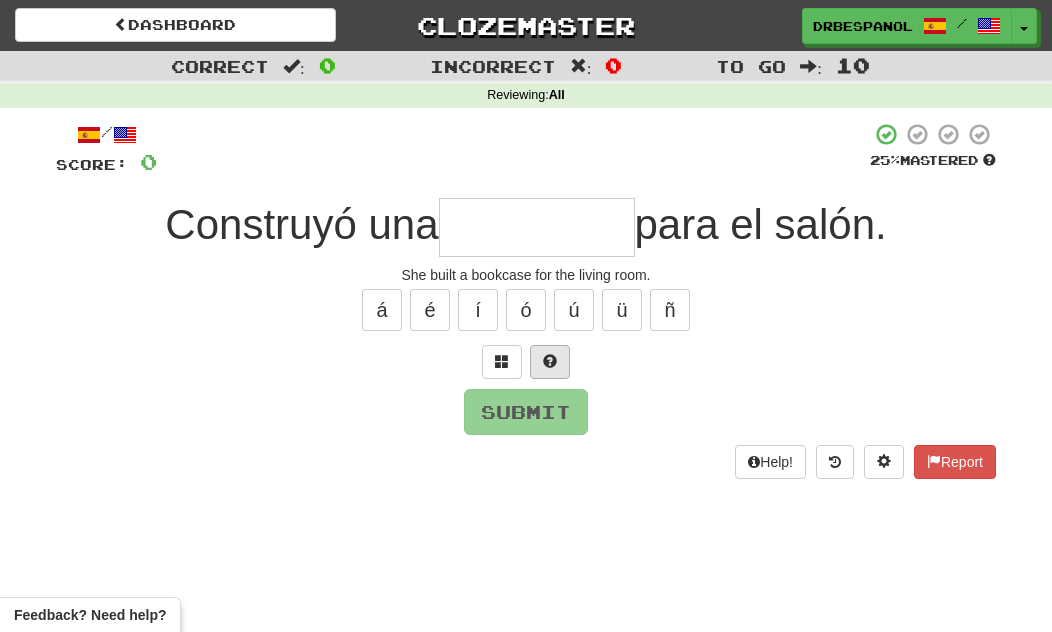 click at bounding box center [550, 362] 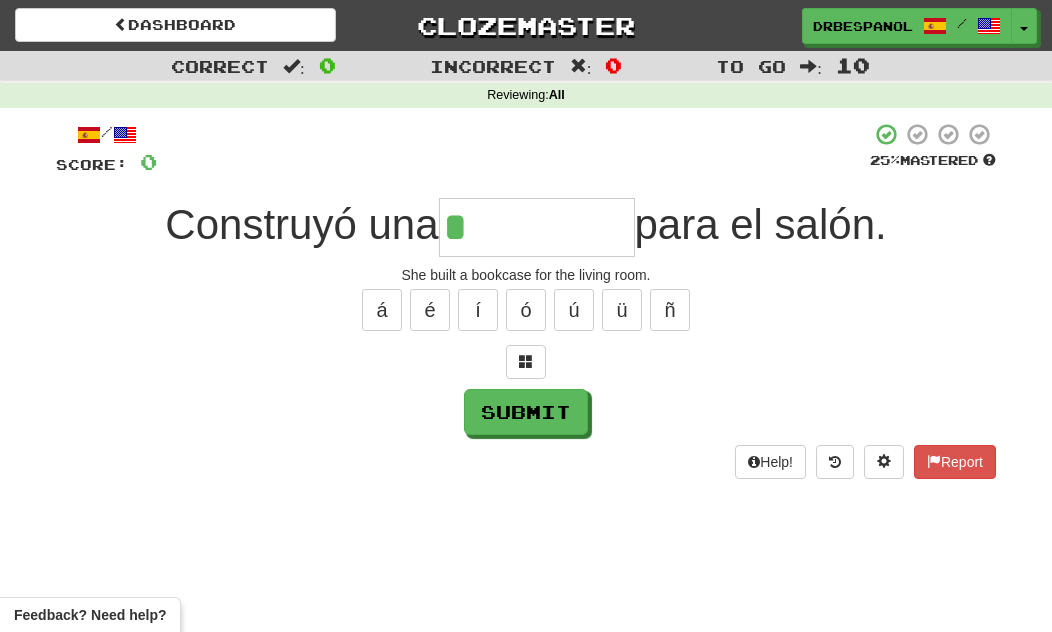type on "**********" 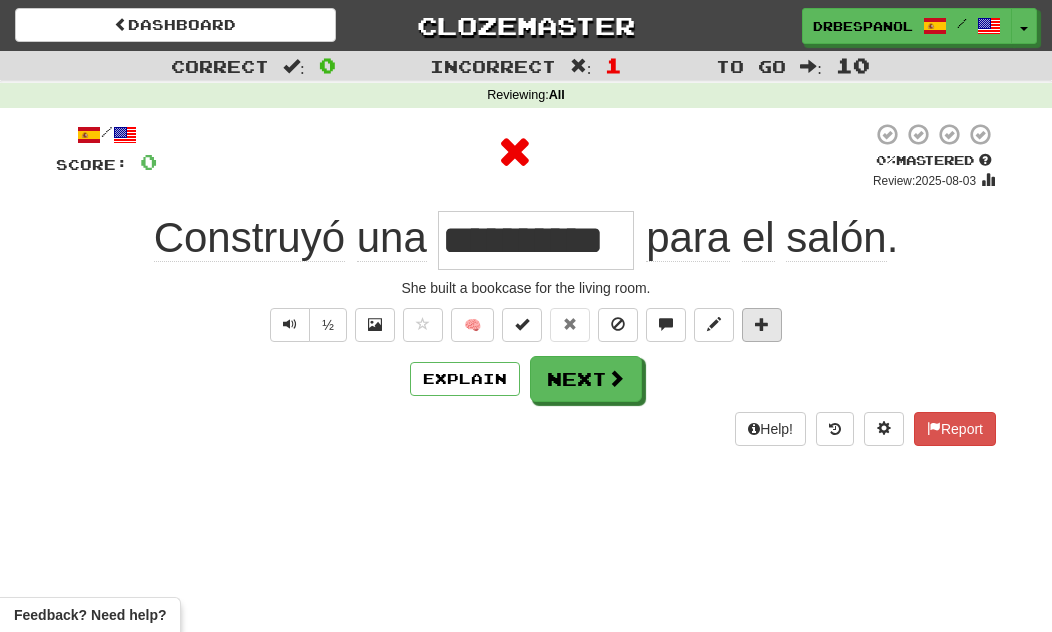 click at bounding box center [762, 325] 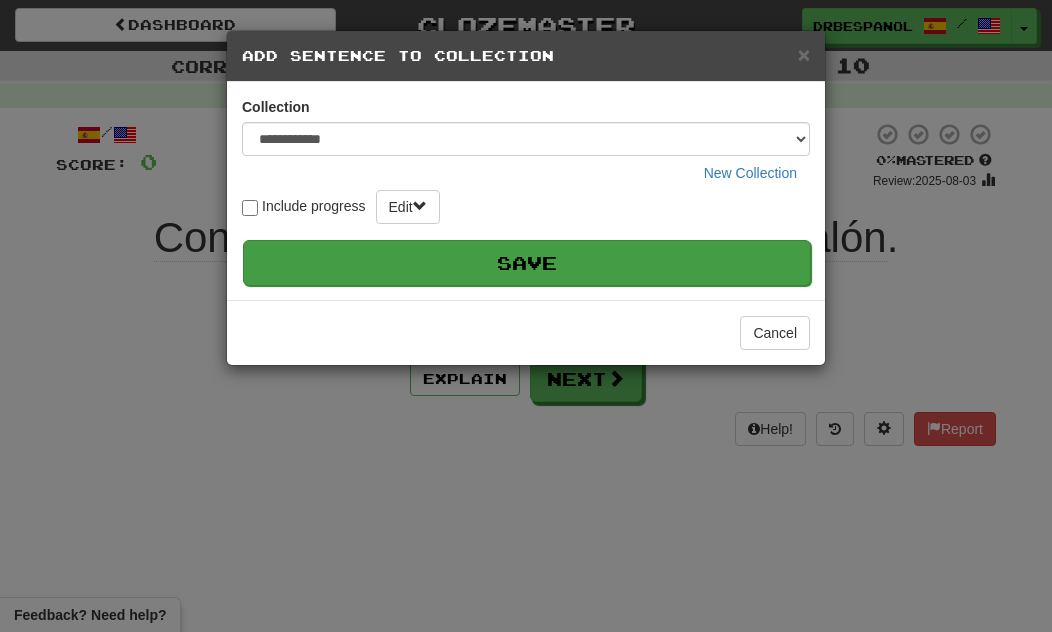 click on "Save" at bounding box center (527, 263) 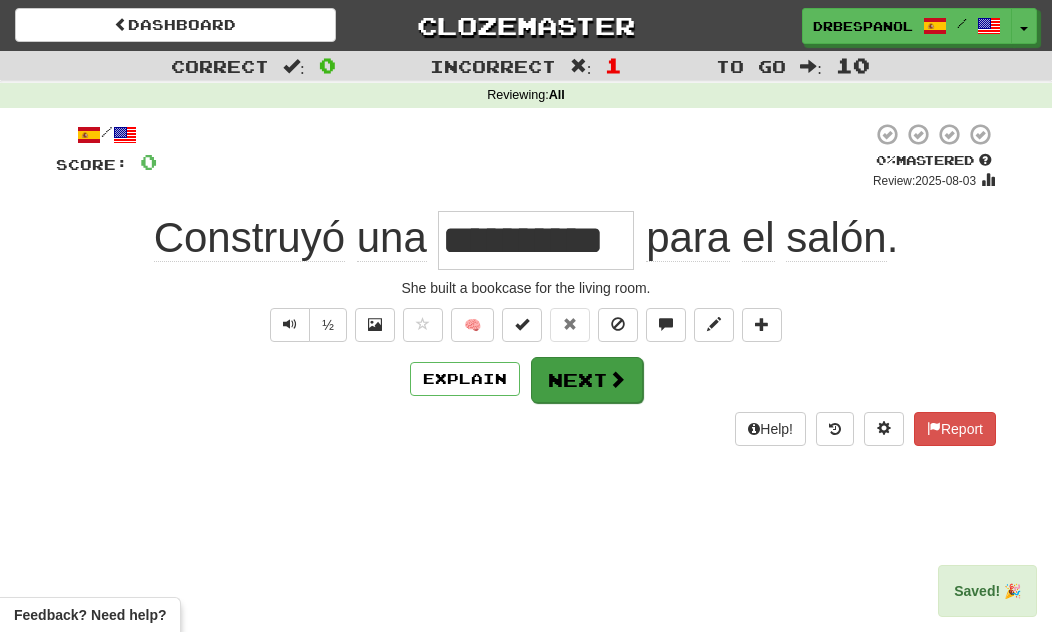 click at bounding box center [617, 379] 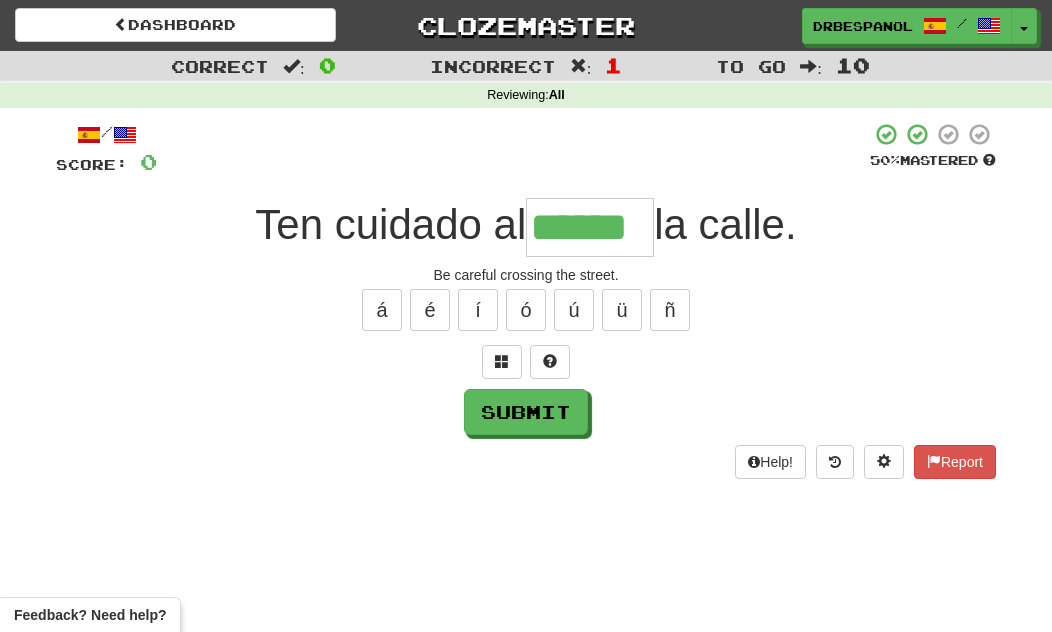type on "******" 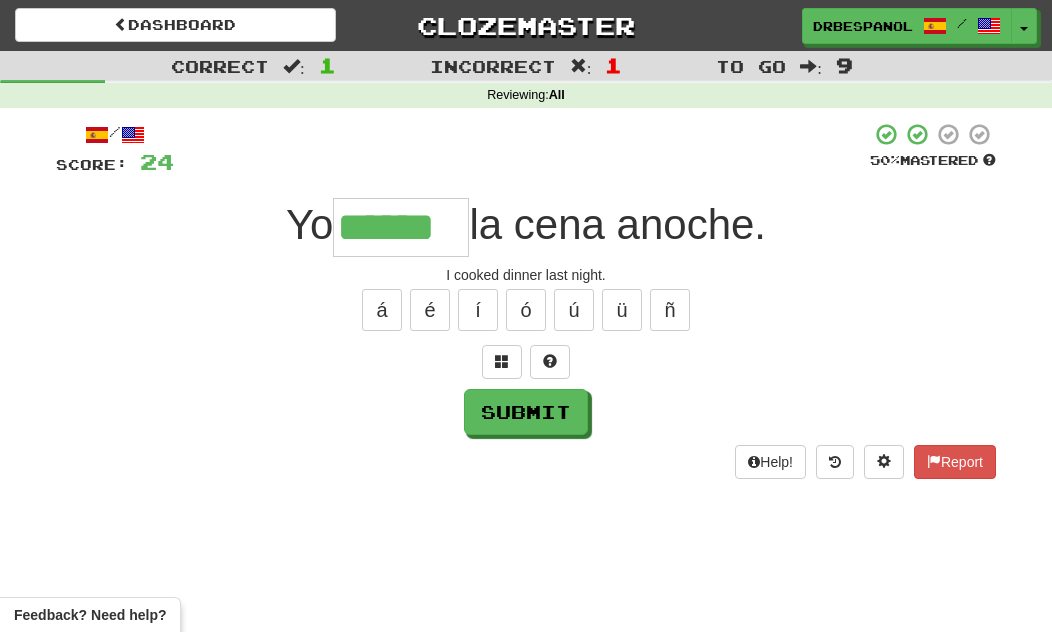 type on "******" 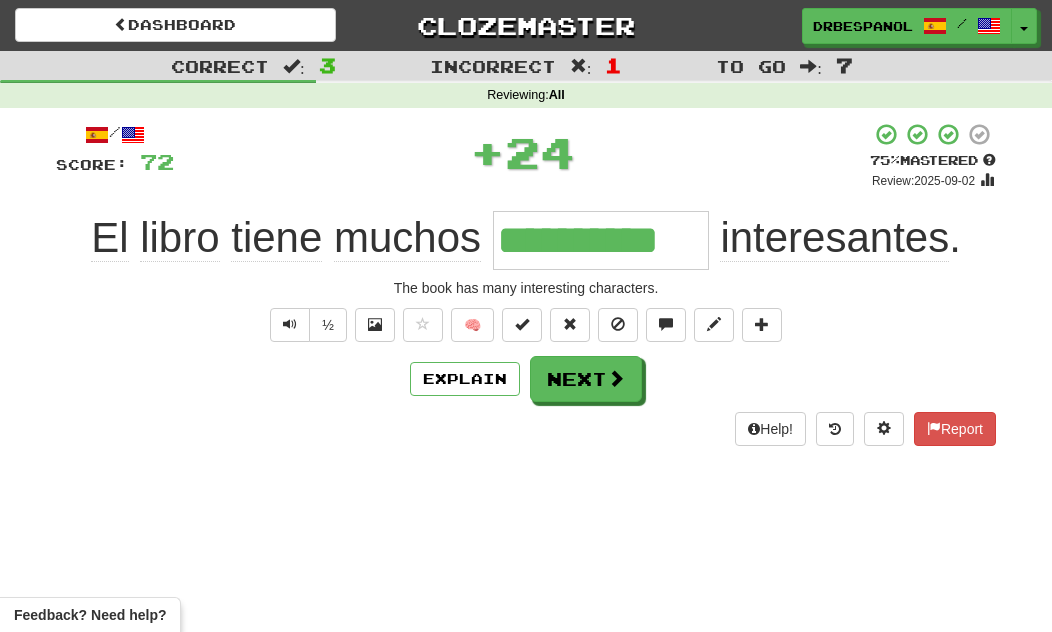 type on "**********" 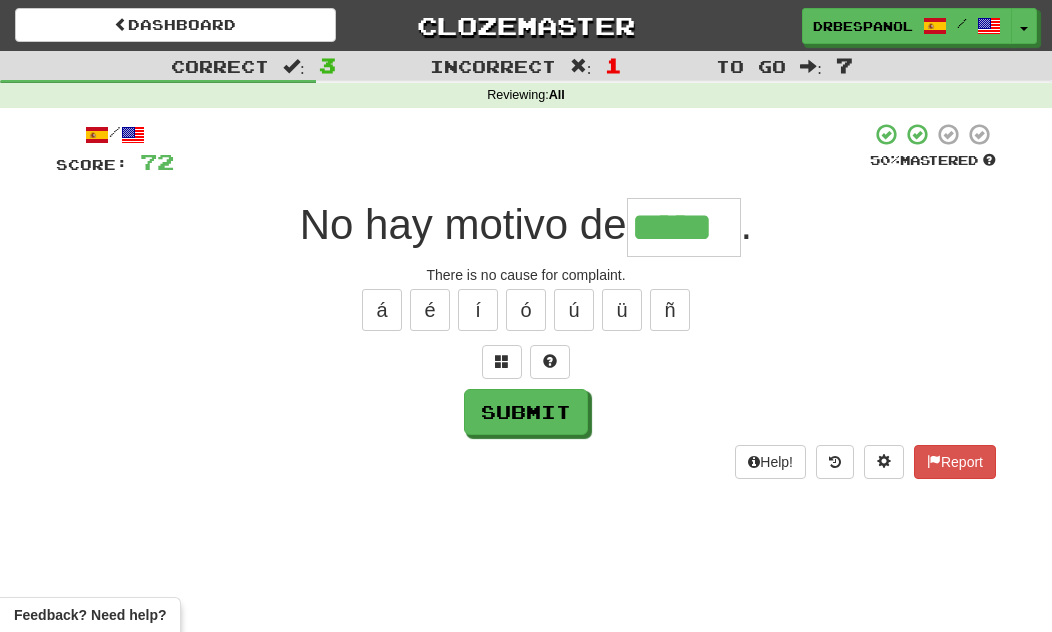 type on "*****" 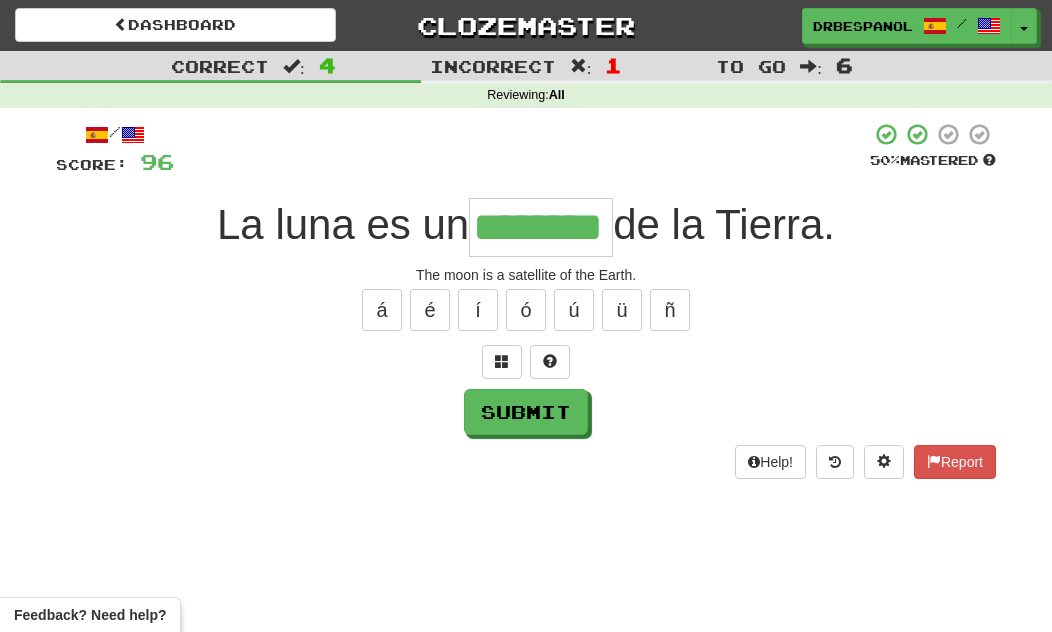 type on "********" 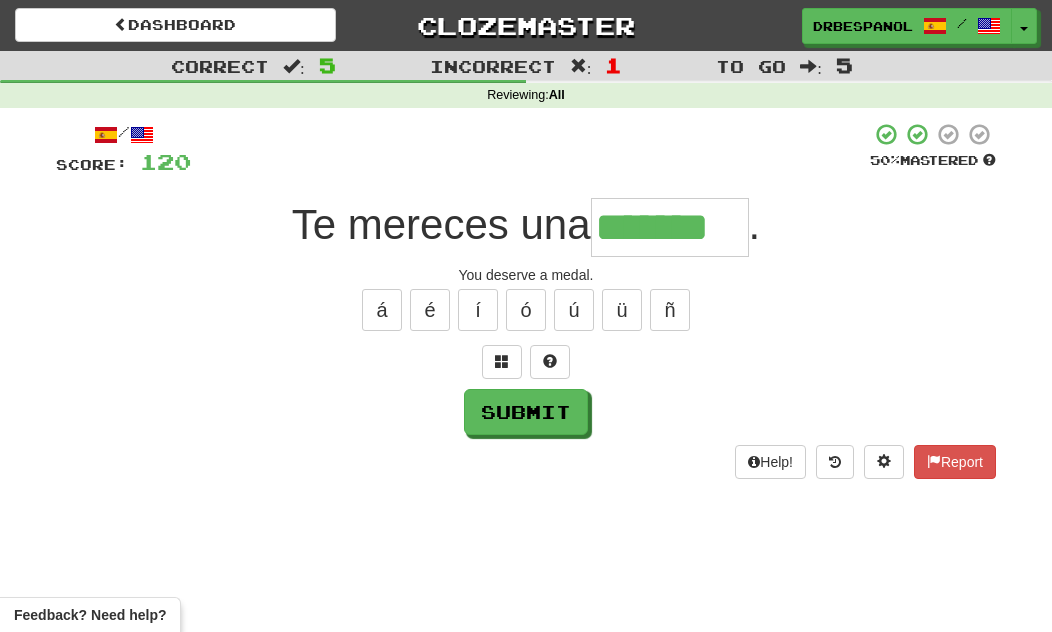 type on "*******" 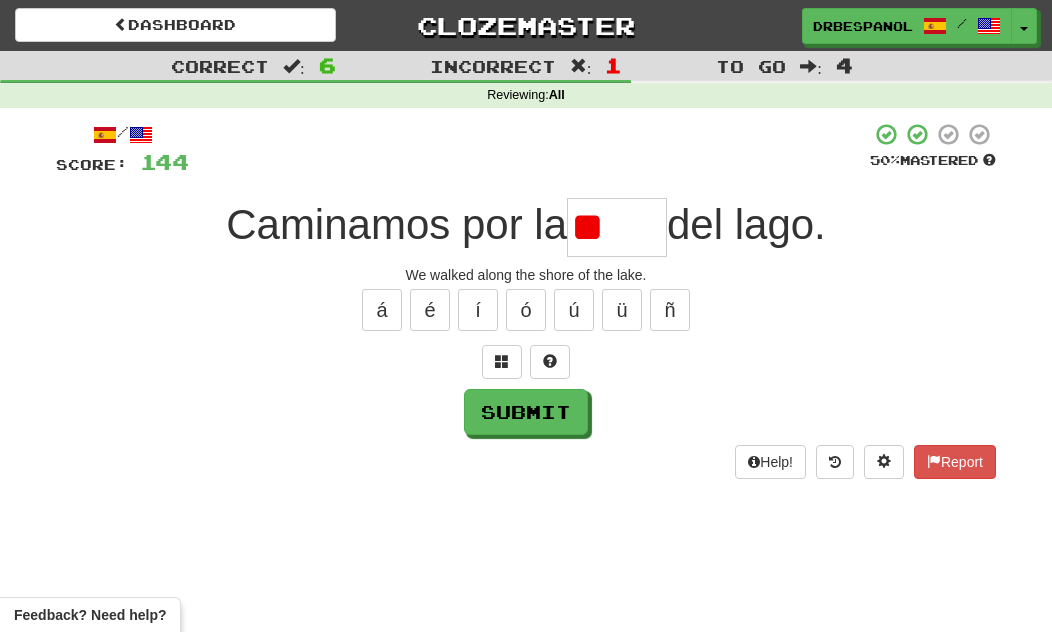 type on "*" 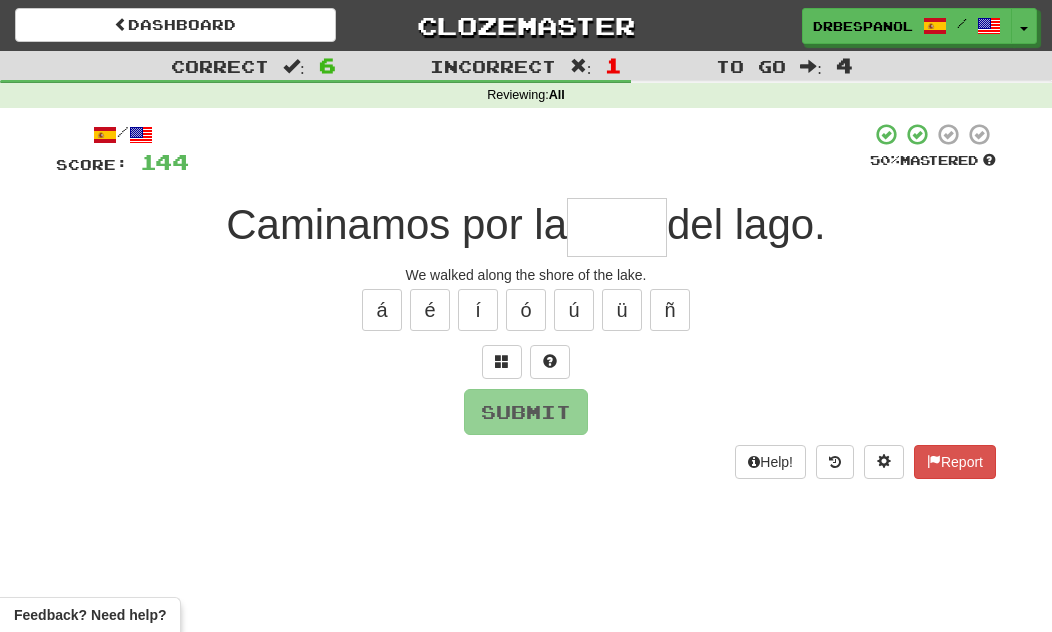 type on "*" 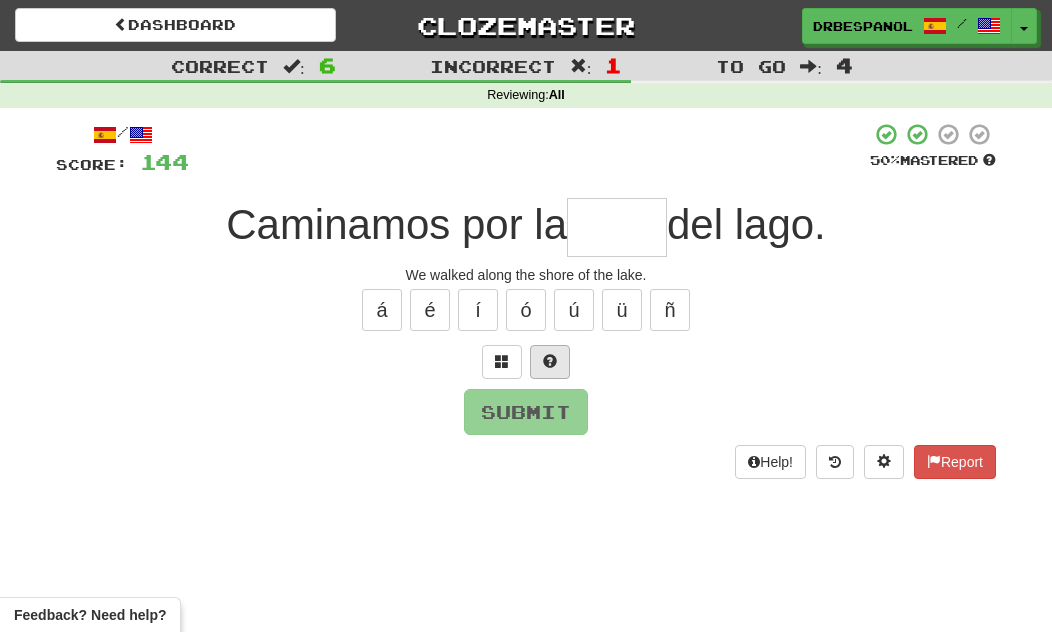 click at bounding box center [550, 362] 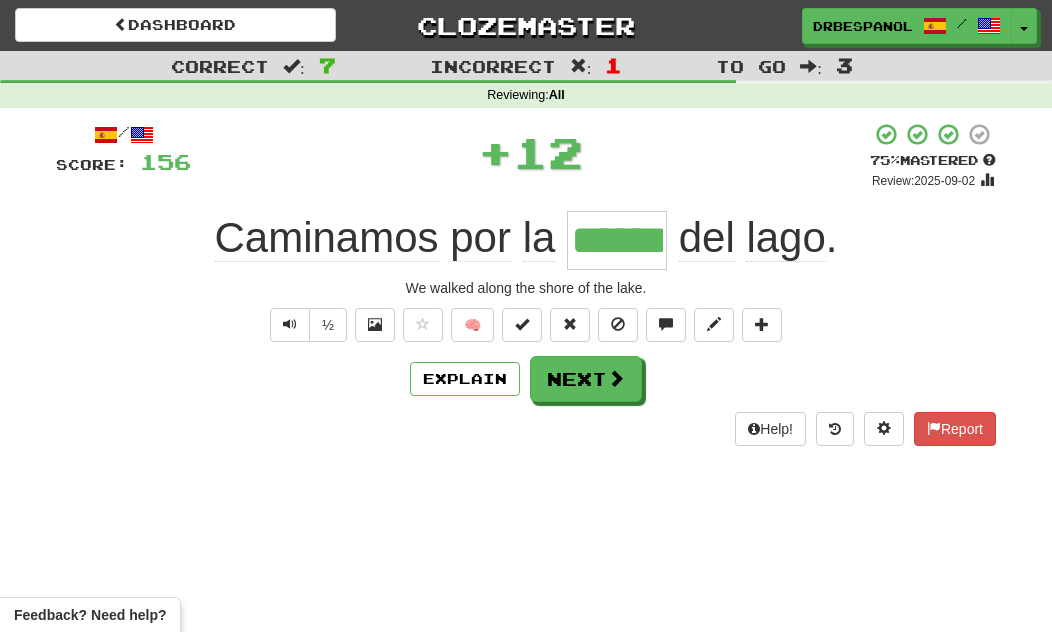 type on "******" 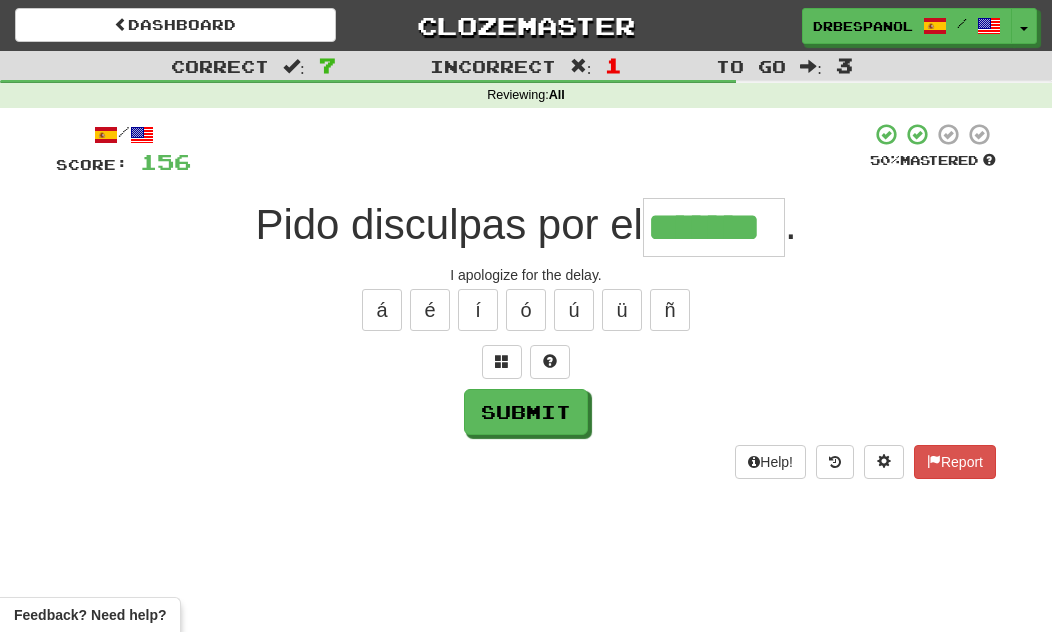 type on "*******" 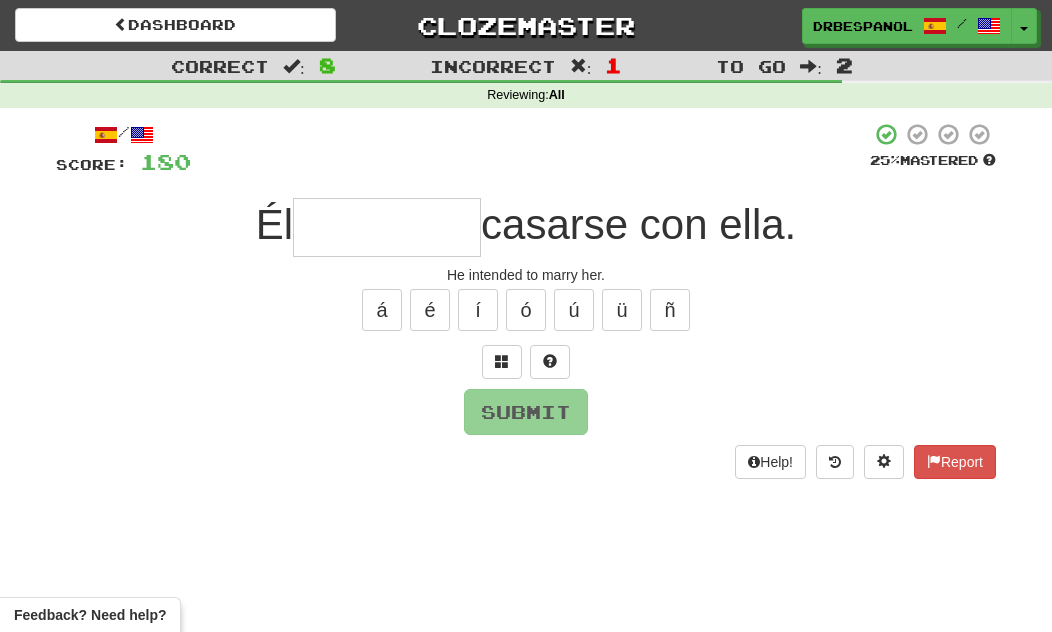 type on "*" 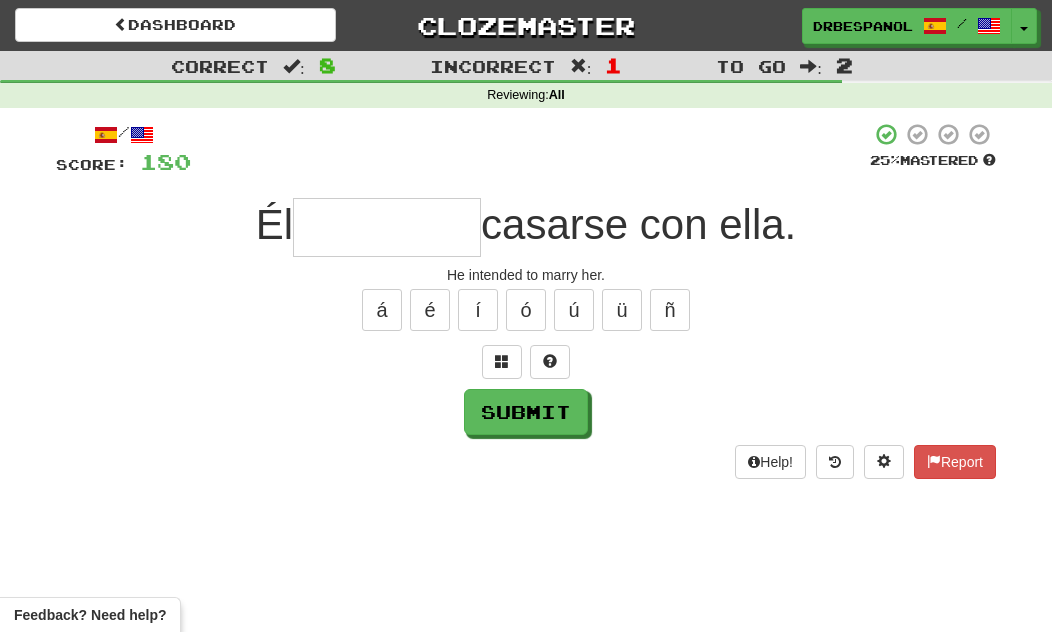 type on "*" 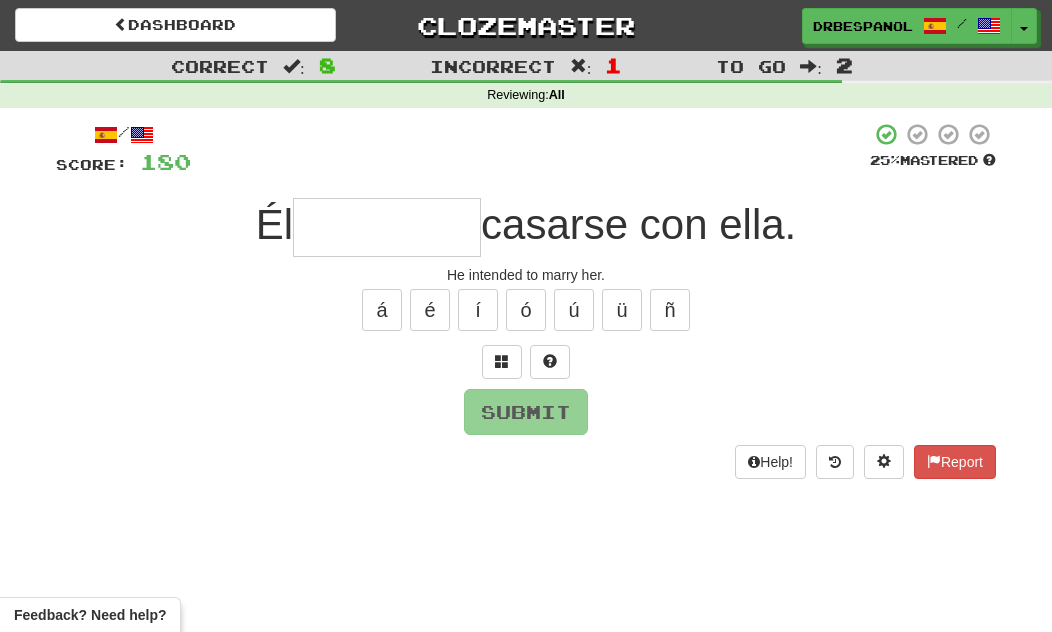 type on "*" 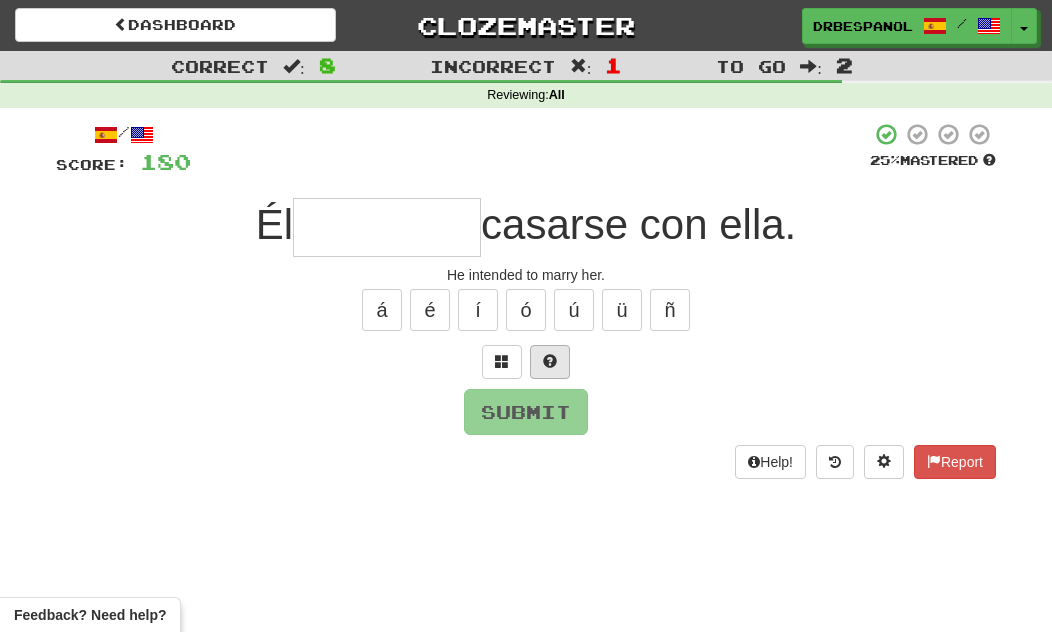 click at bounding box center [550, 361] 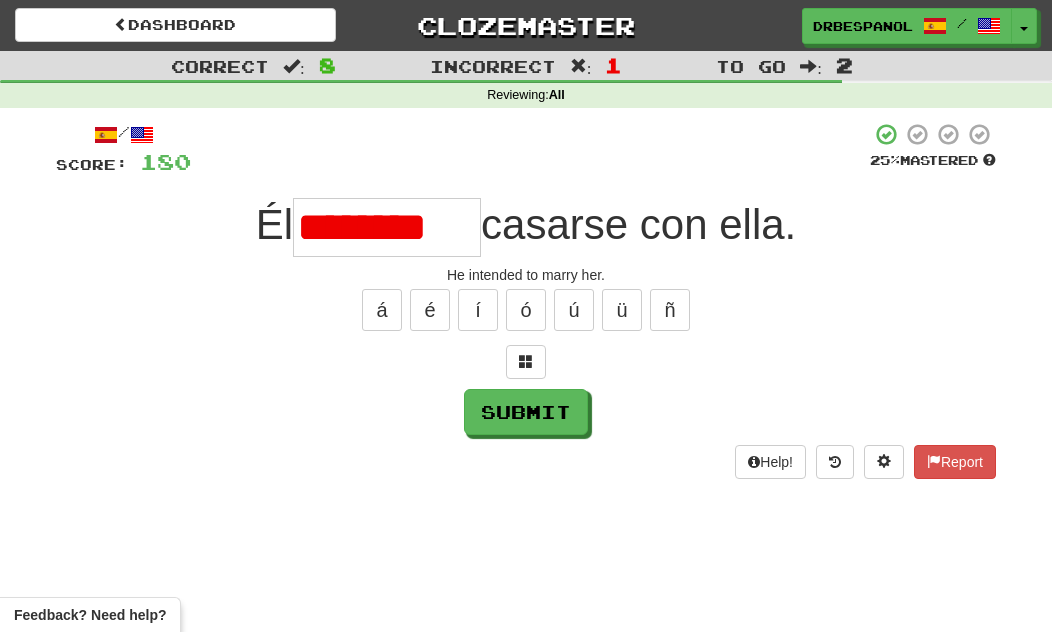 type on "*******" 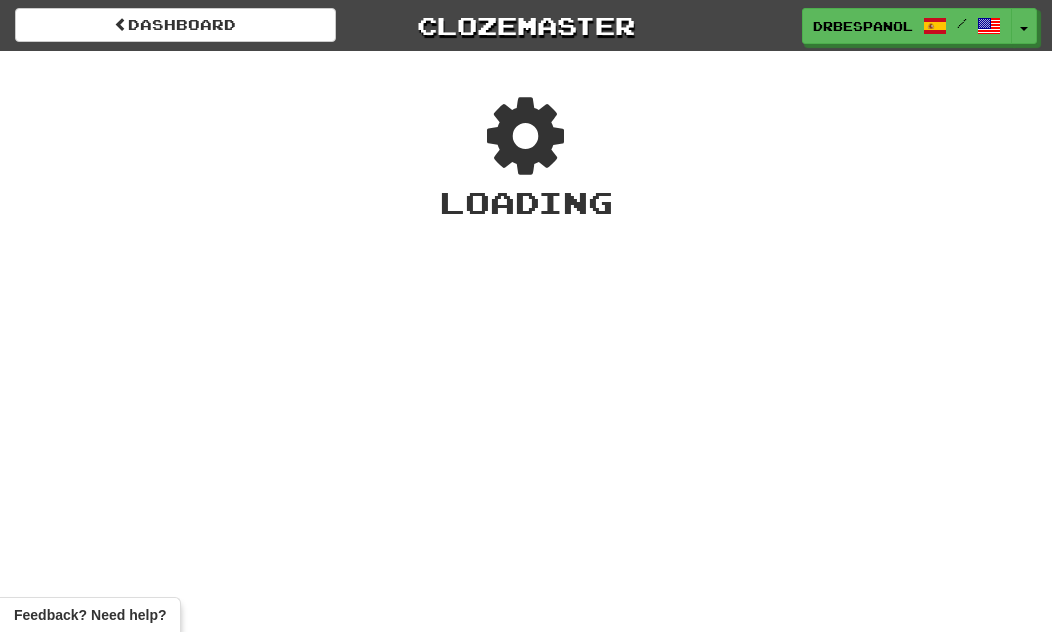 scroll, scrollTop: 0, scrollLeft: 0, axis: both 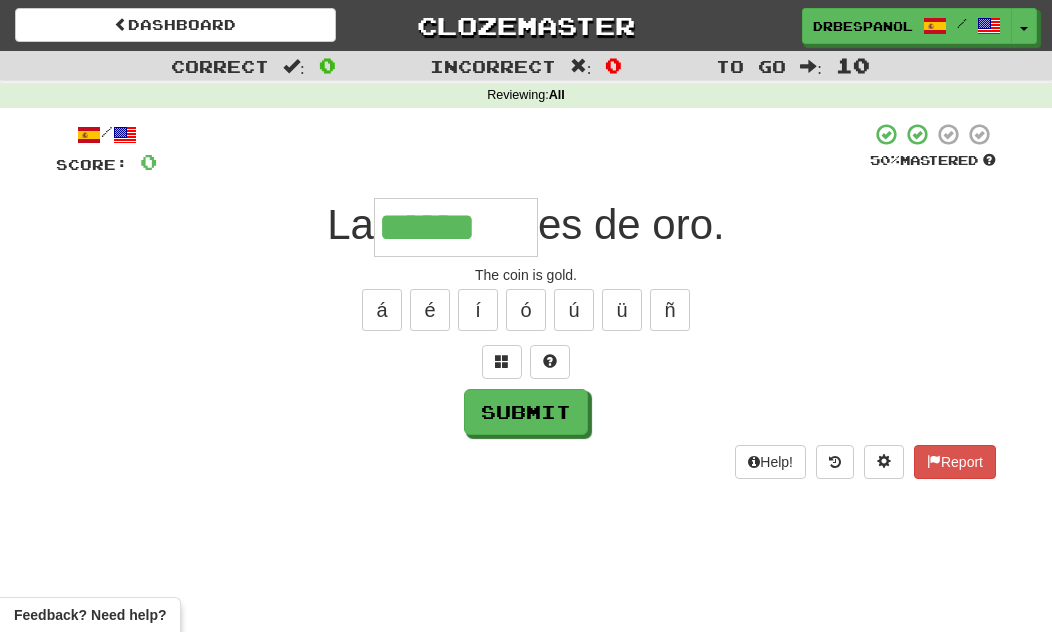 type on "******" 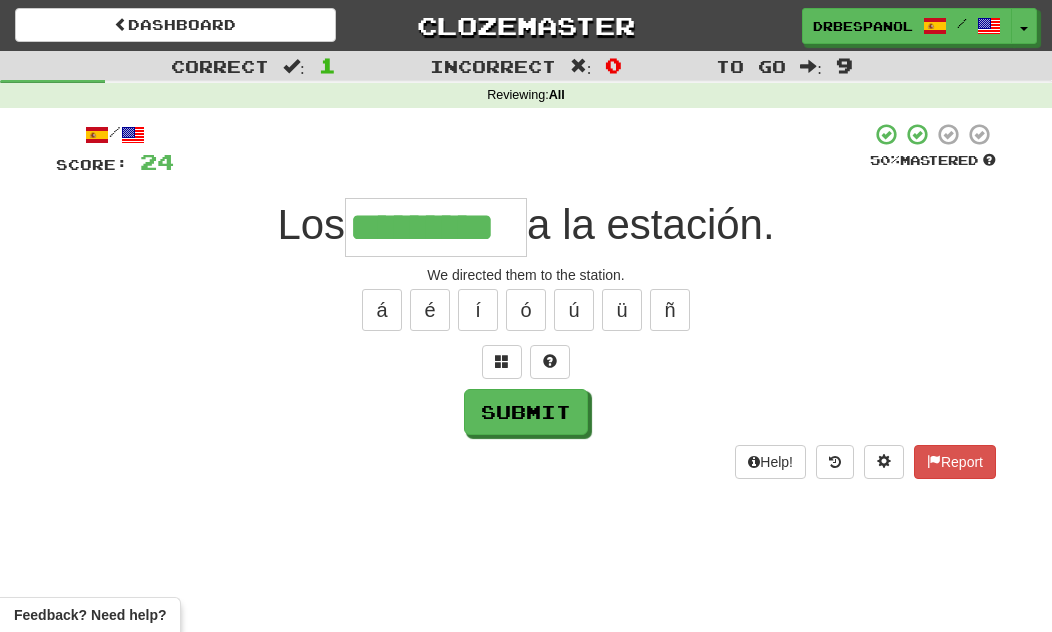 type on "*********" 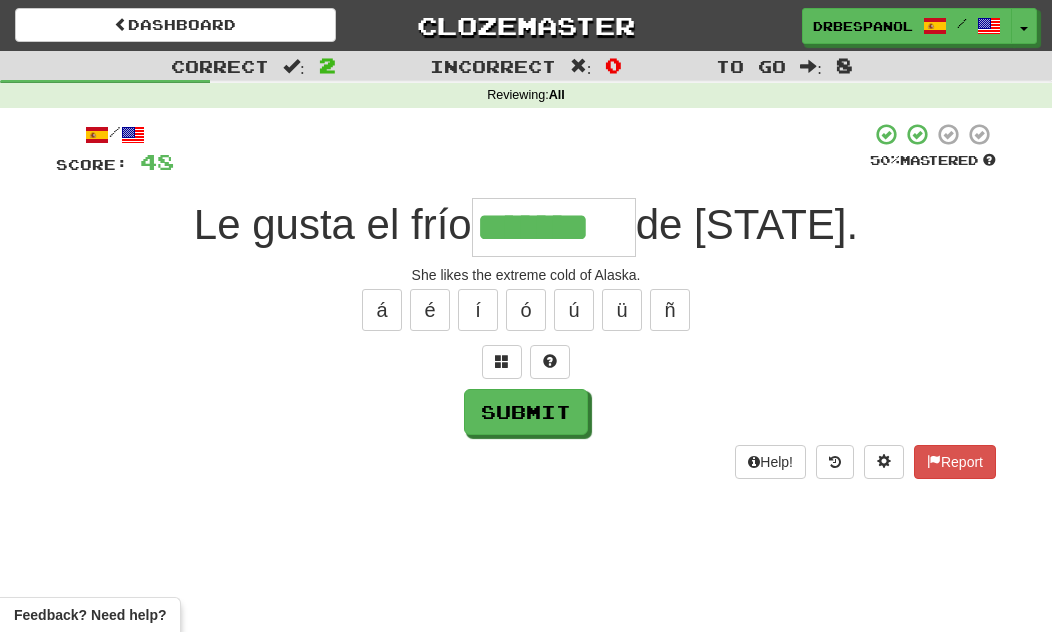 type on "*******" 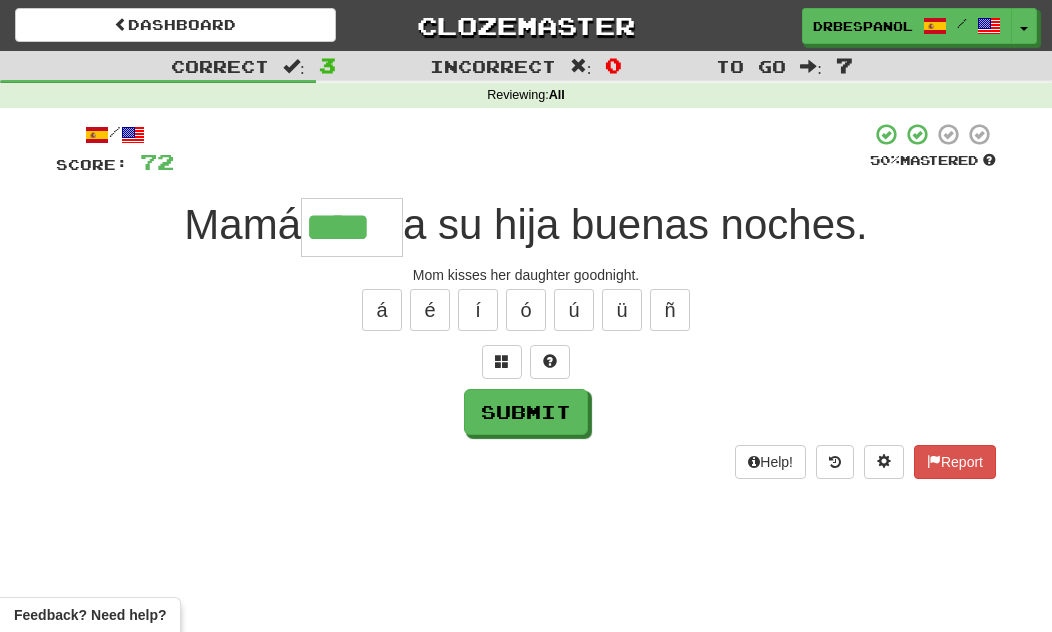 type on "****" 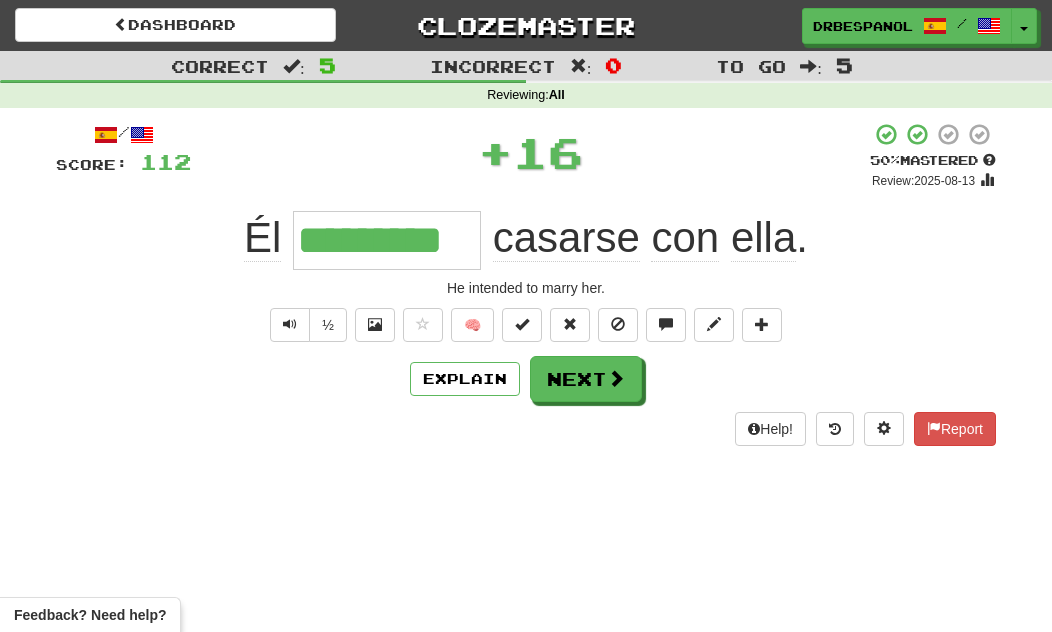 type on "*********" 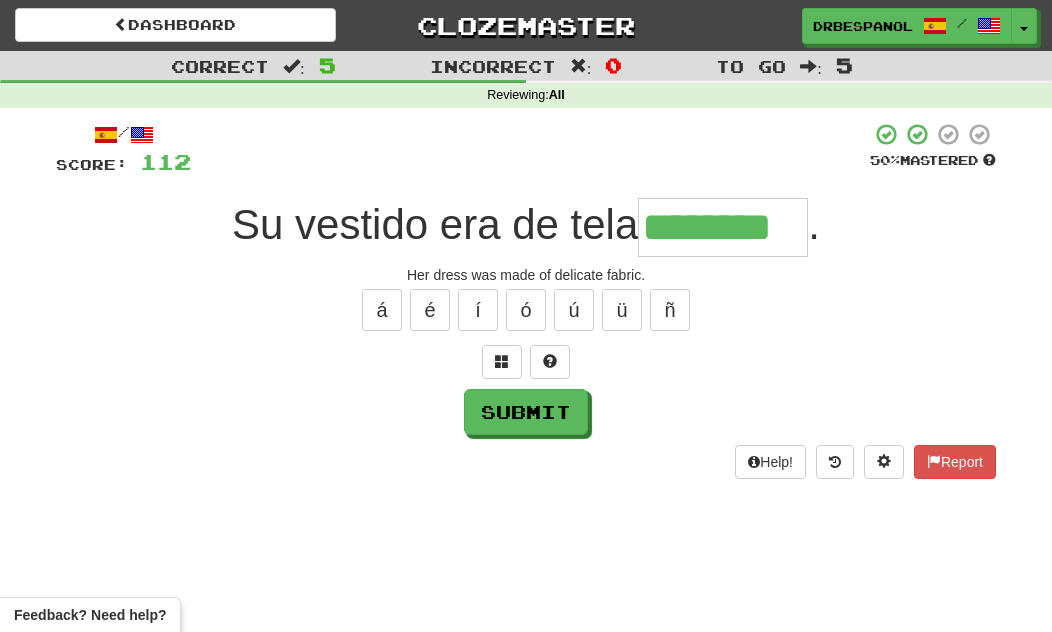 type on "********" 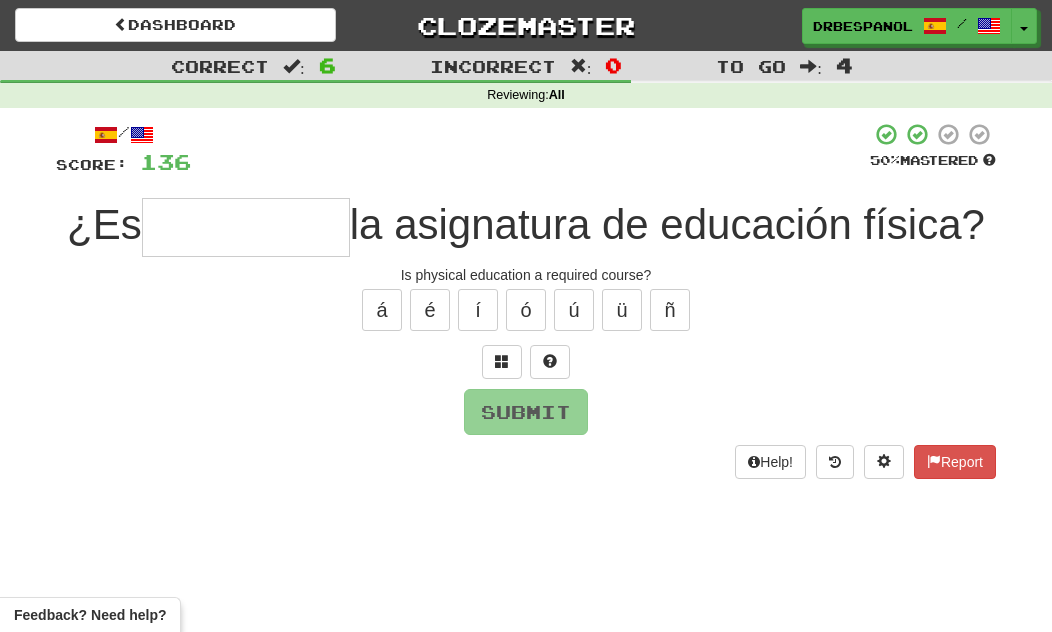 type on "*" 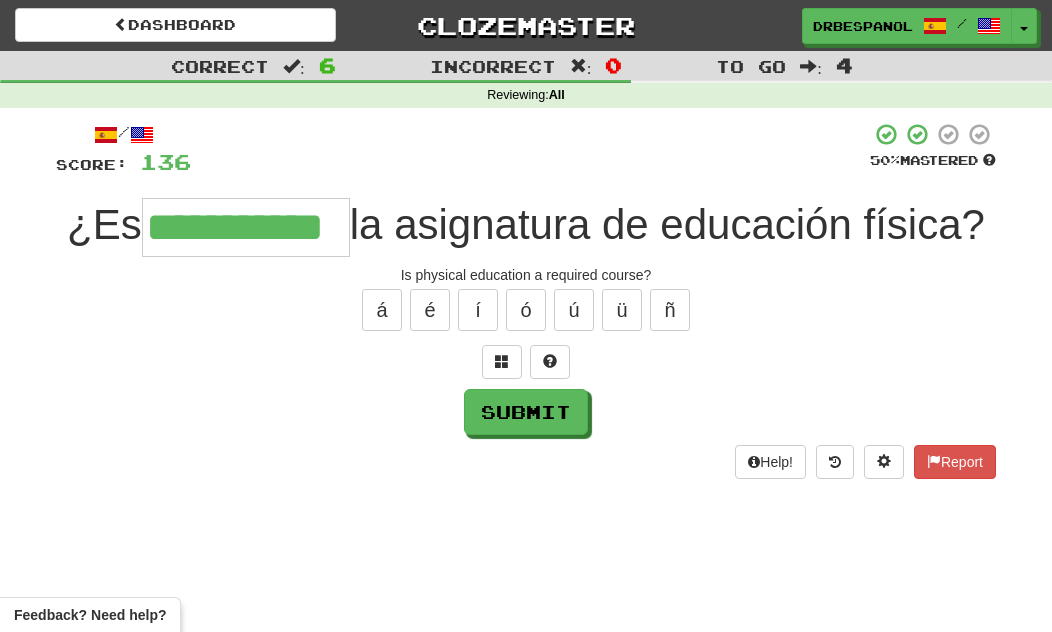 type on "**********" 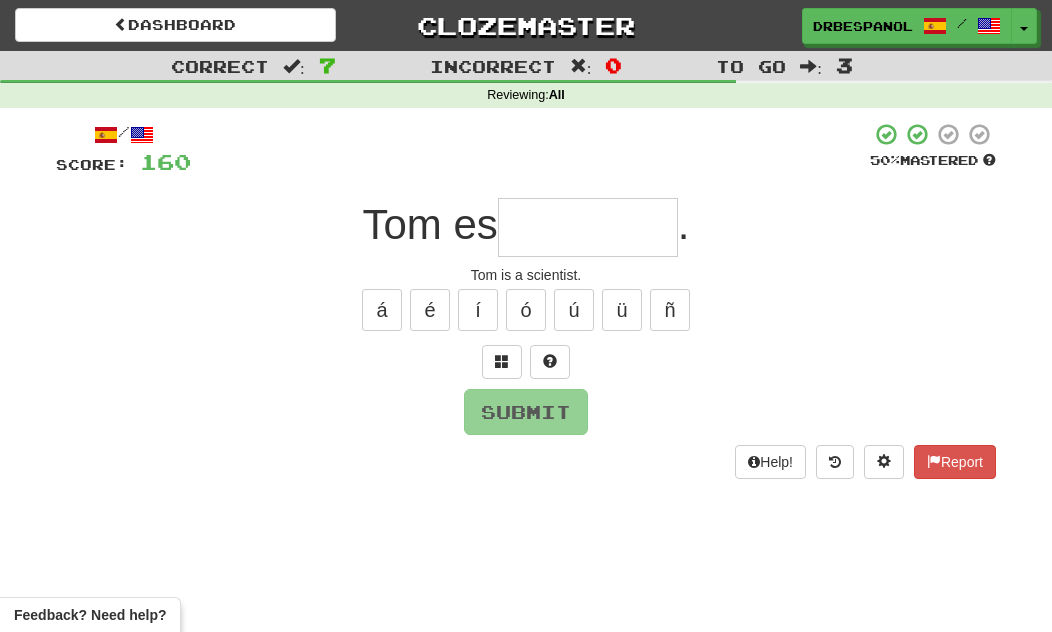 type on "*" 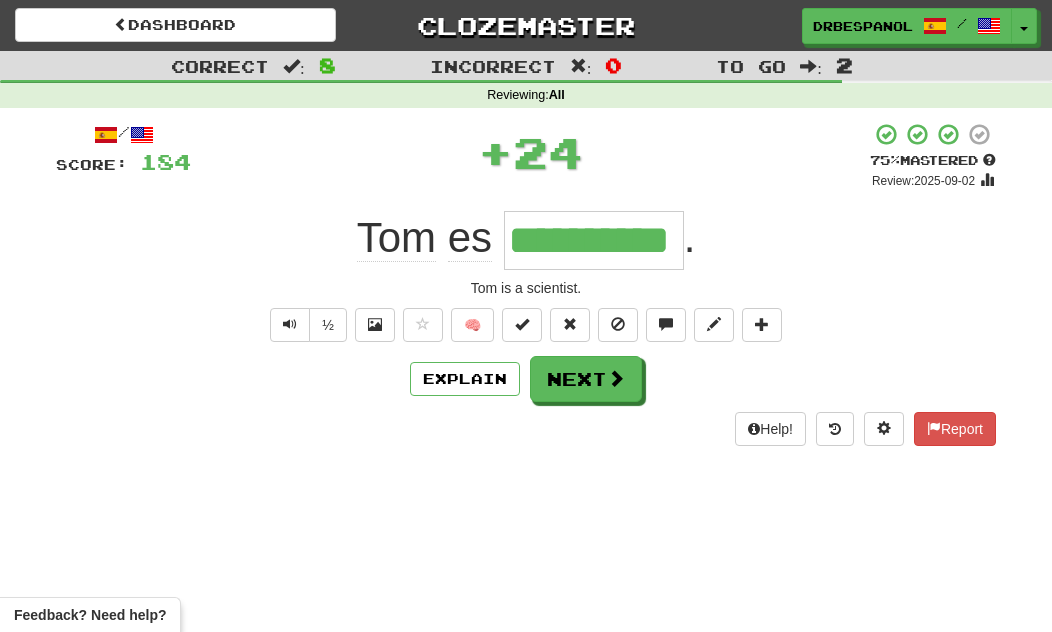 type on "**********" 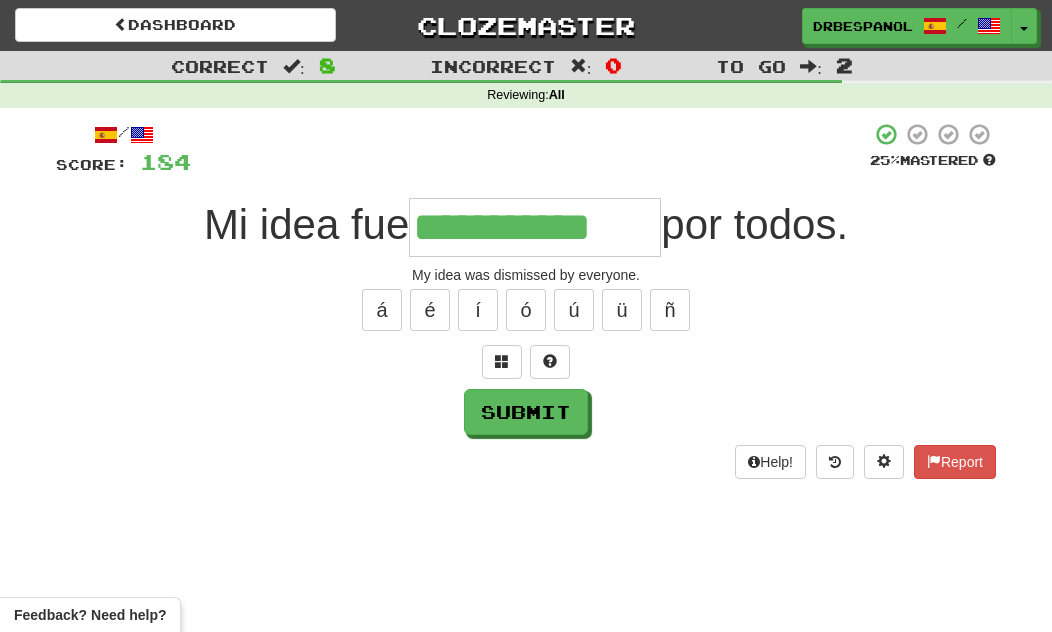 type on "**********" 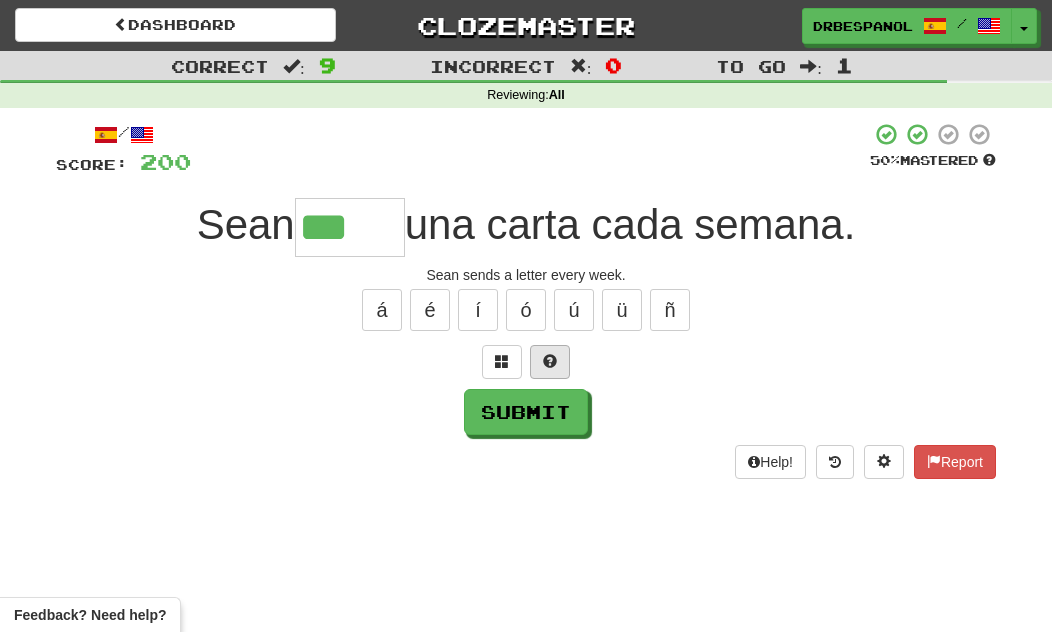 click at bounding box center (550, 362) 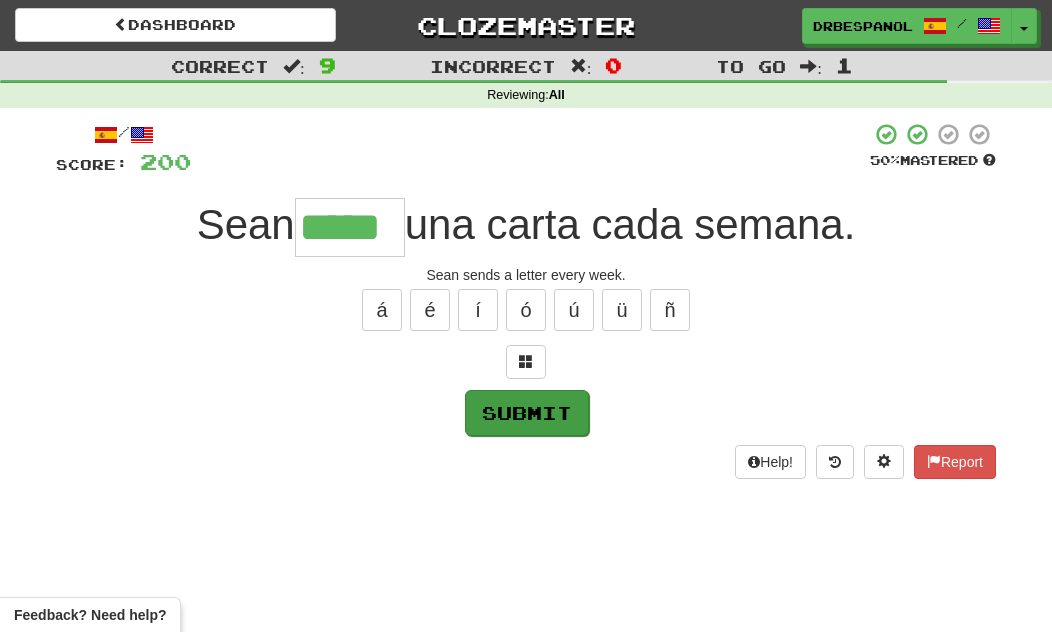 type on "*****" 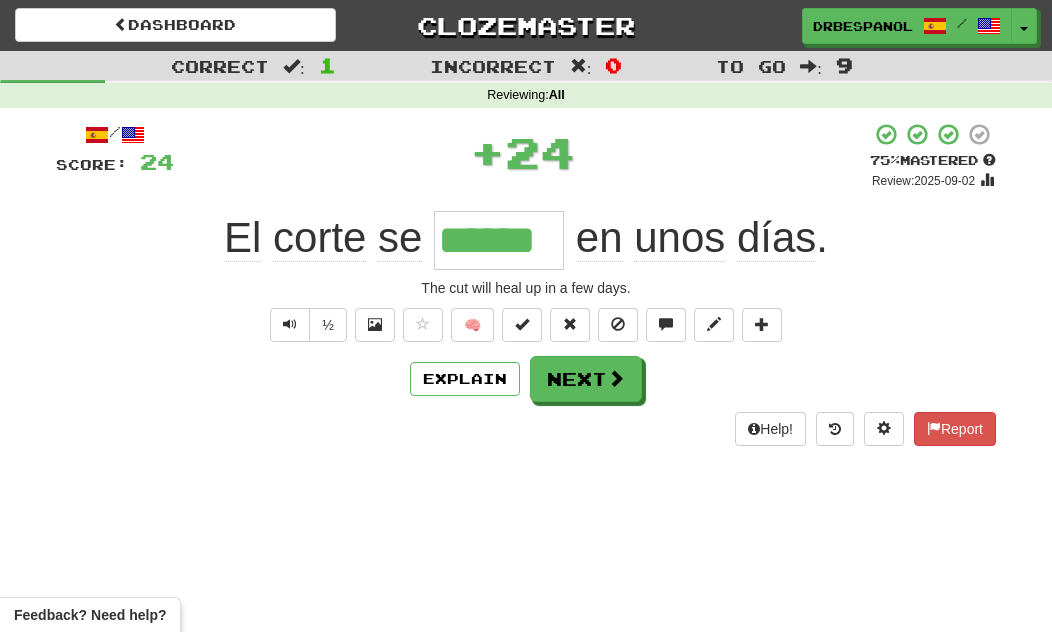 type on "******" 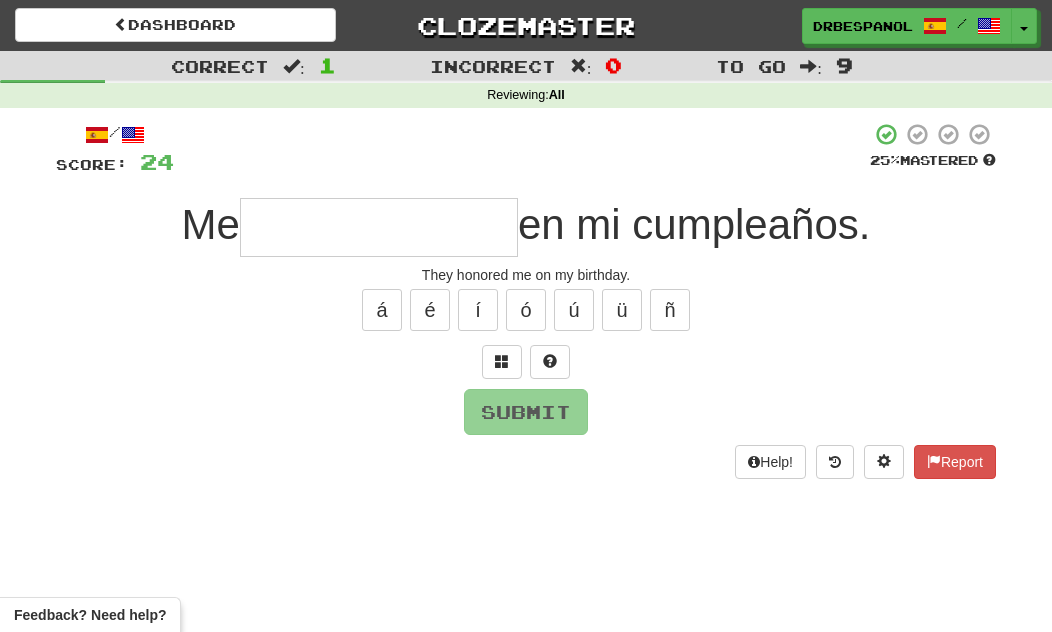 type on "*" 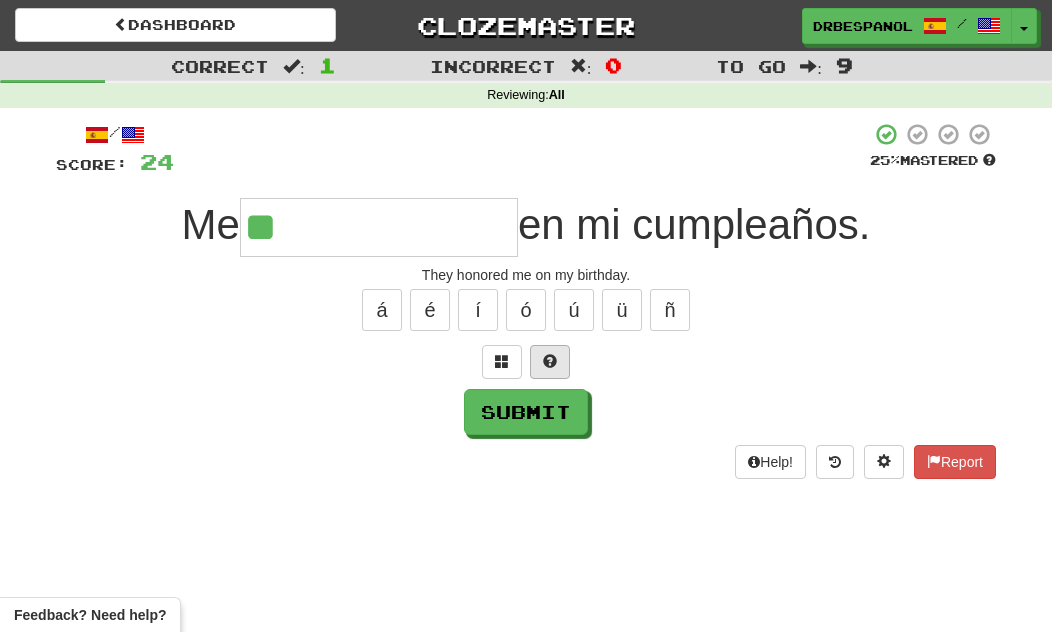 click at bounding box center [550, 361] 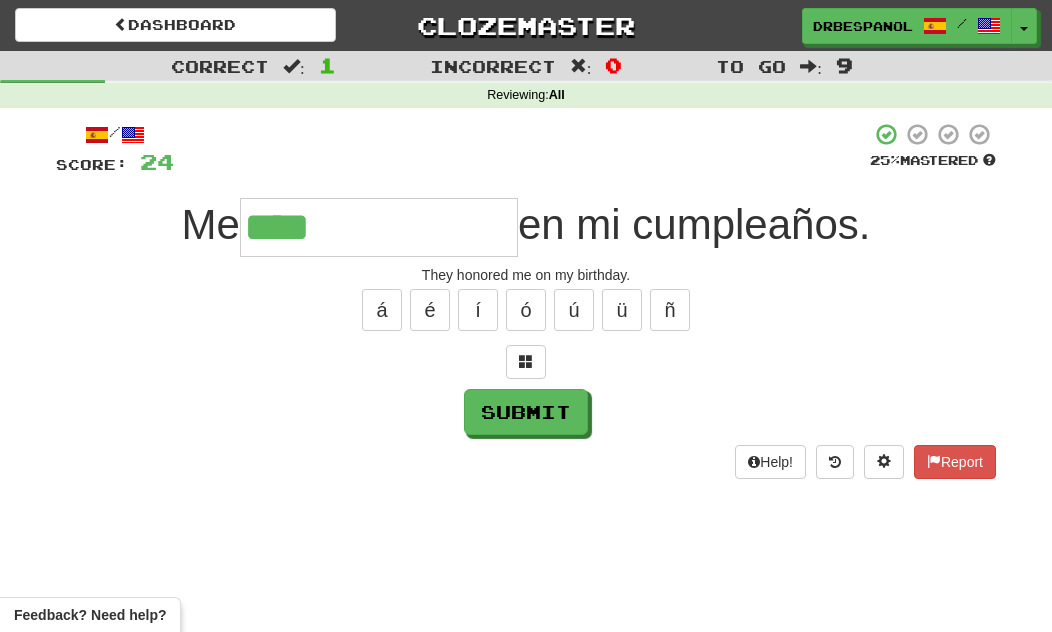 type on "**********" 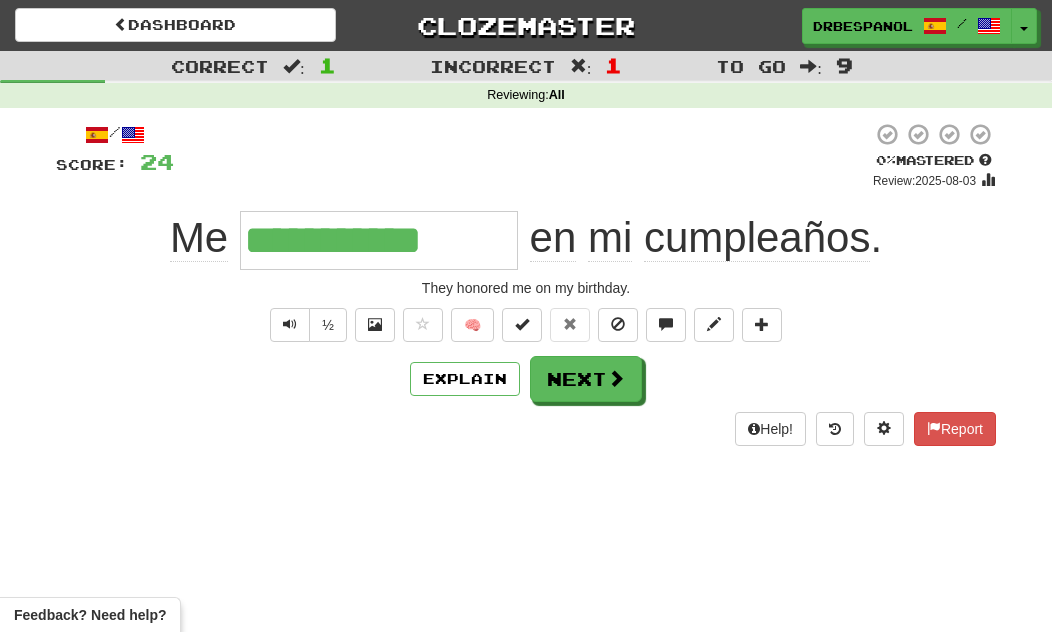 type on "**********" 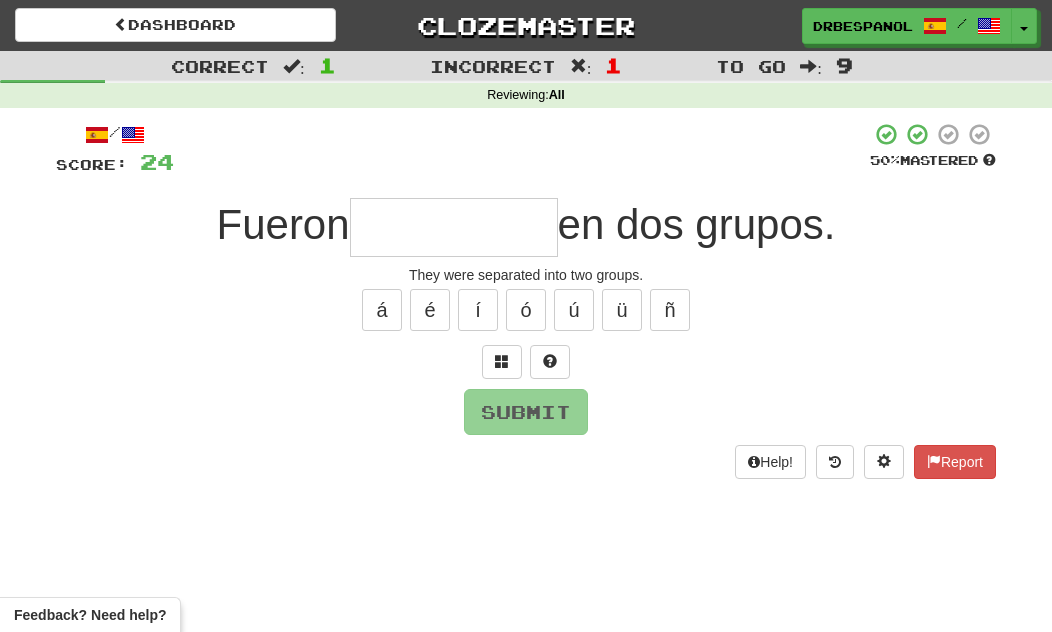 type on "*********" 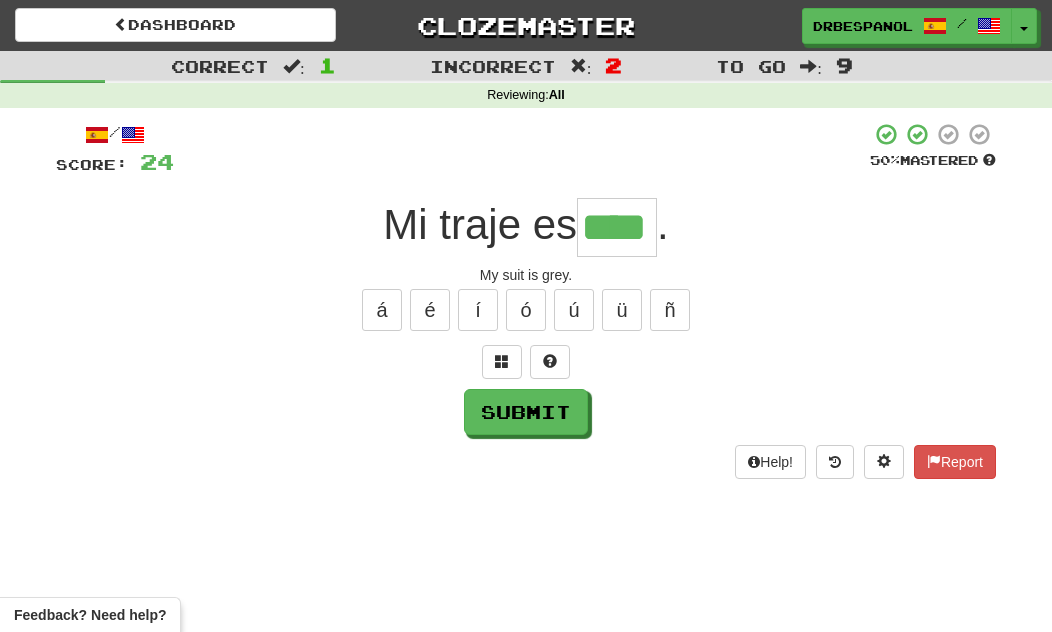 type on "****" 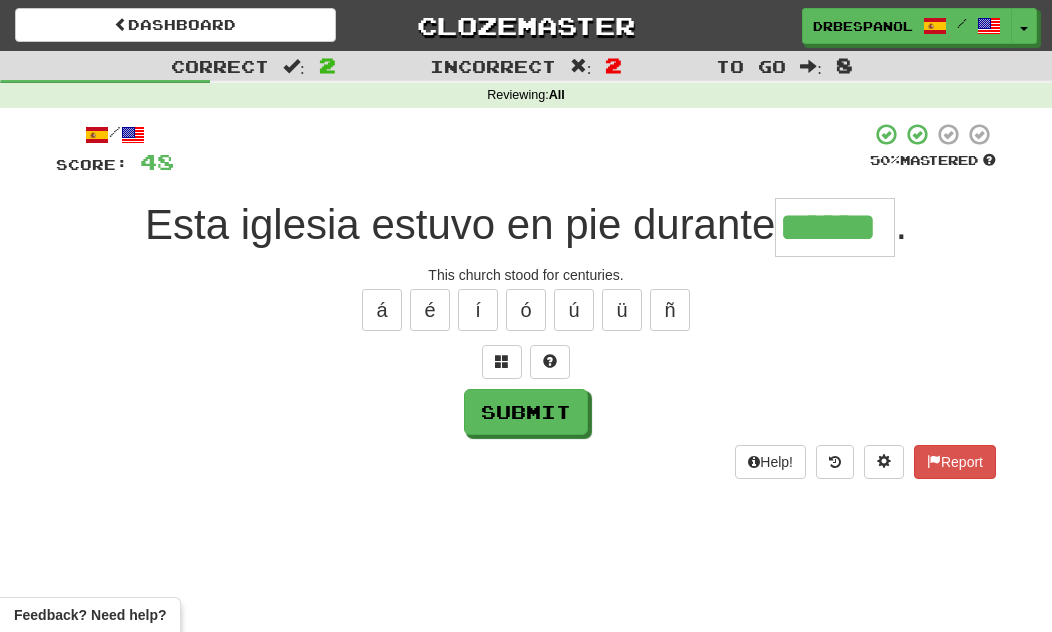 type on "******" 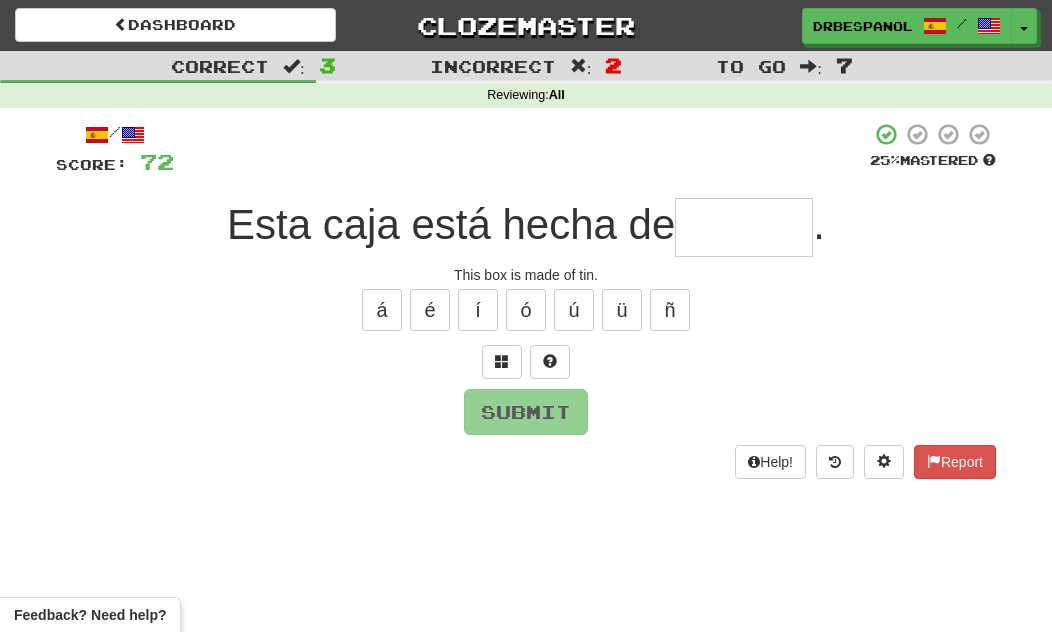 type on "******" 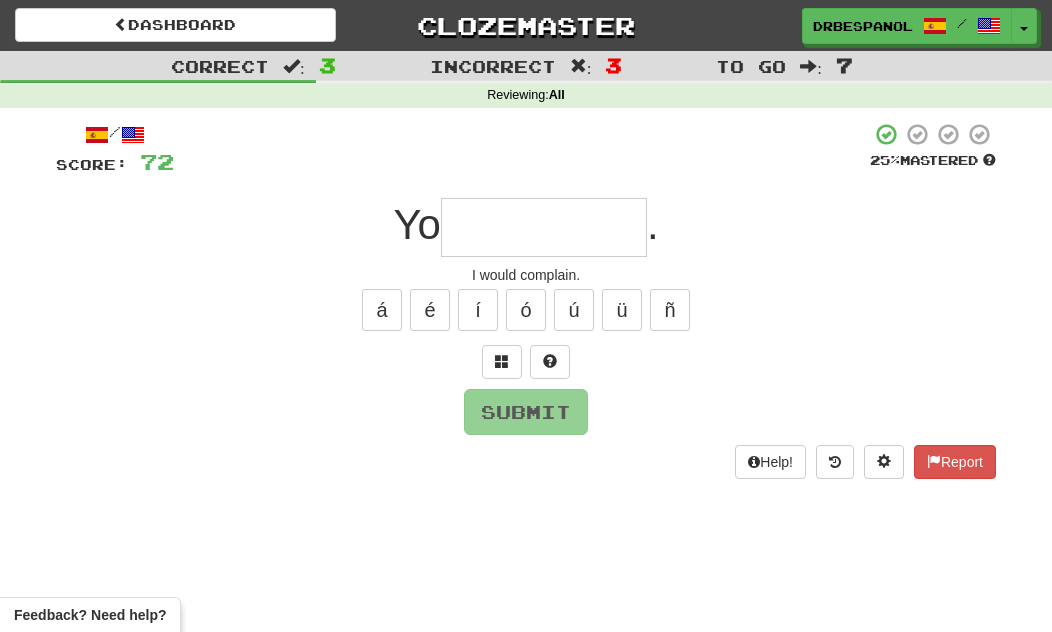 type on "*" 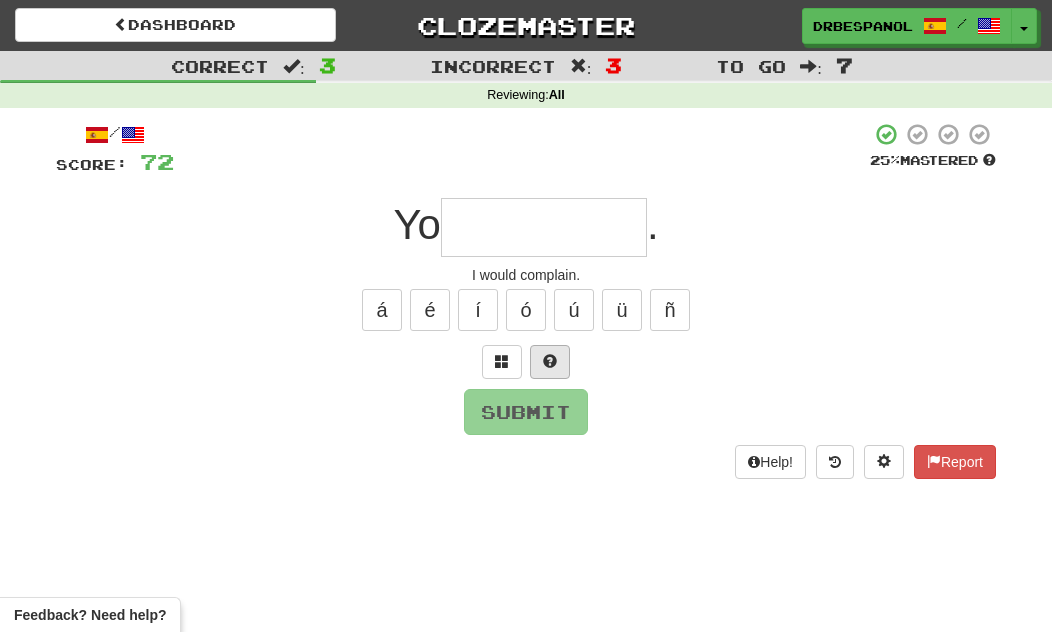 click at bounding box center [550, 362] 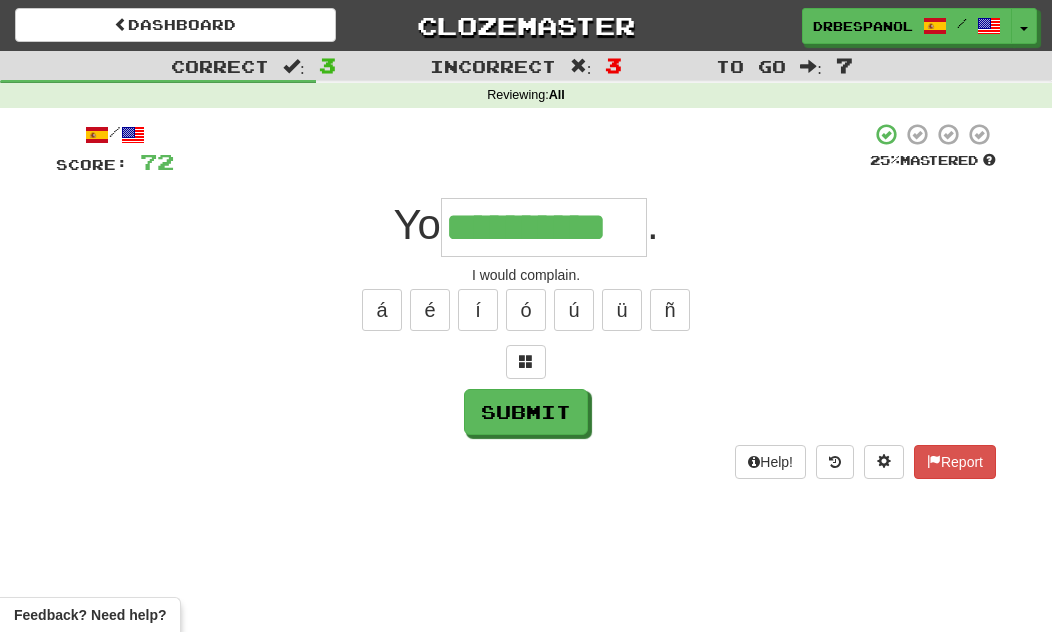 type on "**********" 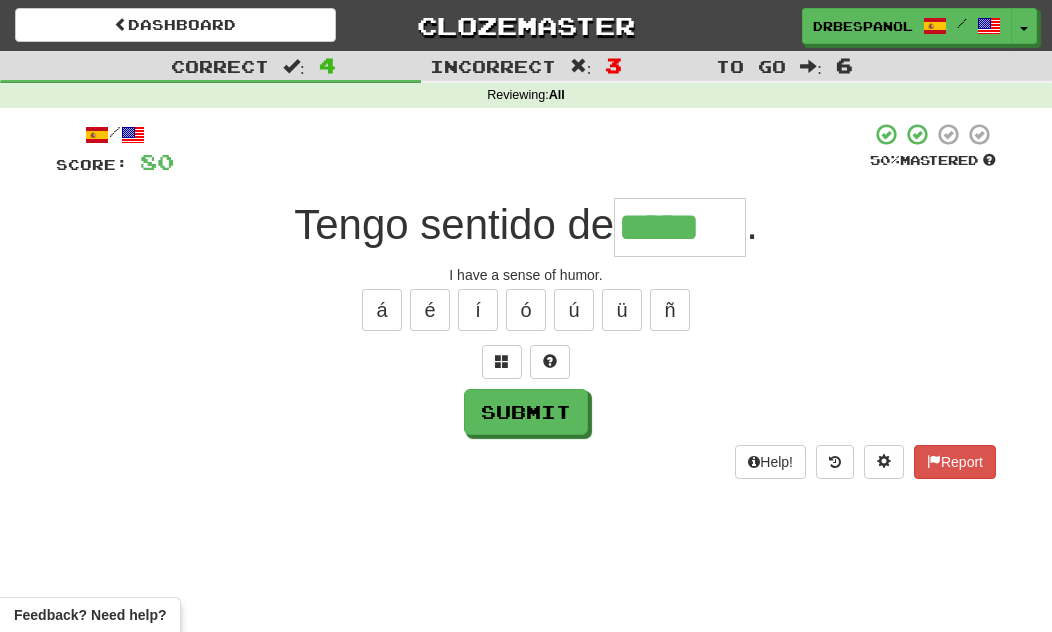 type on "*****" 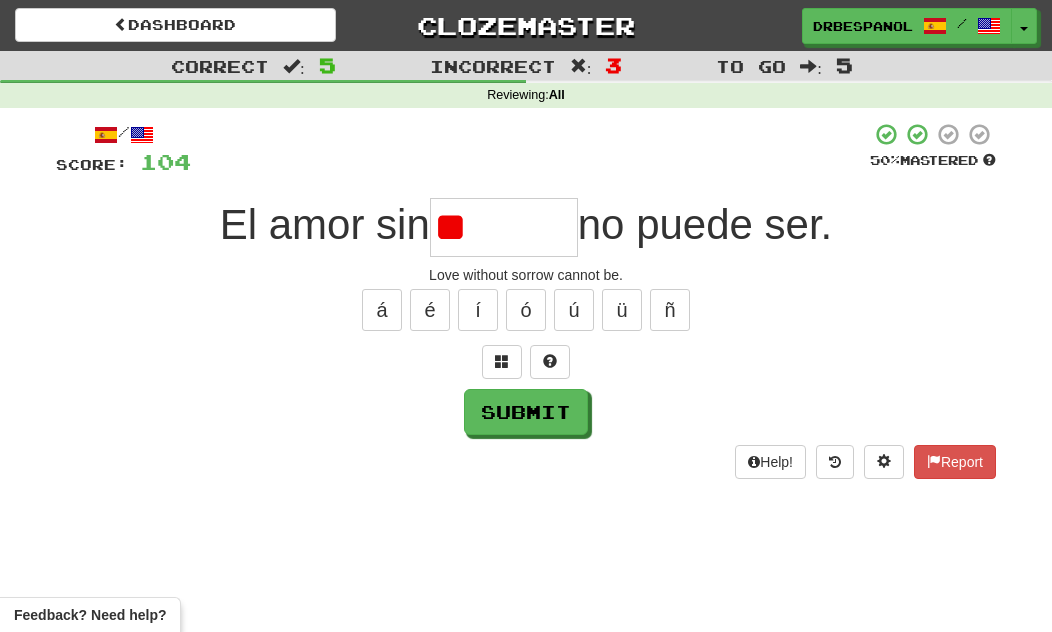 type on "*" 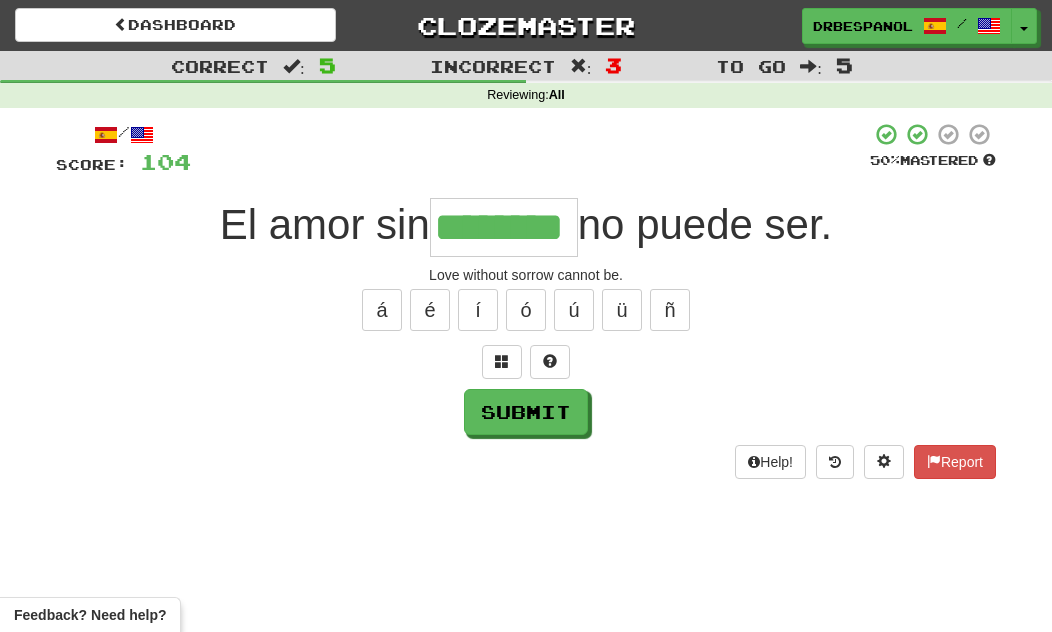type on "********" 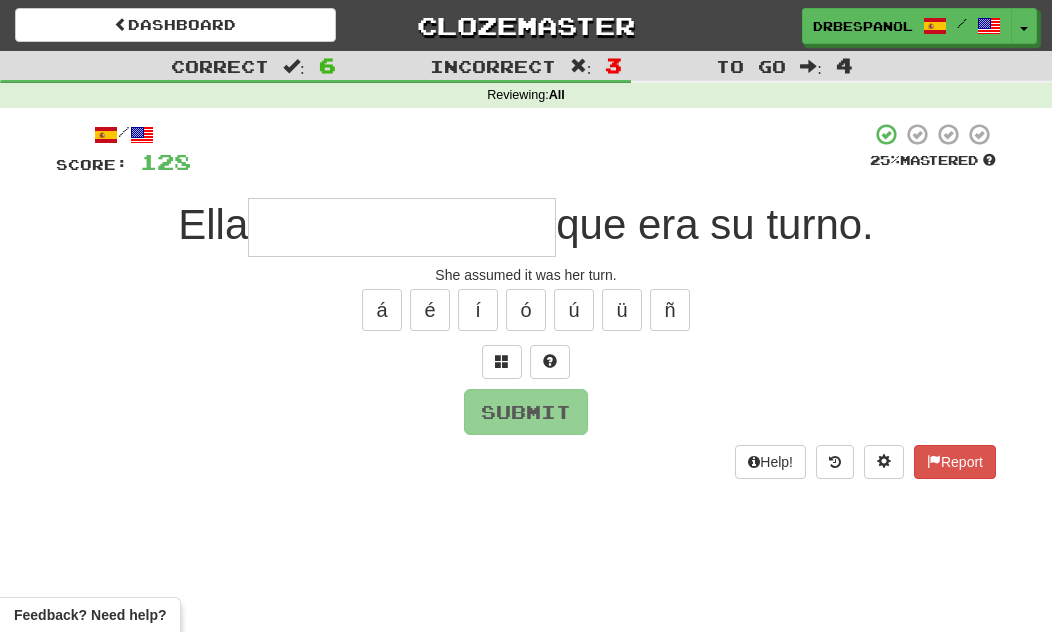 type on "*" 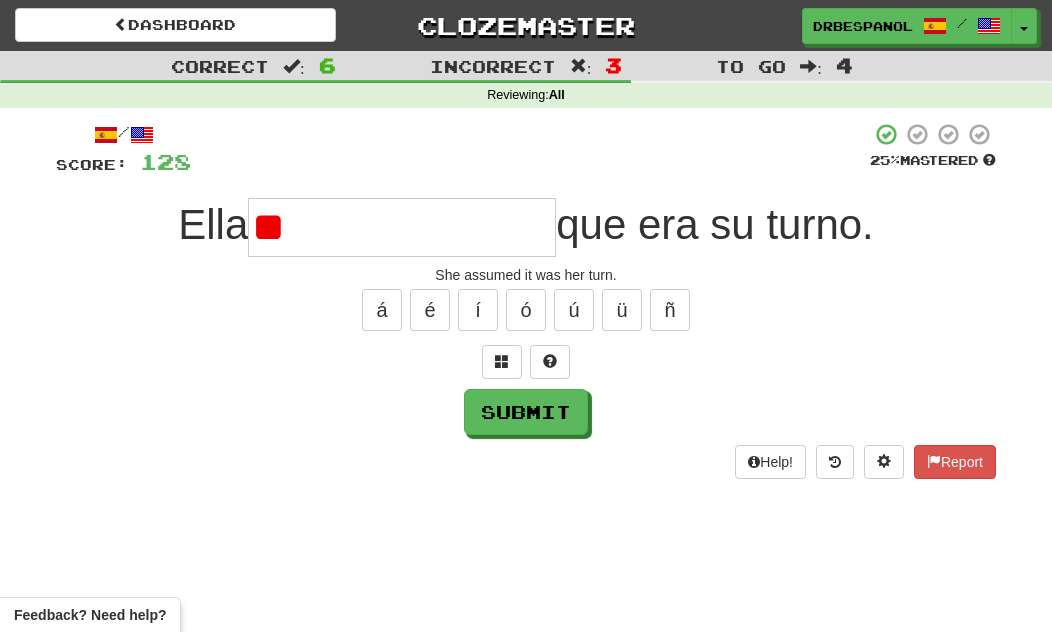 type on "*" 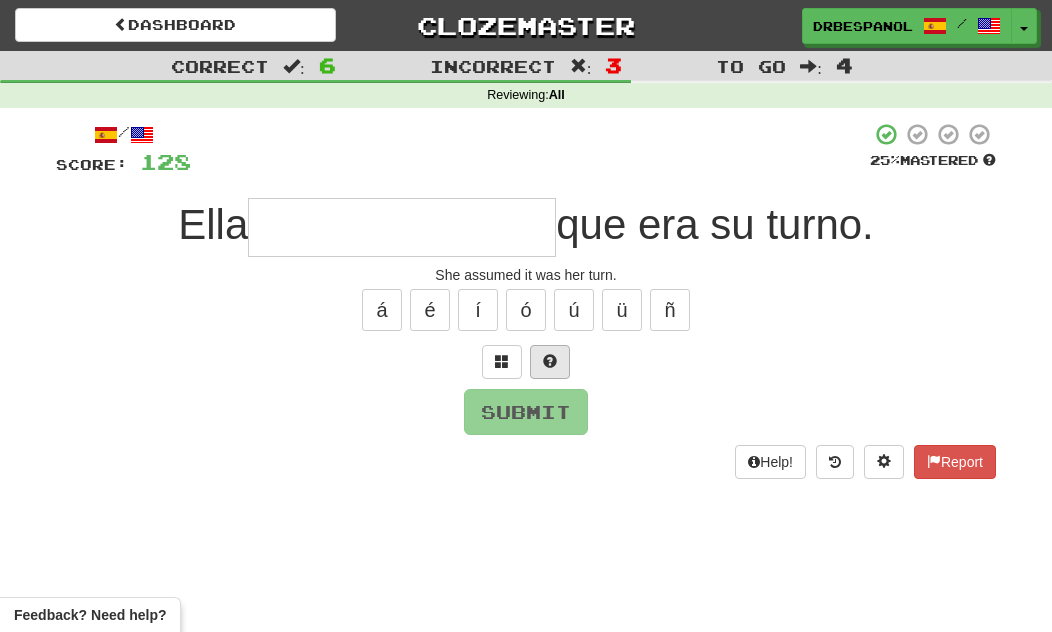 click at bounding box center [550, 361] 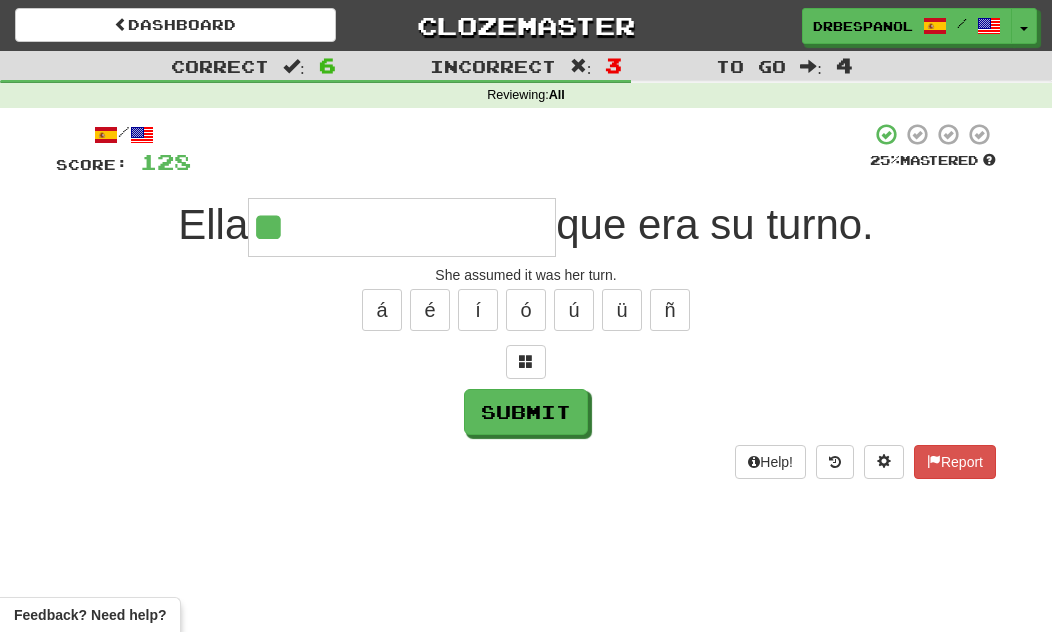type on "**********" 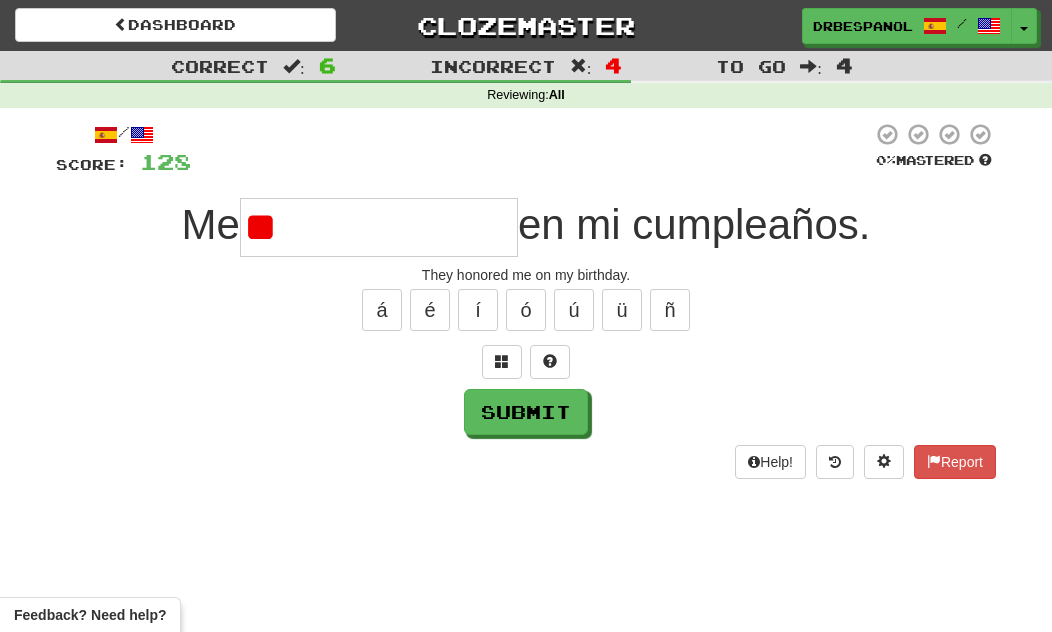 type on "*" 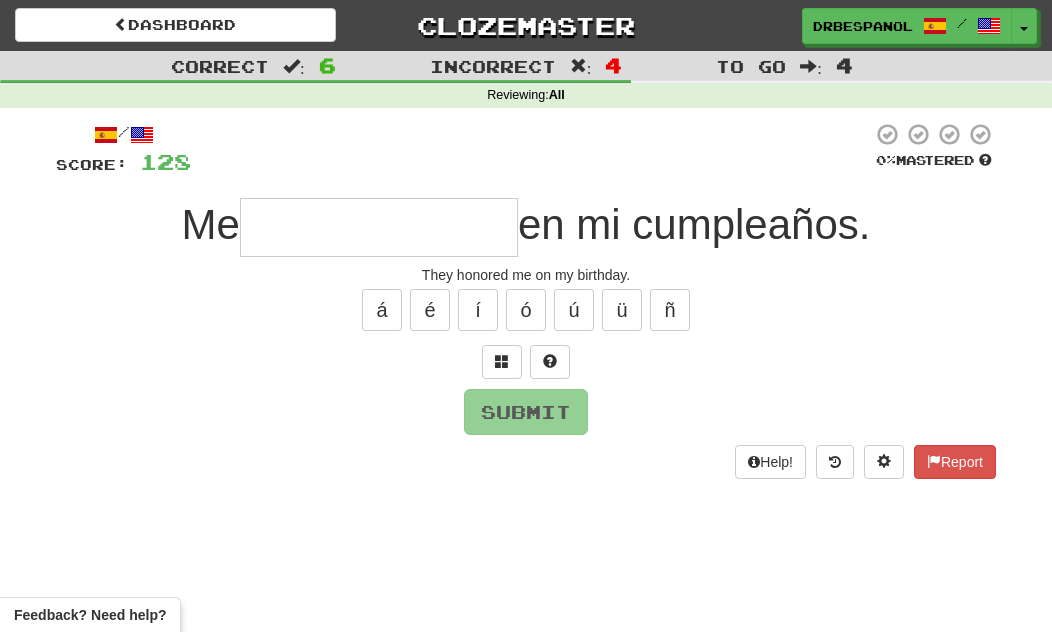 type on "*" 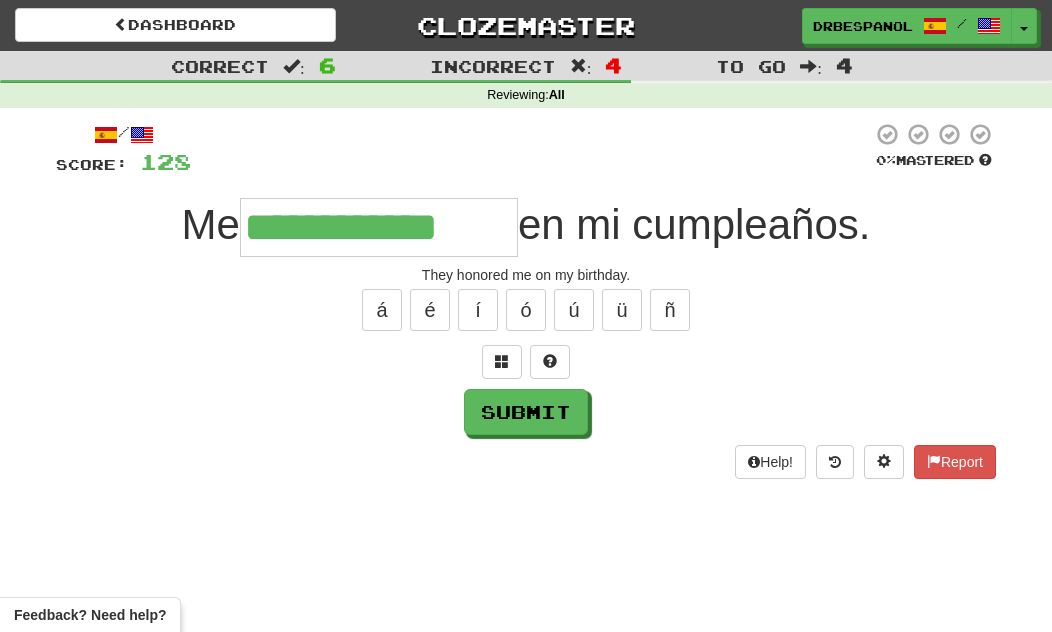 type on "**********" 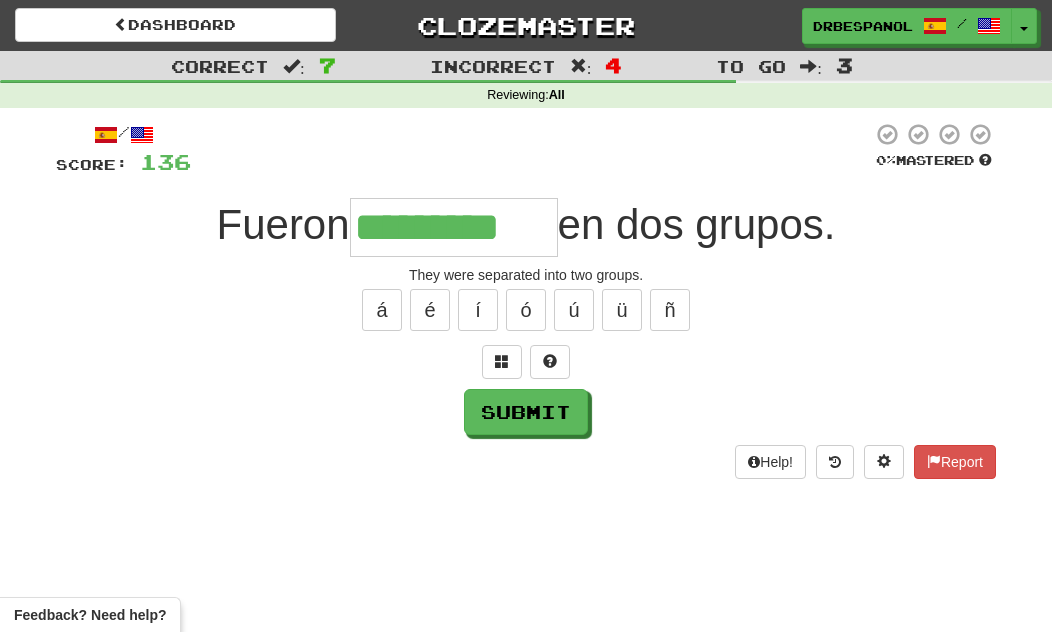 type on "*********" 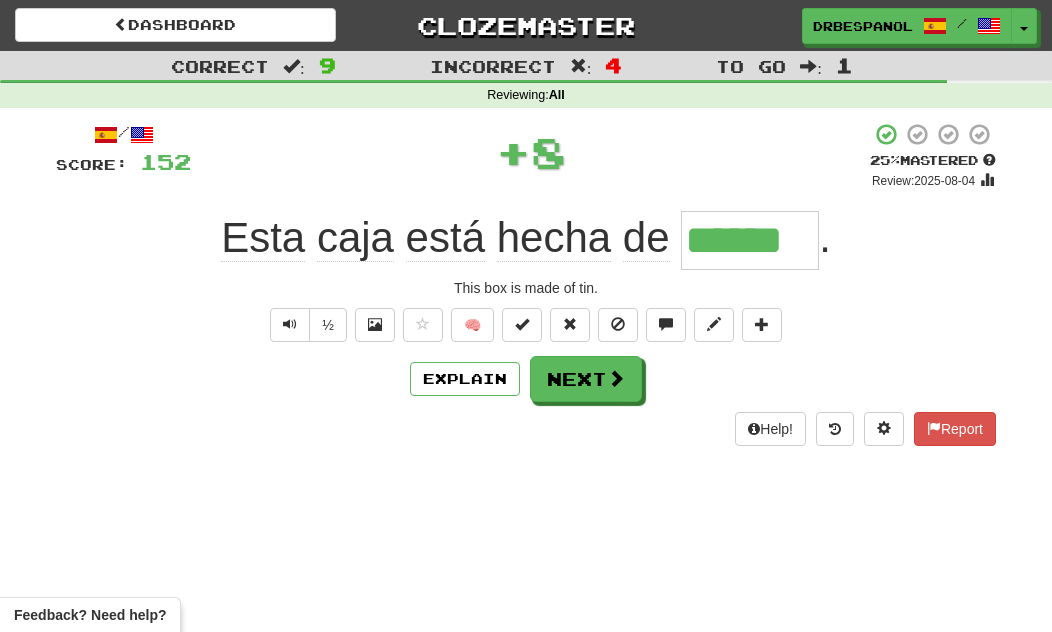 type on "******" 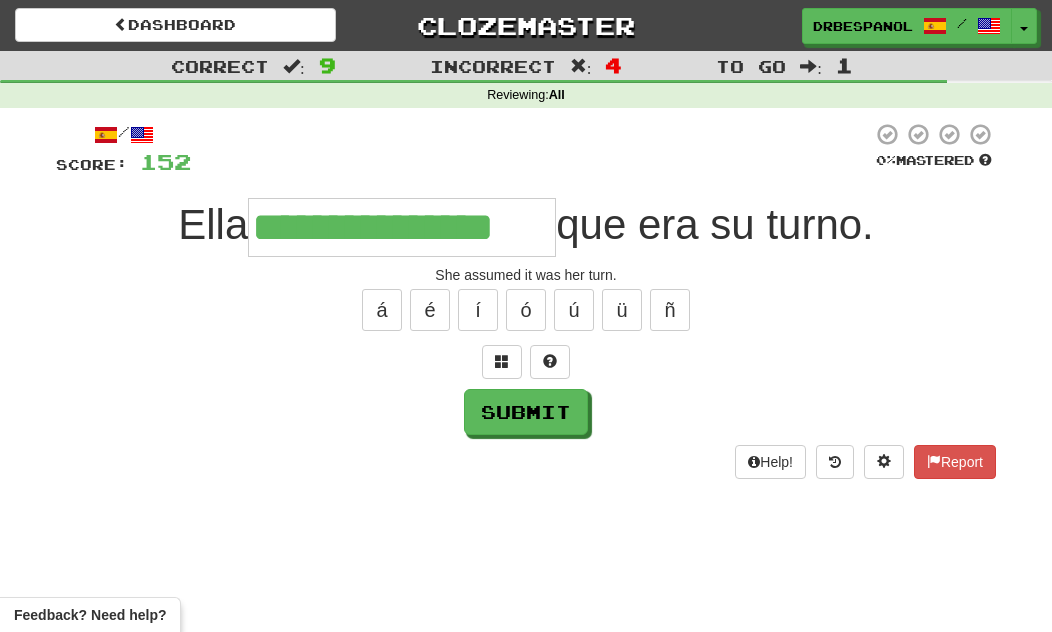 type on "**********" 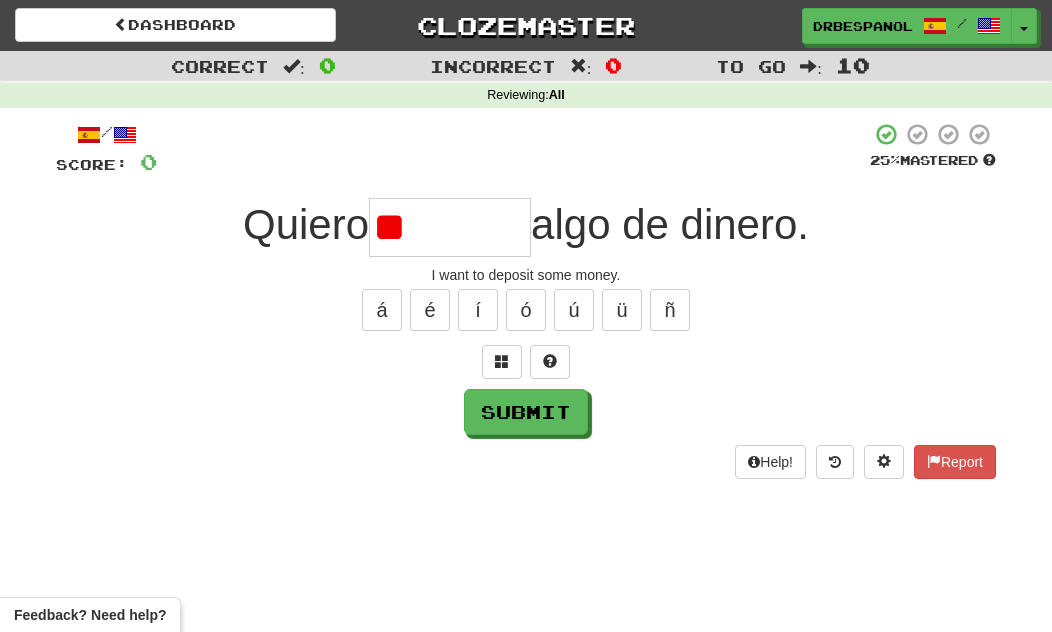 type on "*" 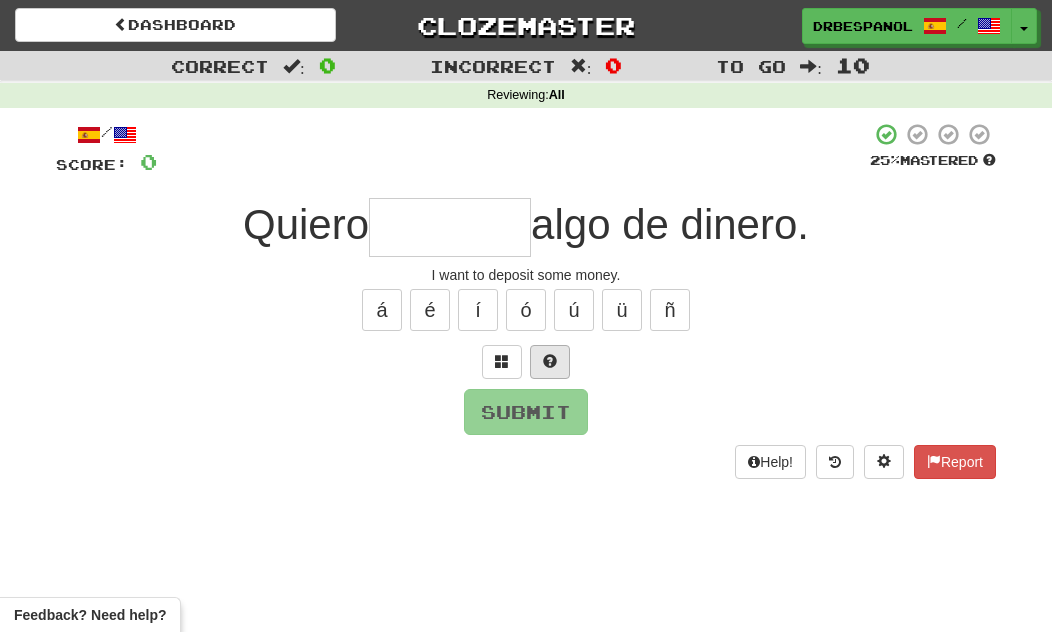 click at bounding box center (550, 361) 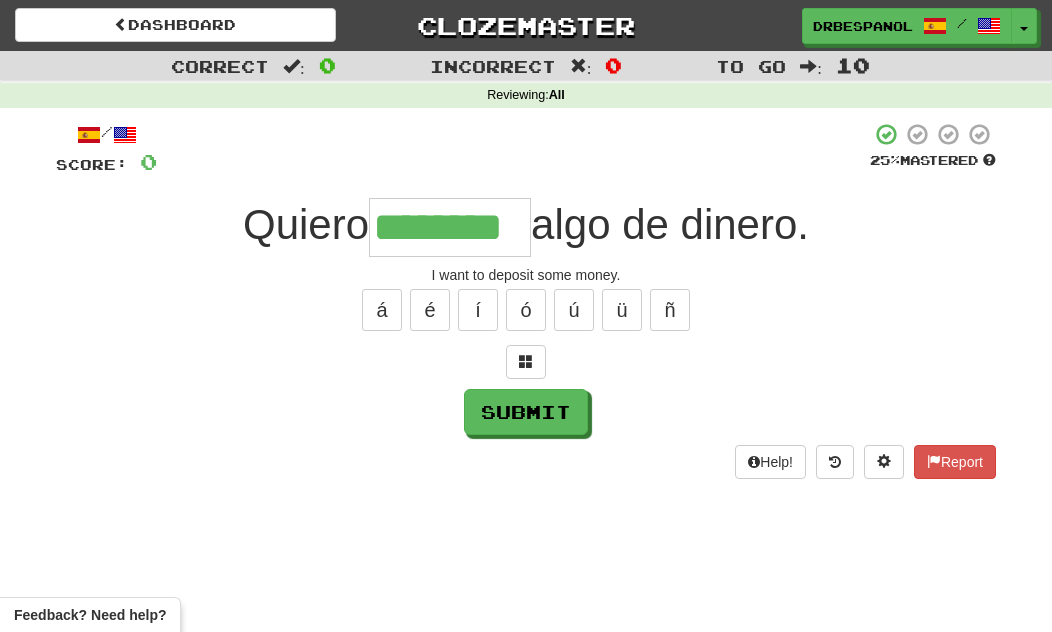 type on "********" 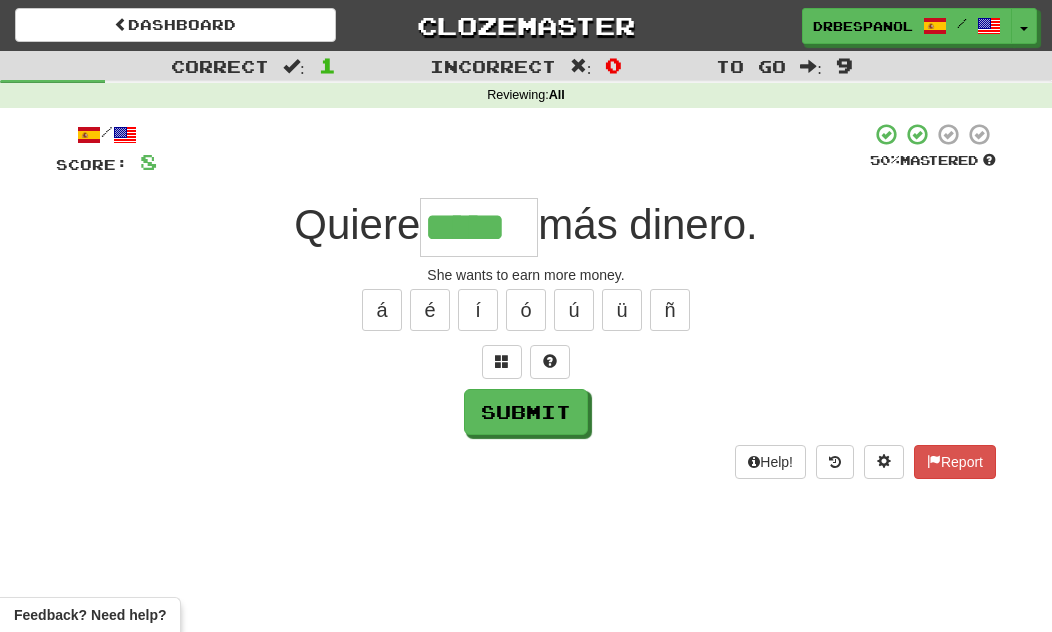 type on "*****" 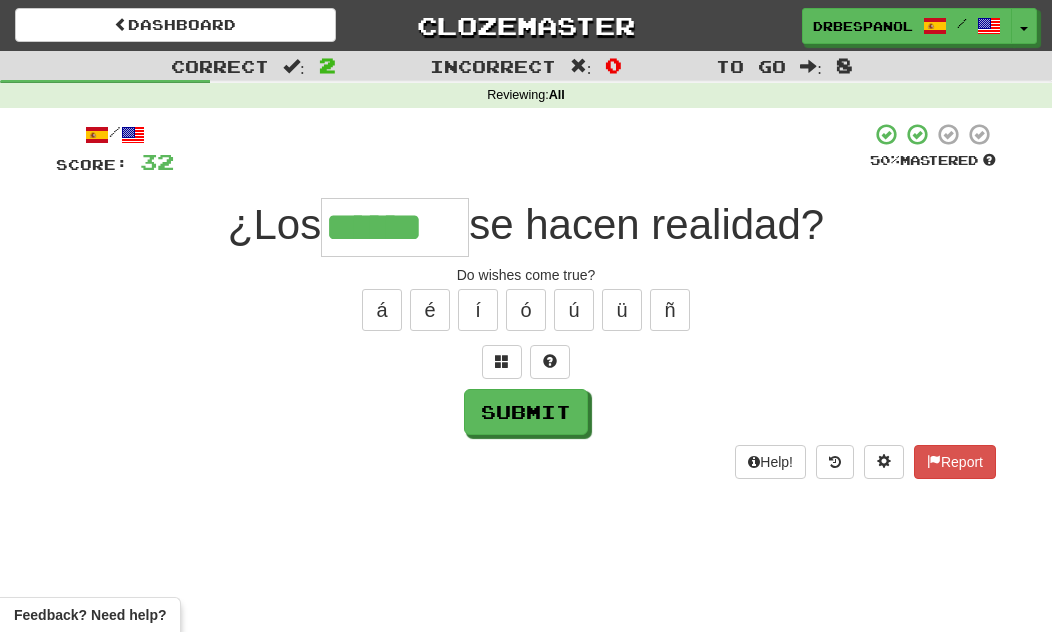 type on "******" 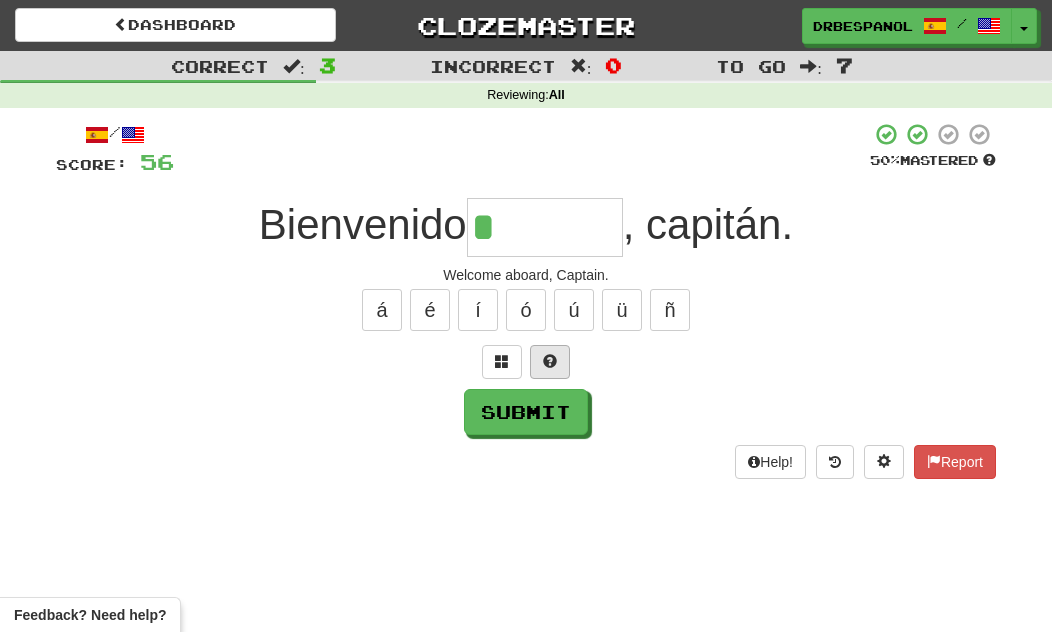 click at bounding box center [550, 362] 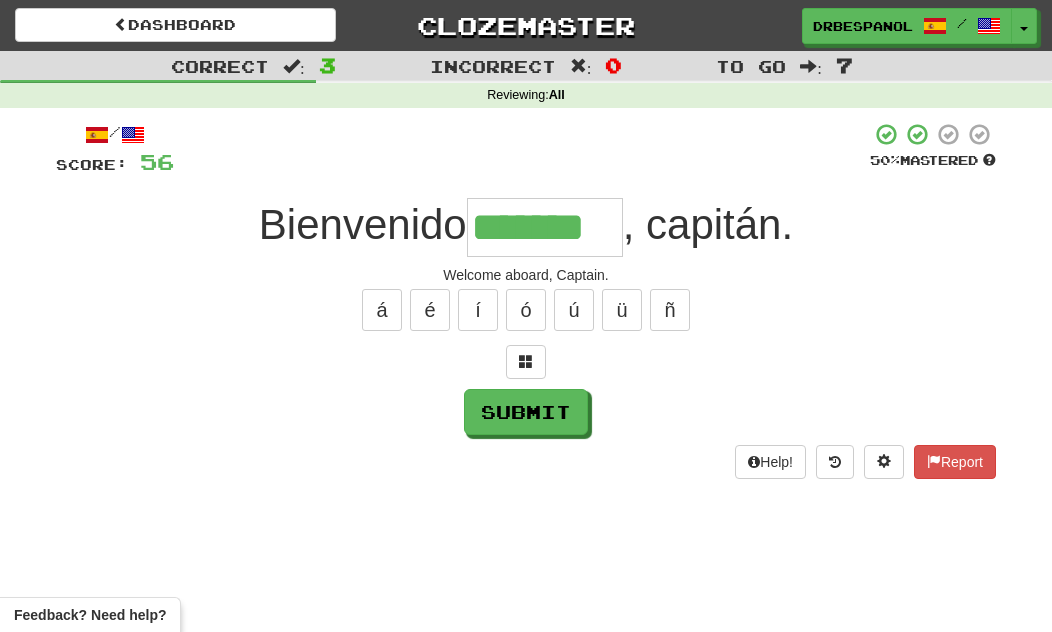 type on "*******" 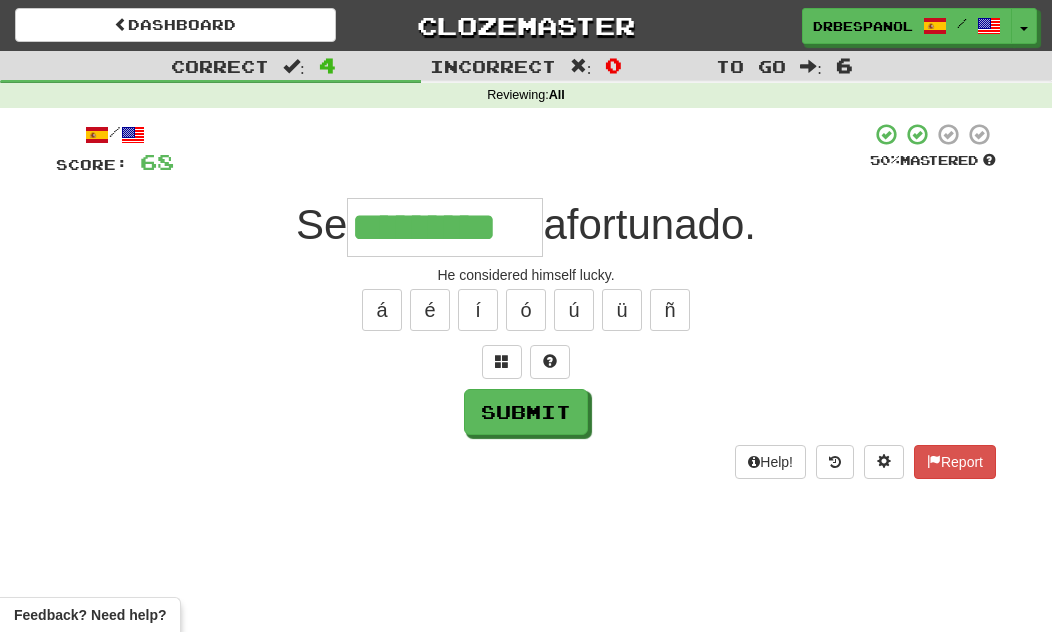 type on "*********" 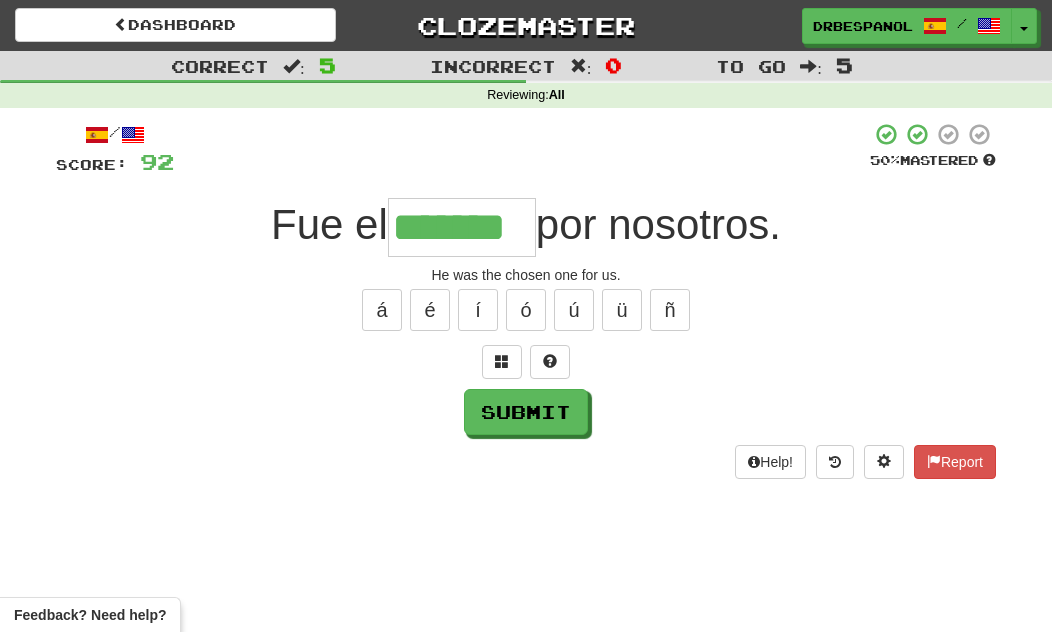 type on "*******" 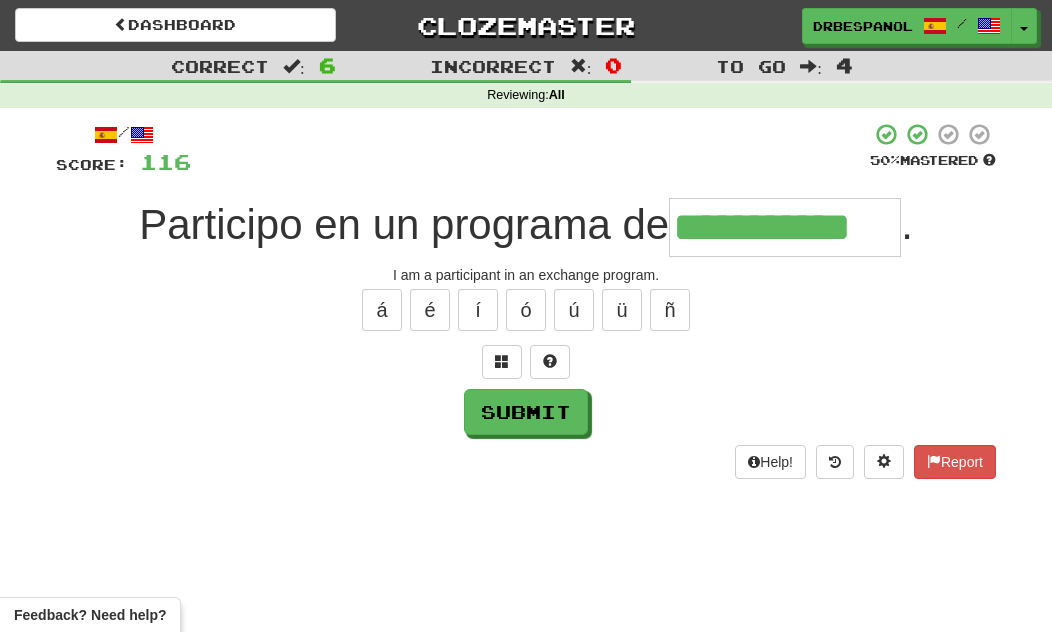 type on "**********" 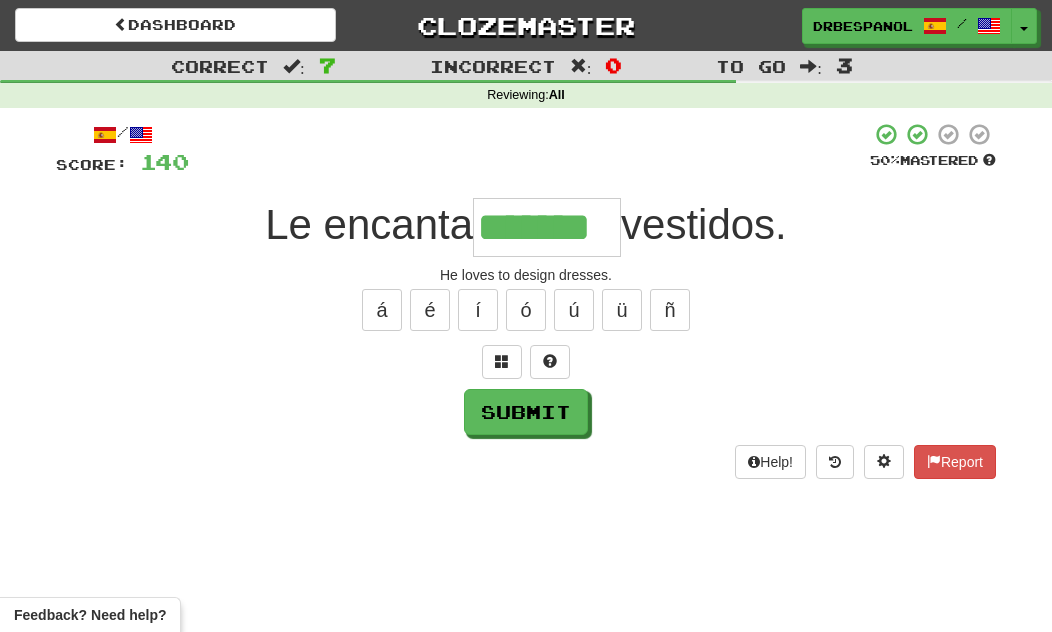 type on "*******" 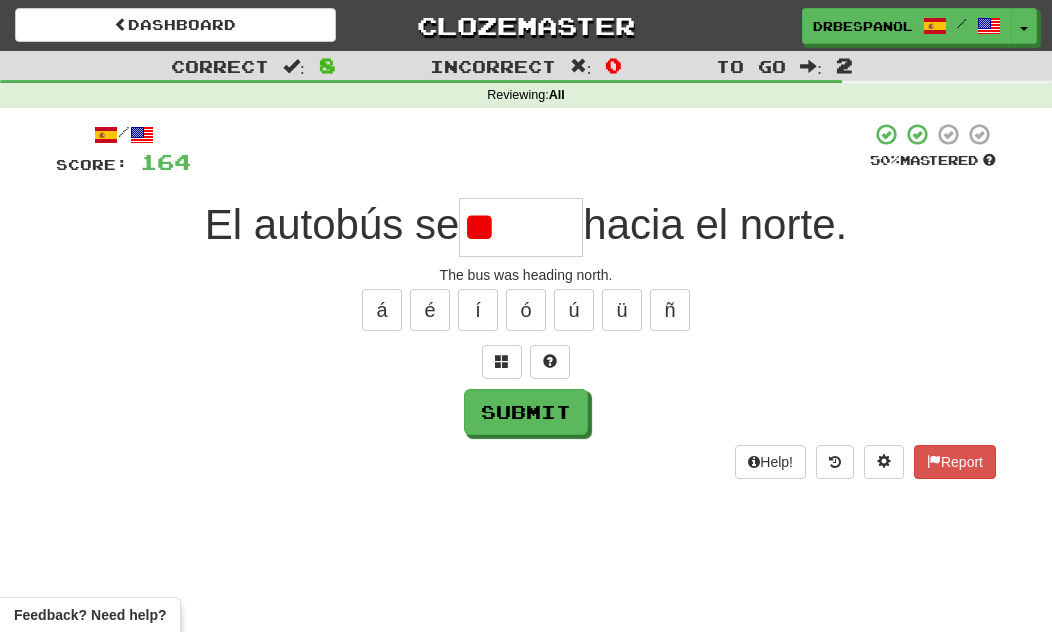 type on "*" 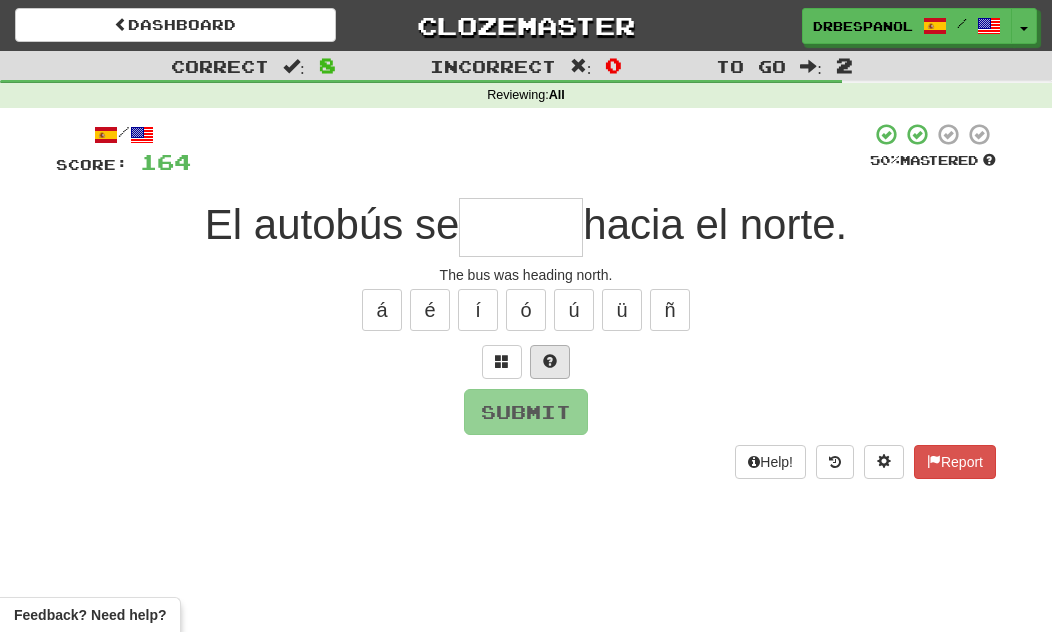 click at bounding box center [550, 362] 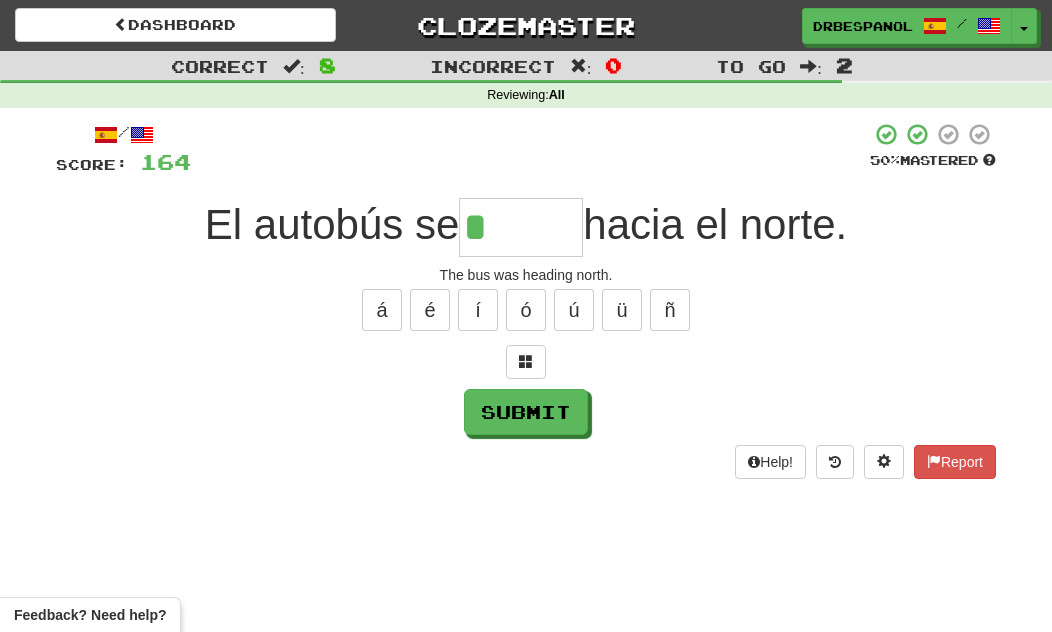 type on "*******" 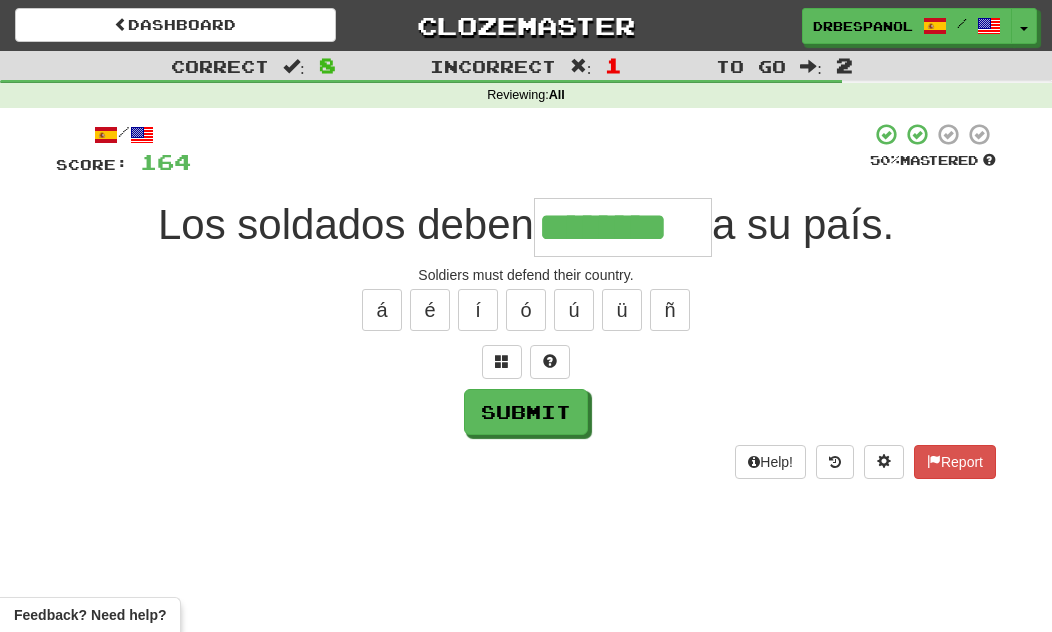 type on "********" 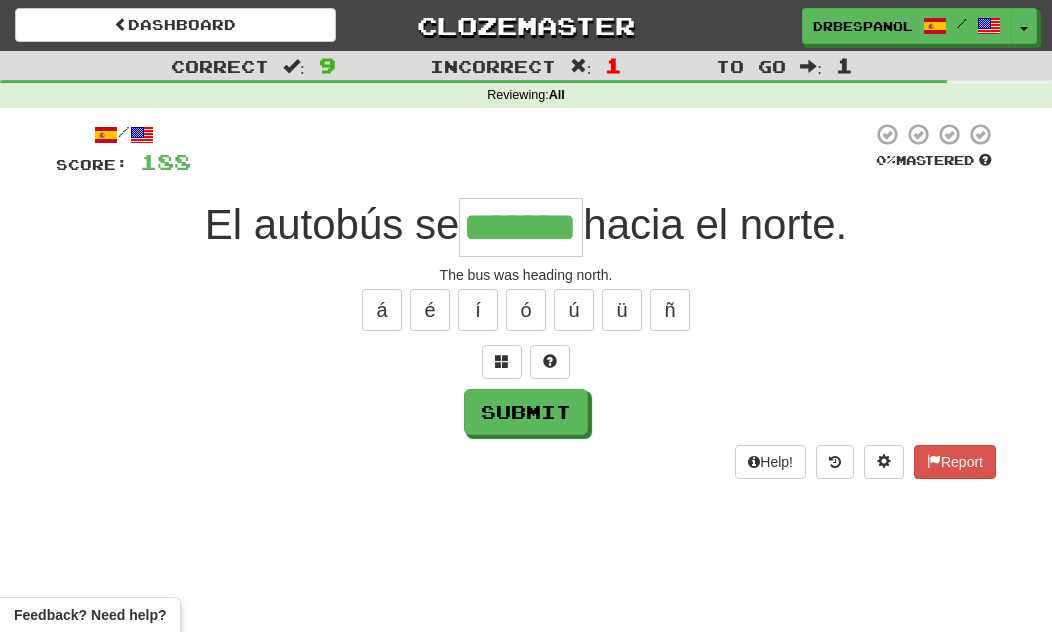 type on "*******" 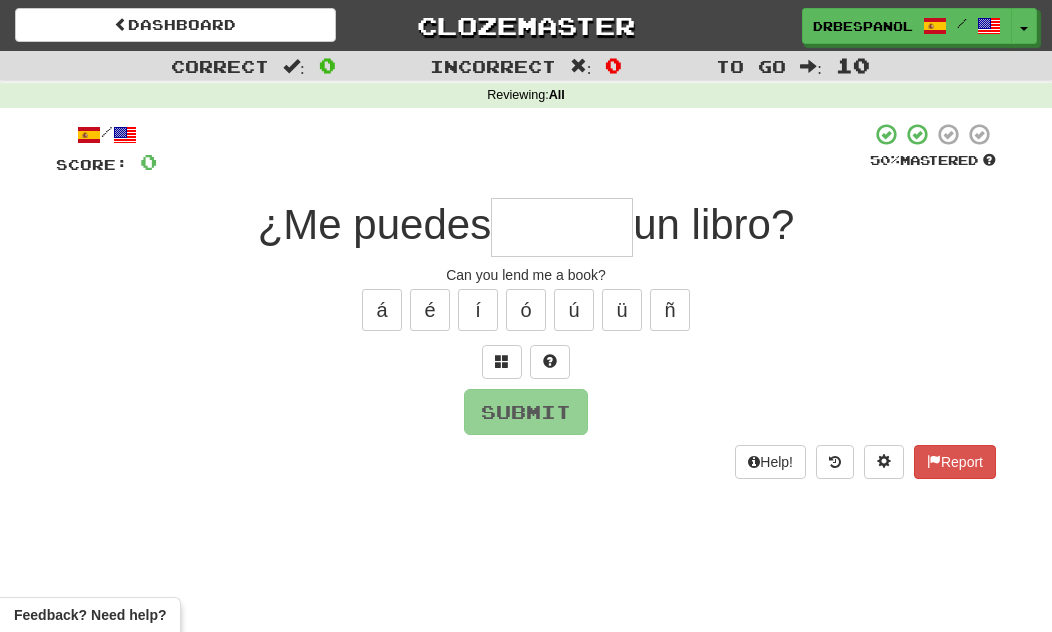 type on "*" 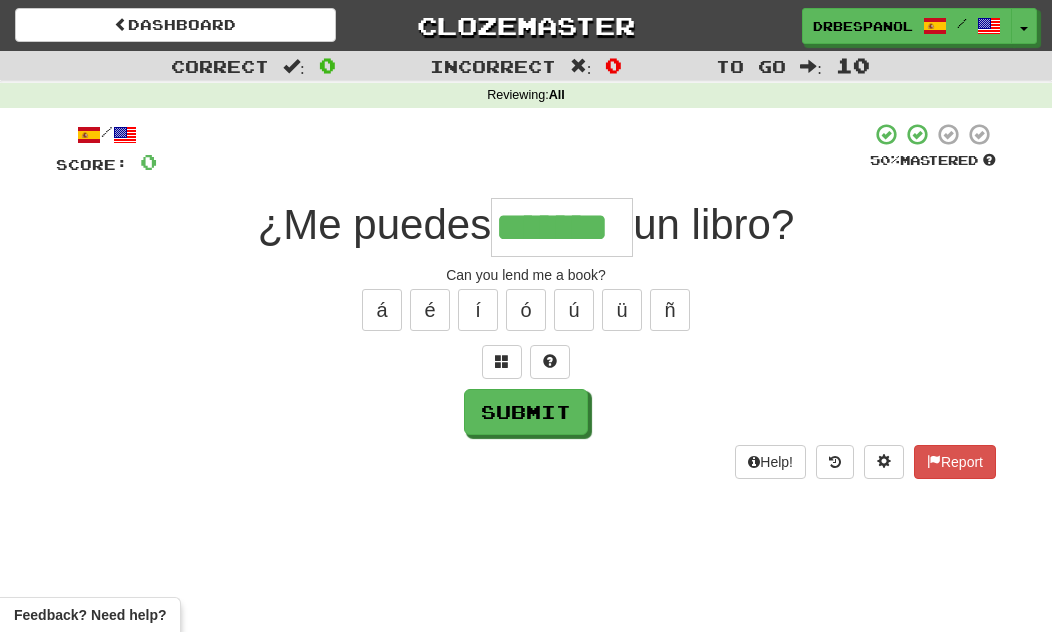 type on "*******" 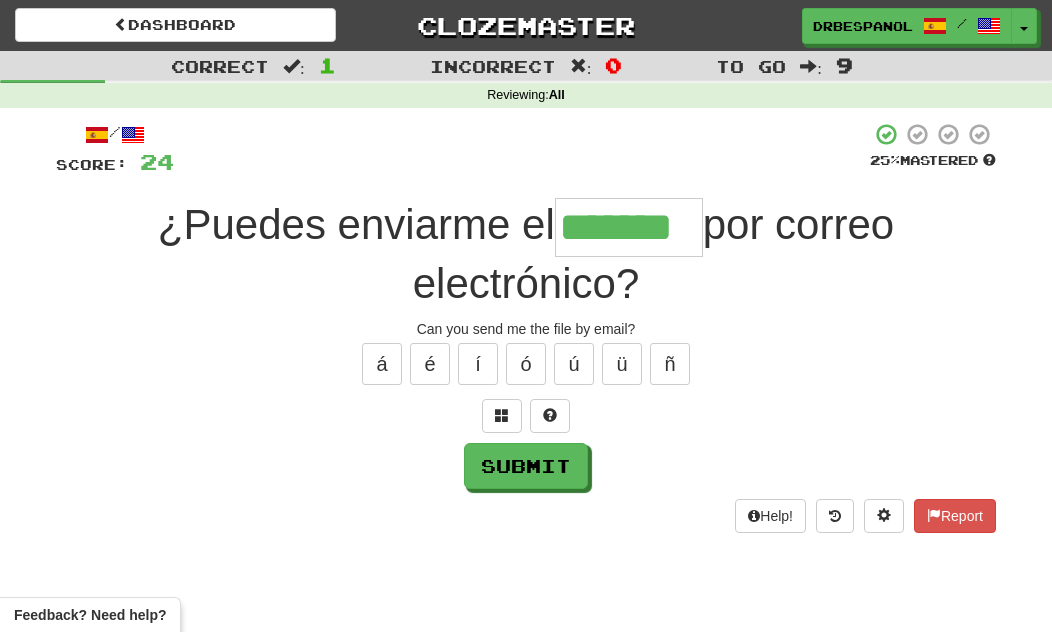 type on "*******" 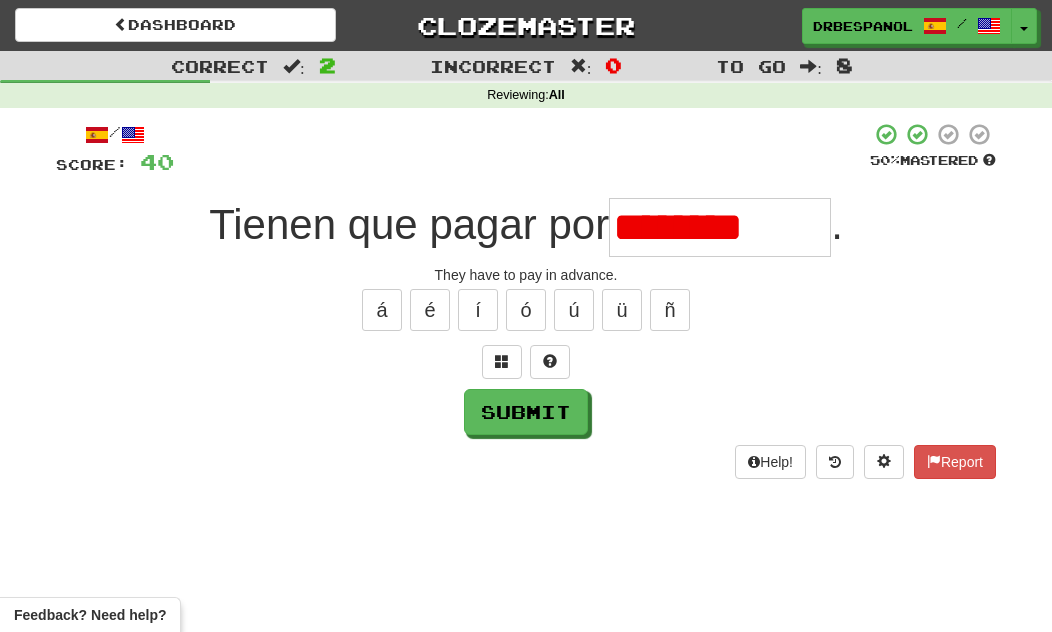 type on "**********" 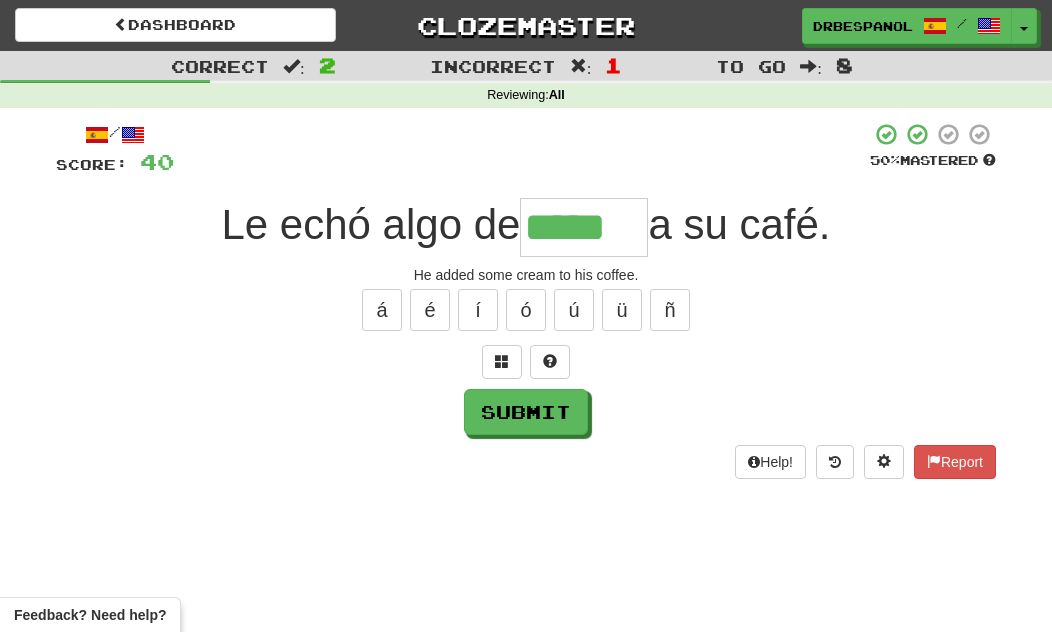 type on "*****" 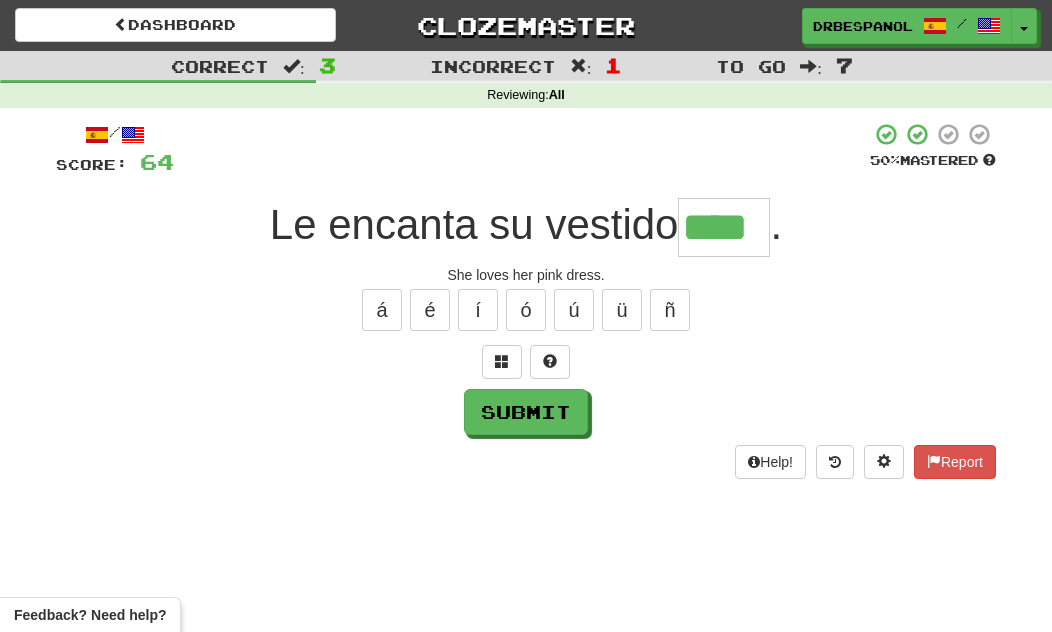 type on "****" 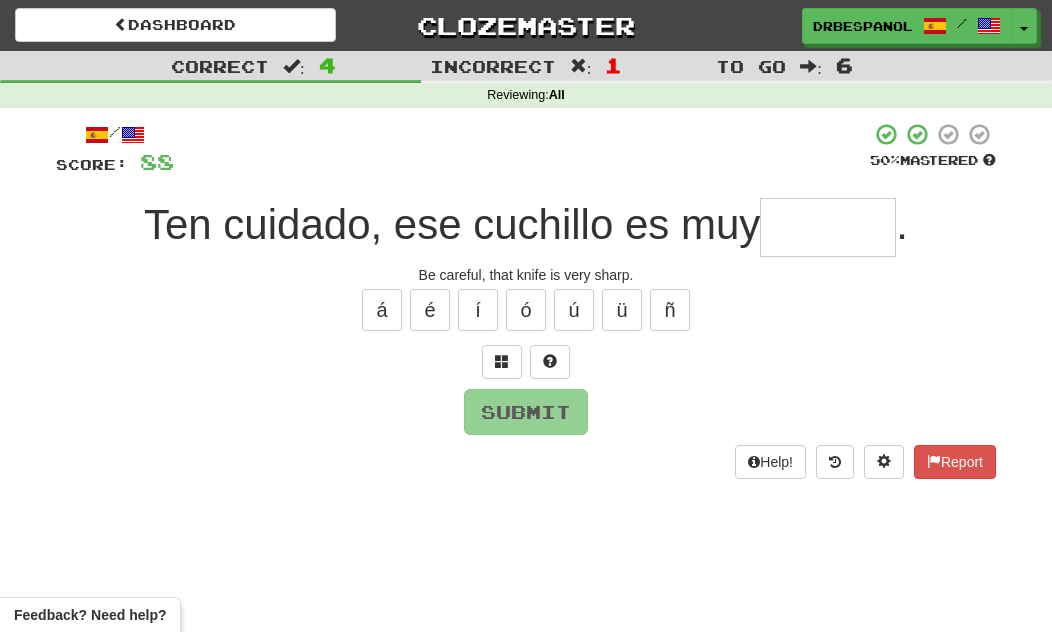 type on "*" 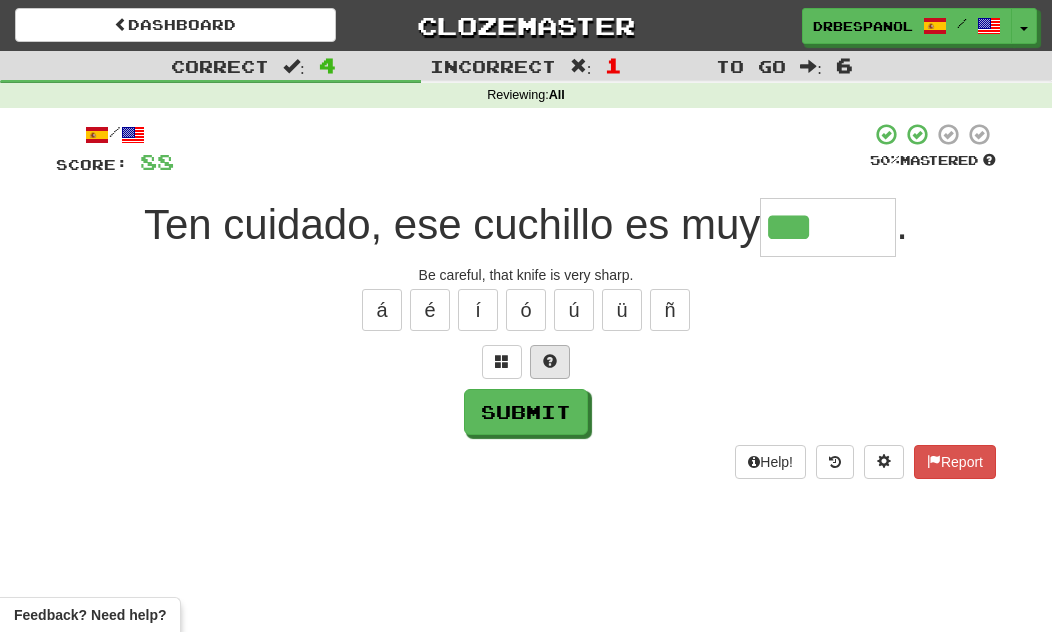 click at bounding box center [550, 362] 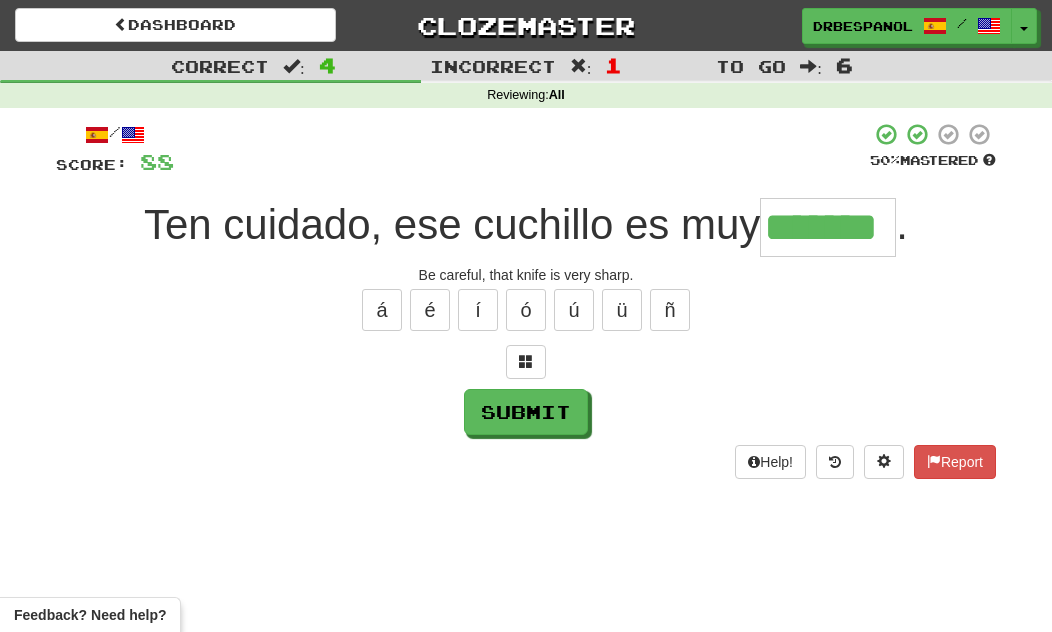 type on "*******" 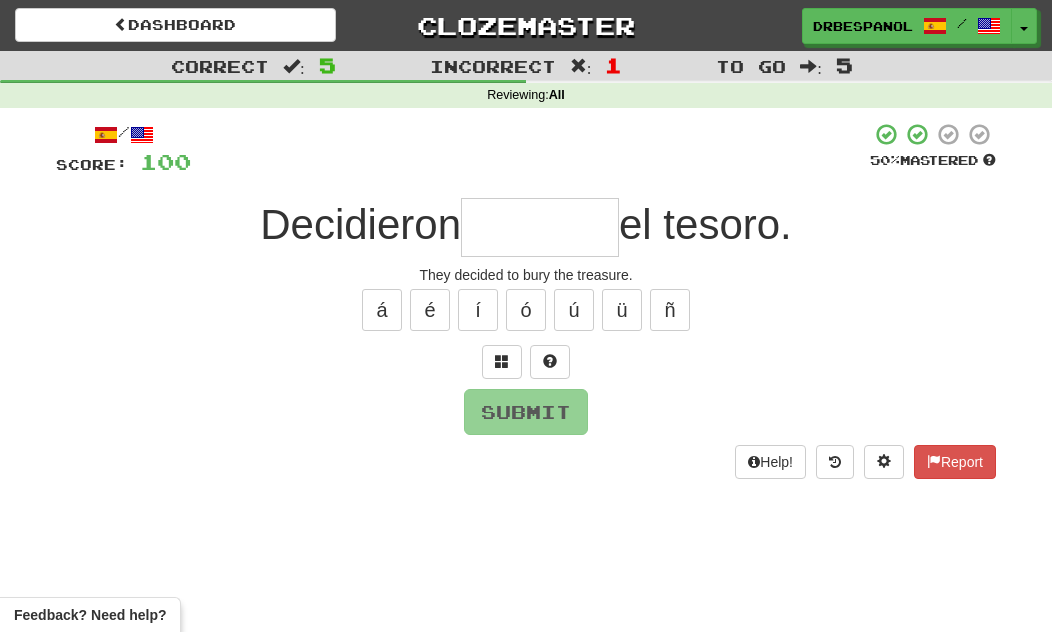 type on "*" 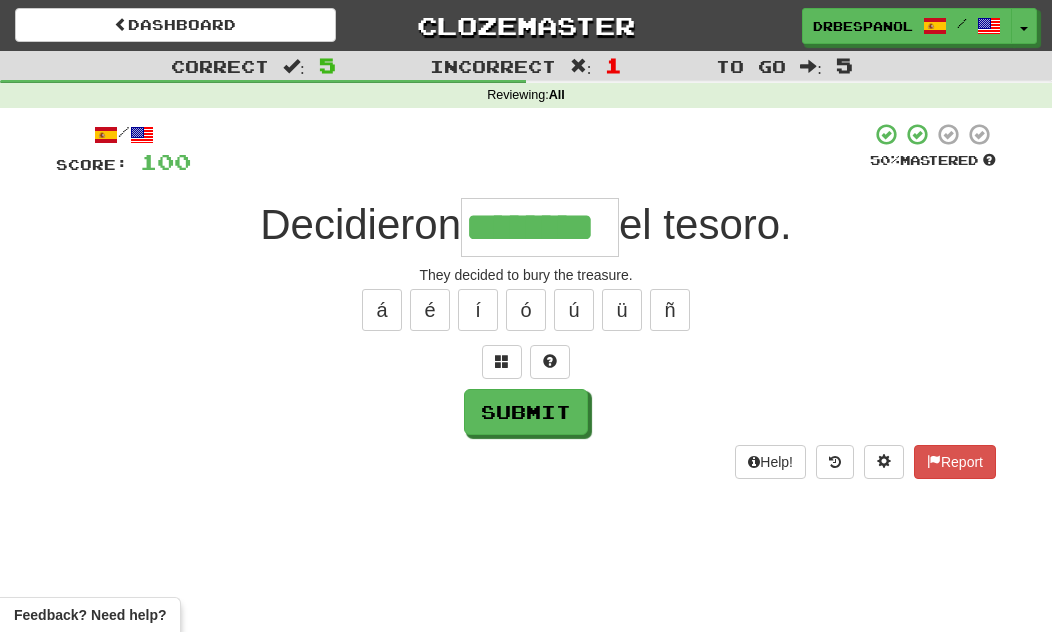 type on "********" 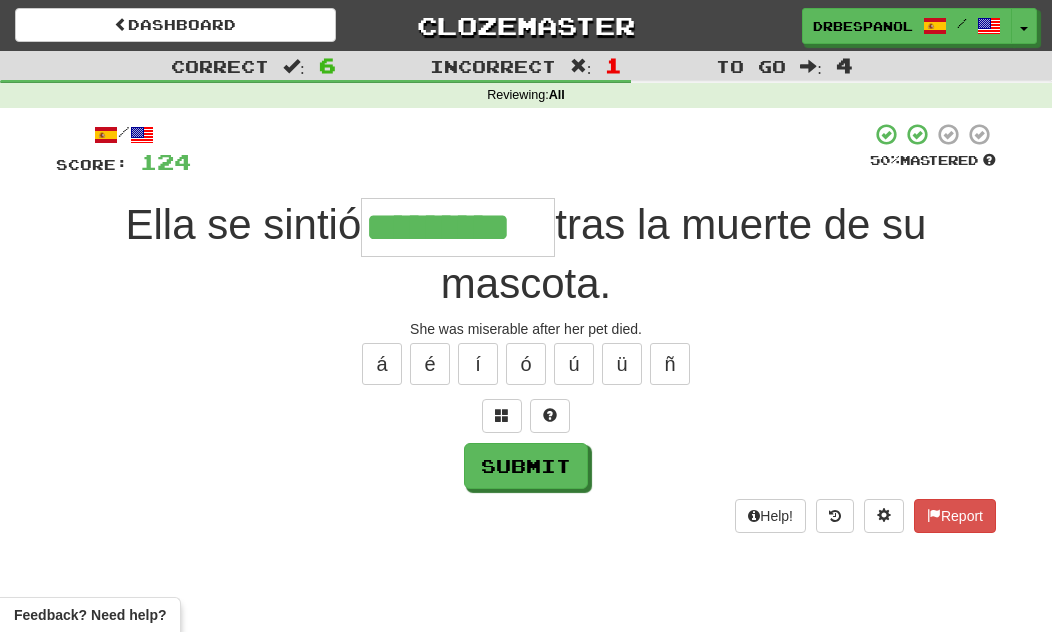type on "*********" 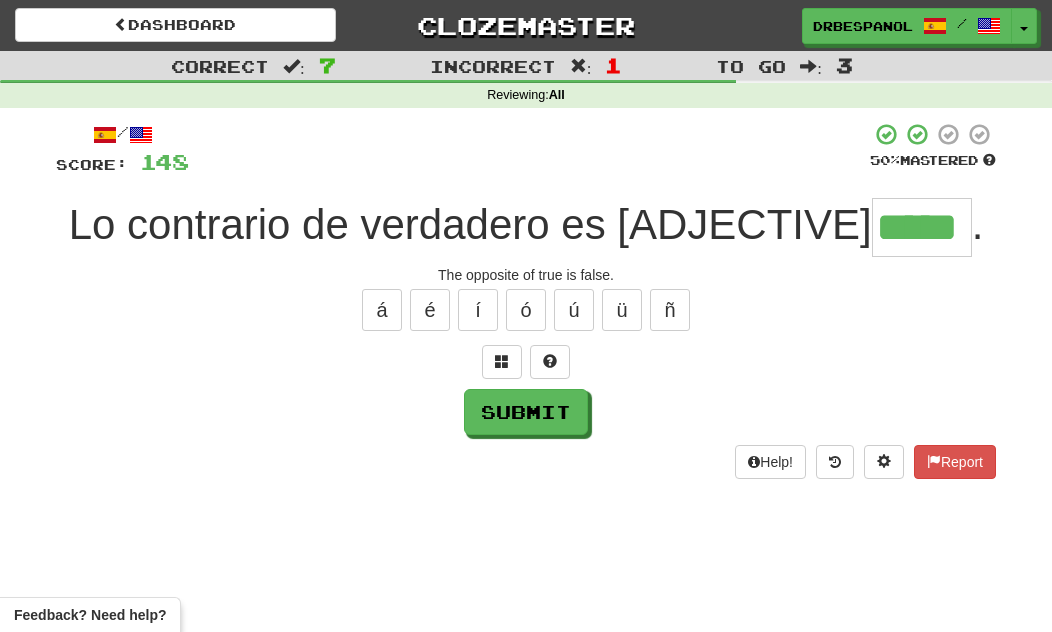 type on "*****" 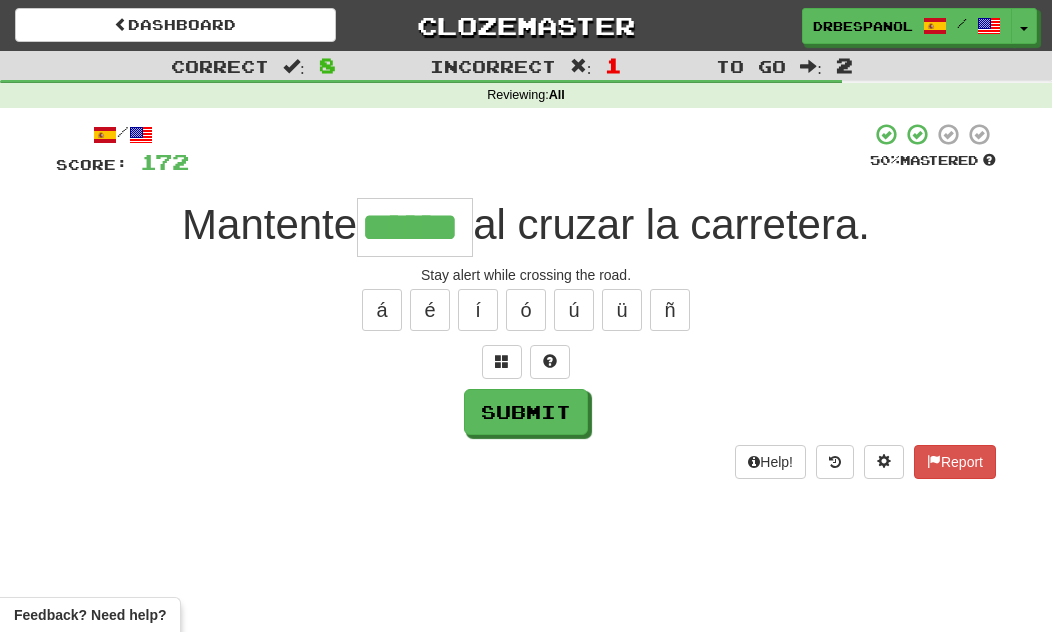 type on "******" 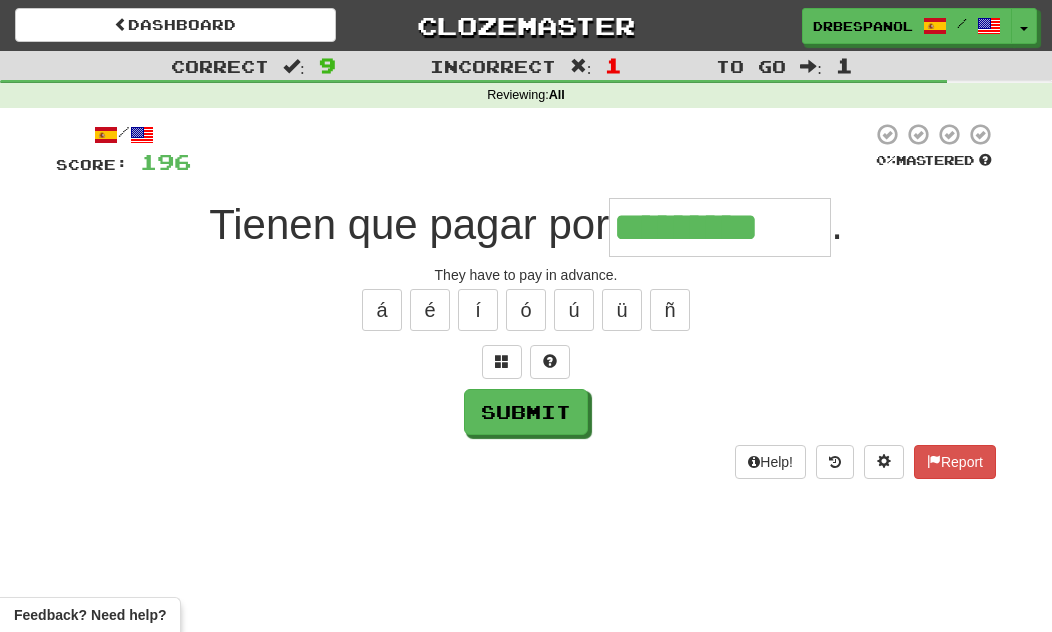 type on "**********" 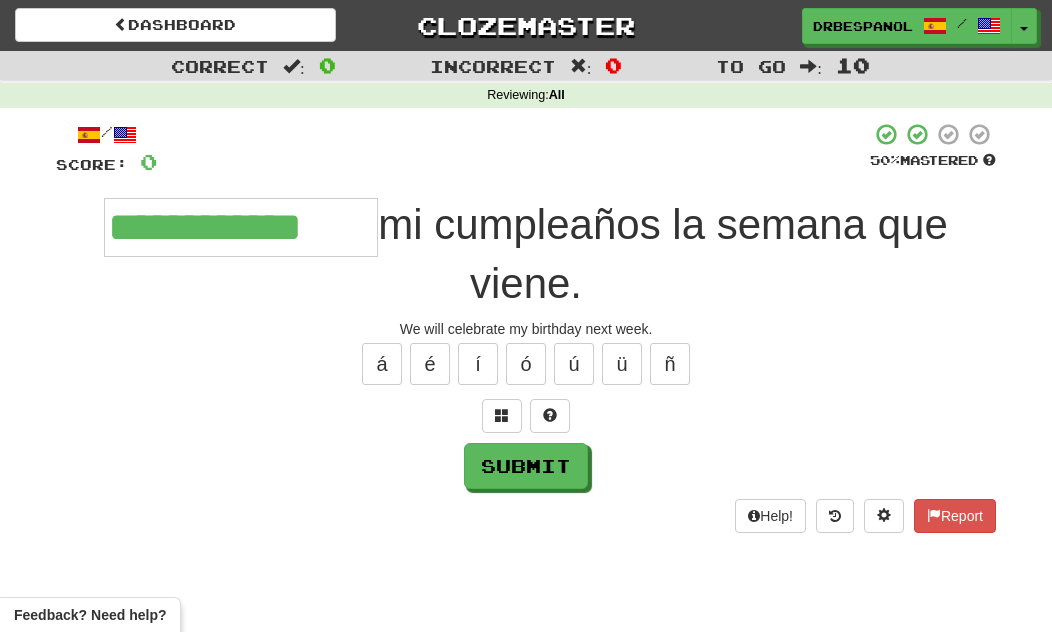 type on "**********" 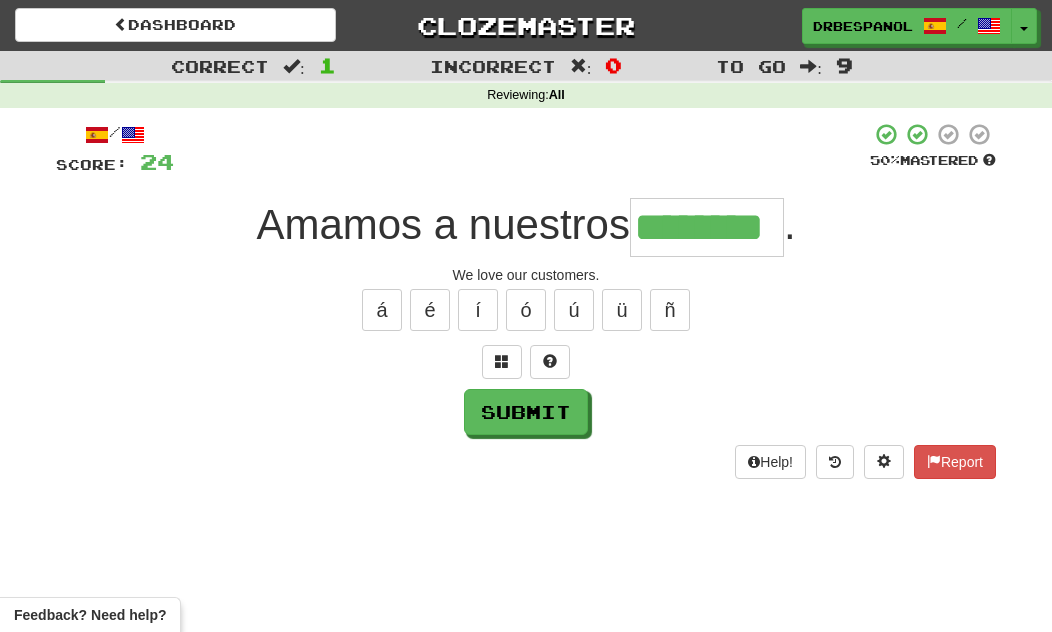 type on "********" 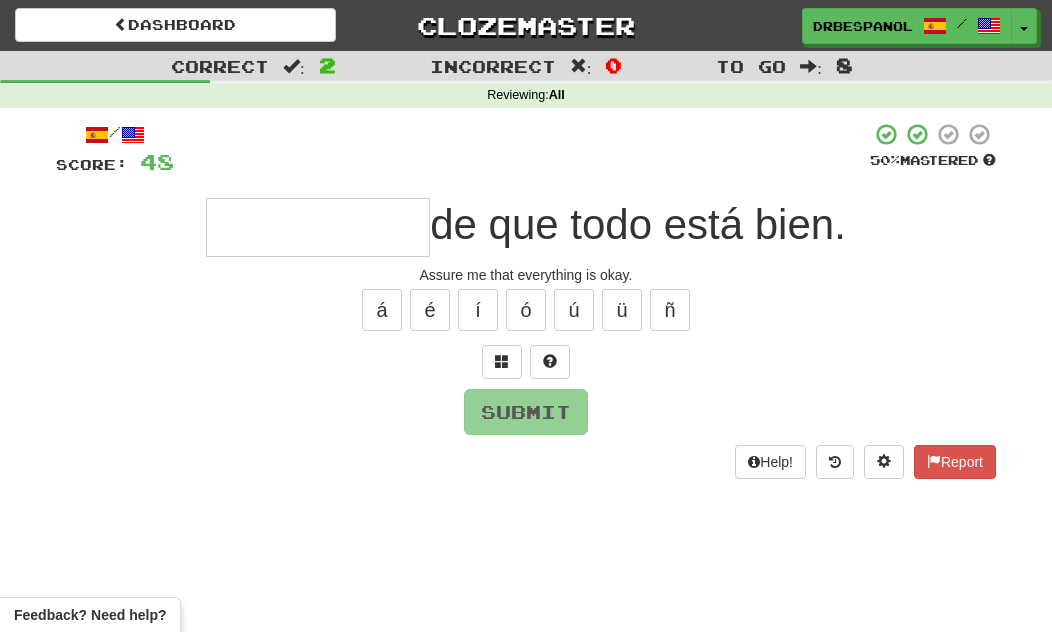 type on "*" 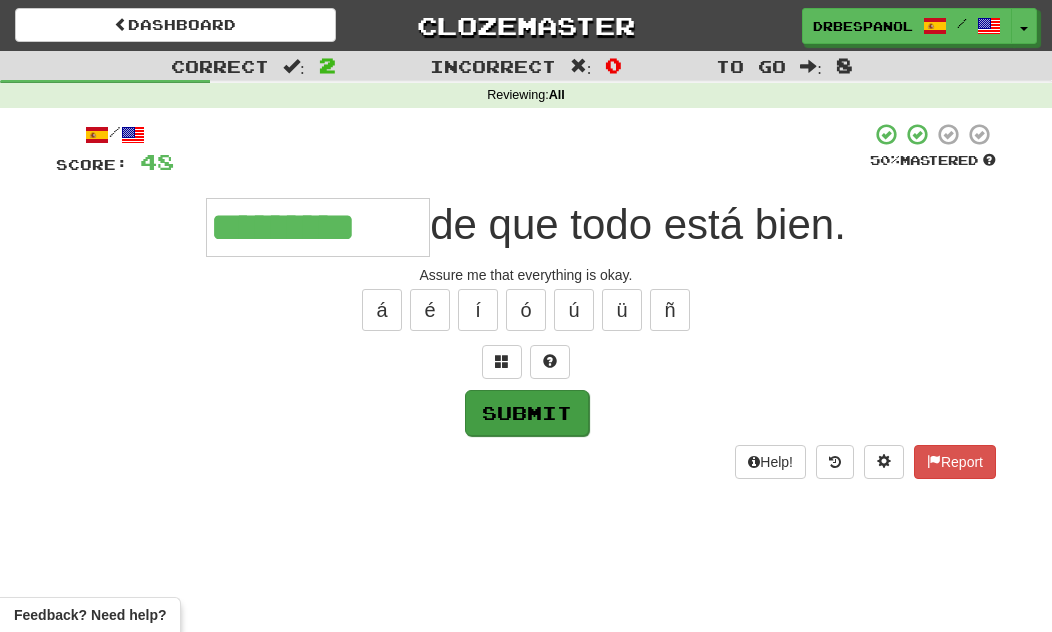 click on "Submit" at bounding box center [527, 413] 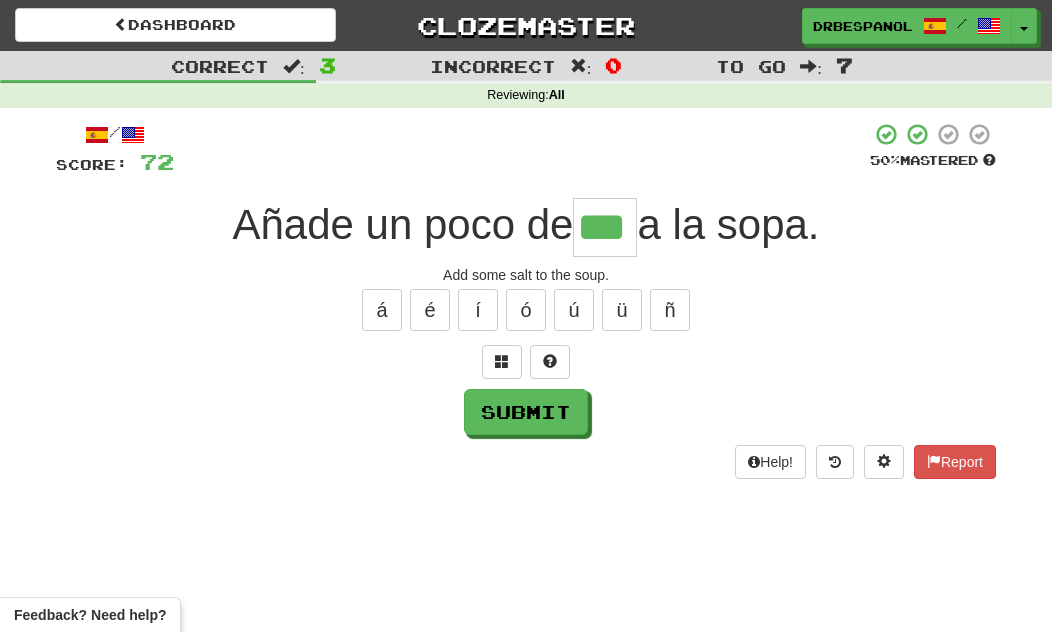 type on "***" 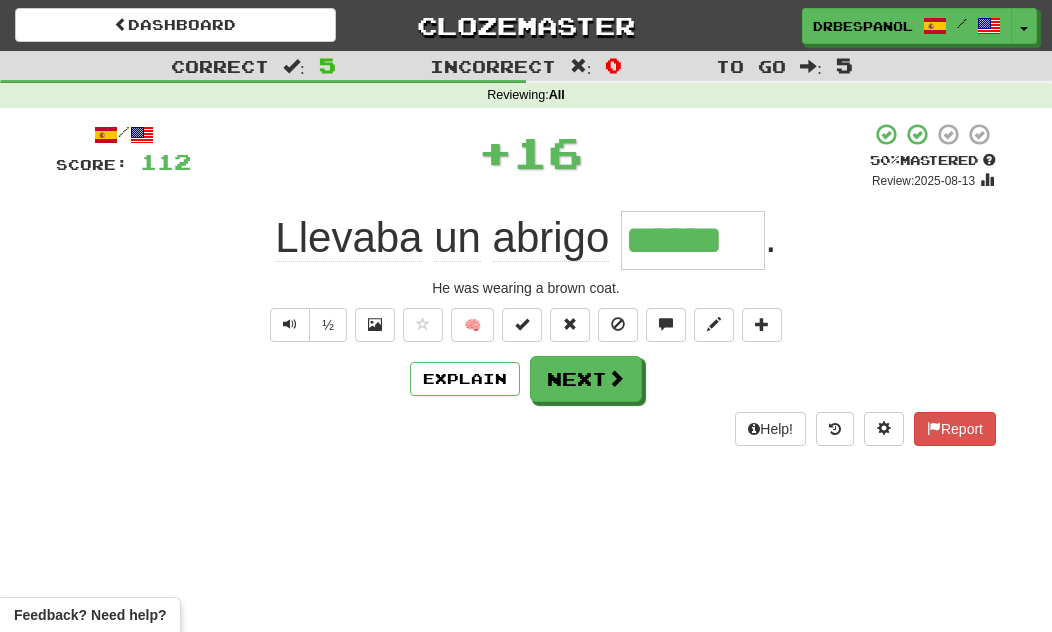 type on "******" 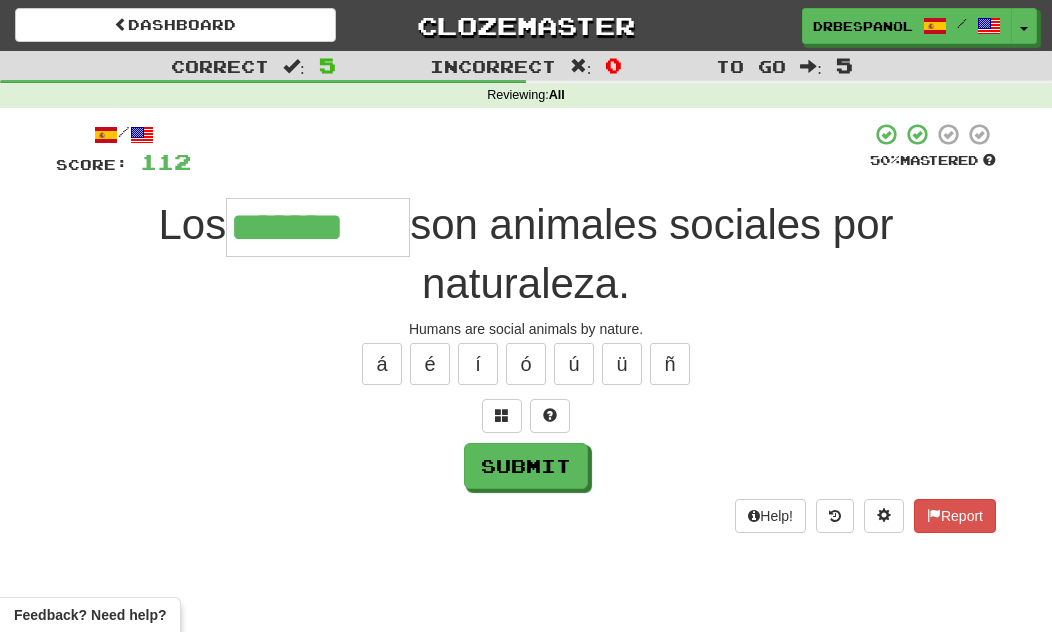 type on "*******" 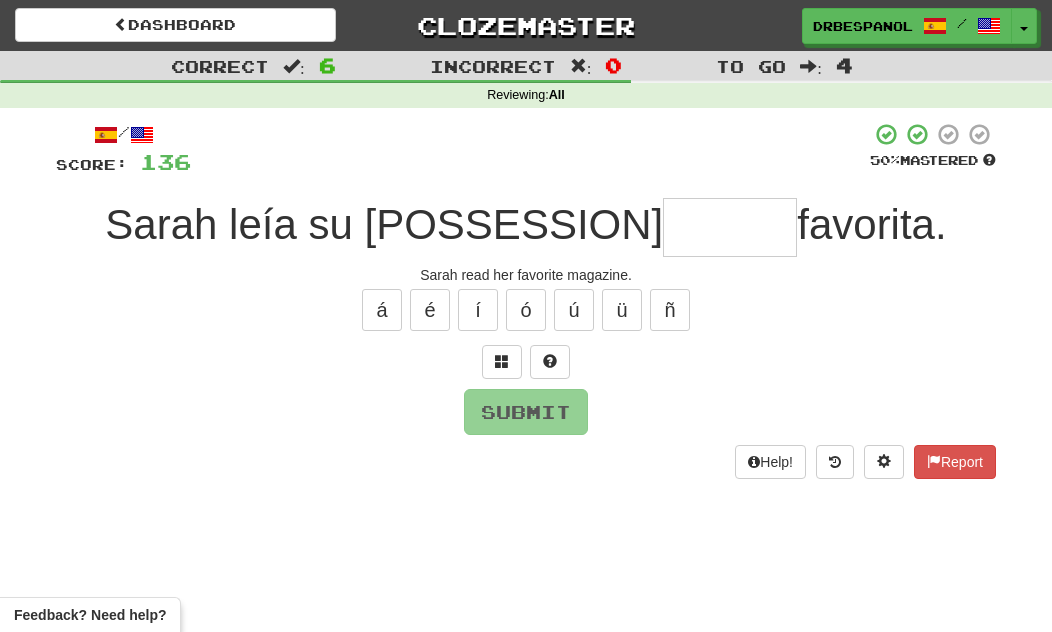type on "*" 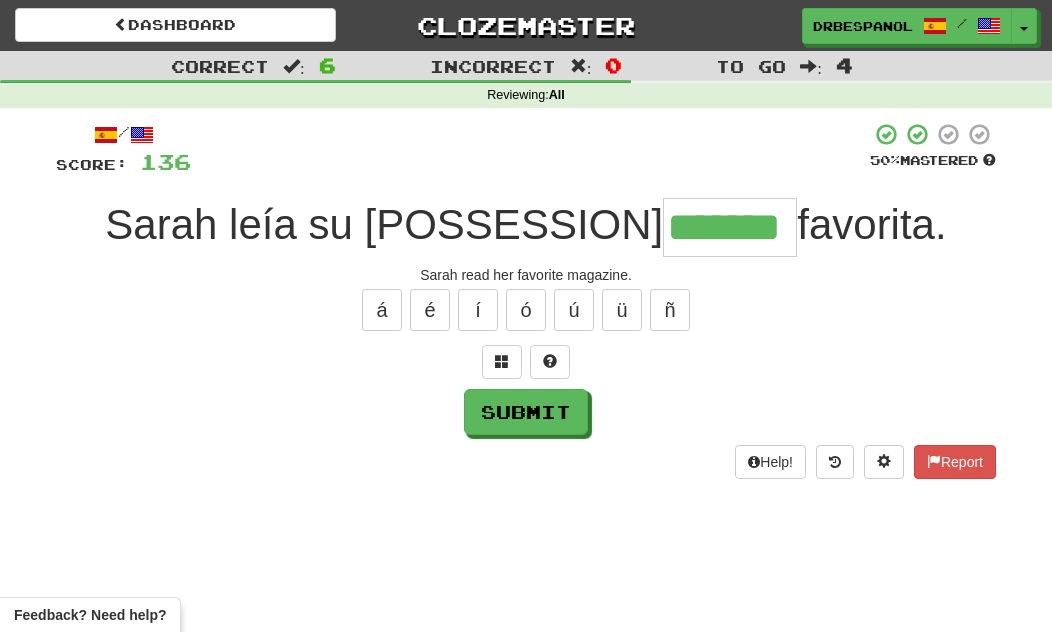 type on "*******" 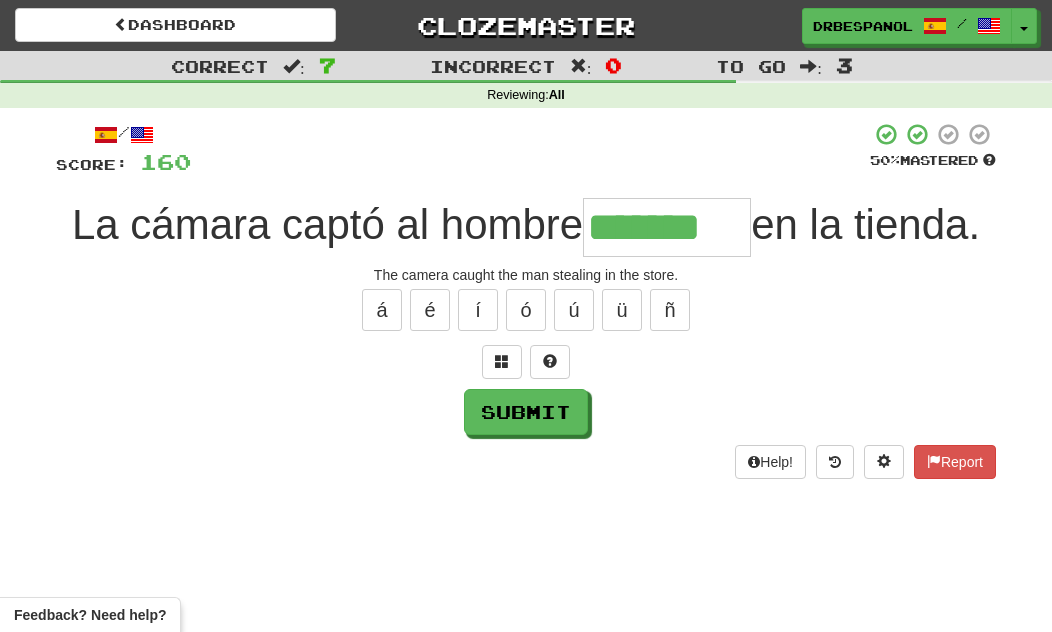 type on "*******" 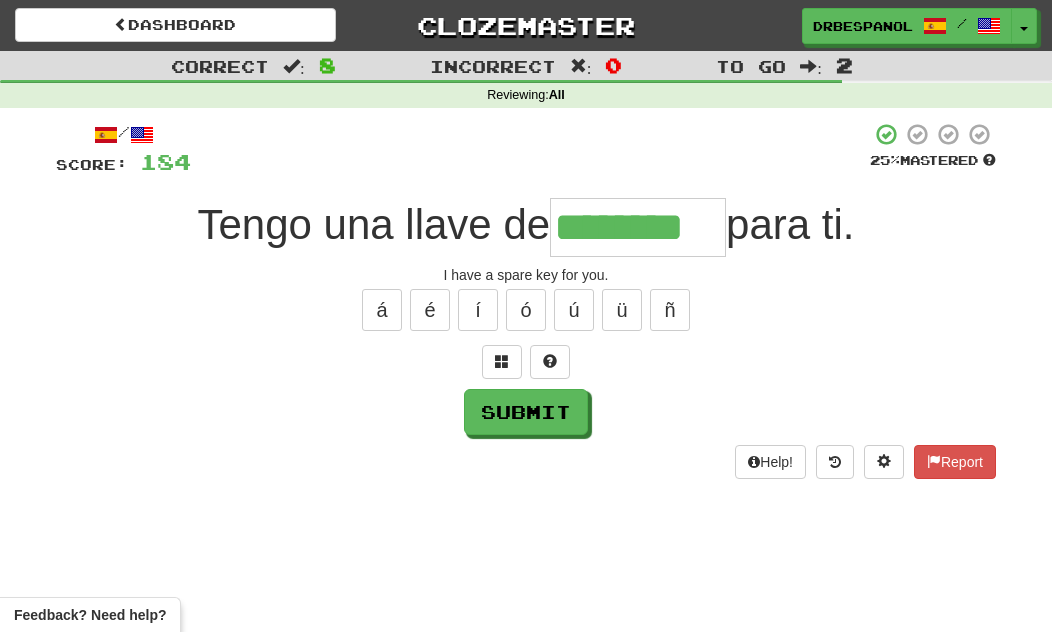 type on "********" 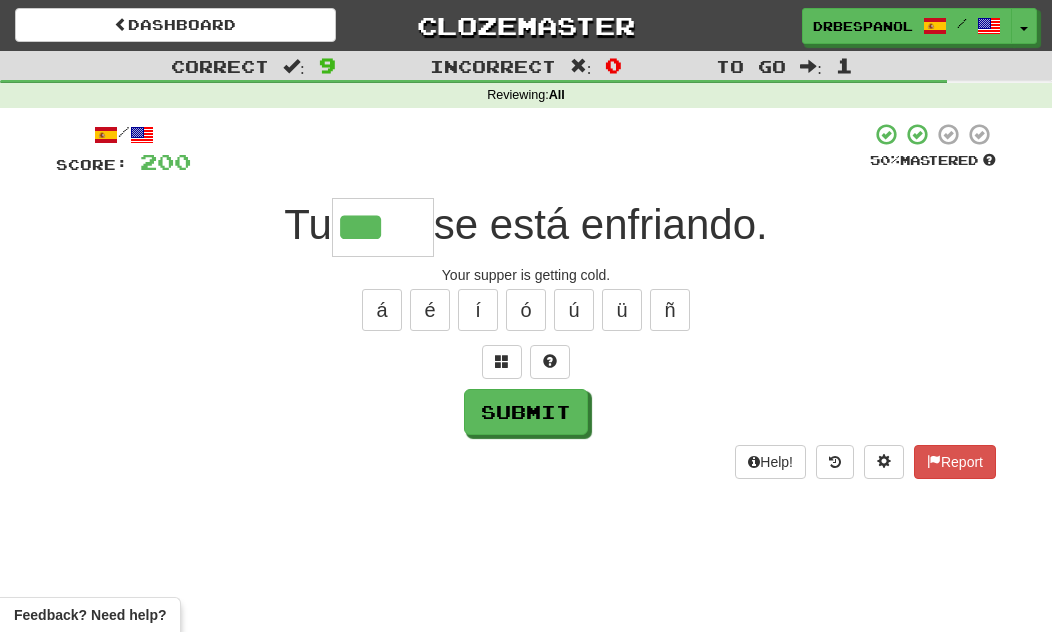type on "****" 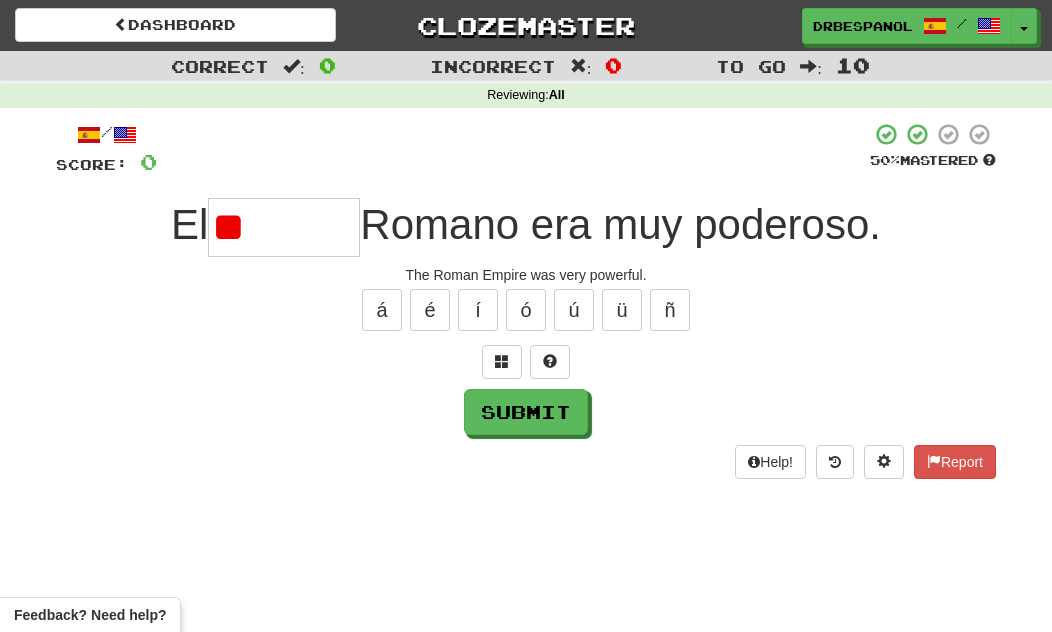 type on "*" 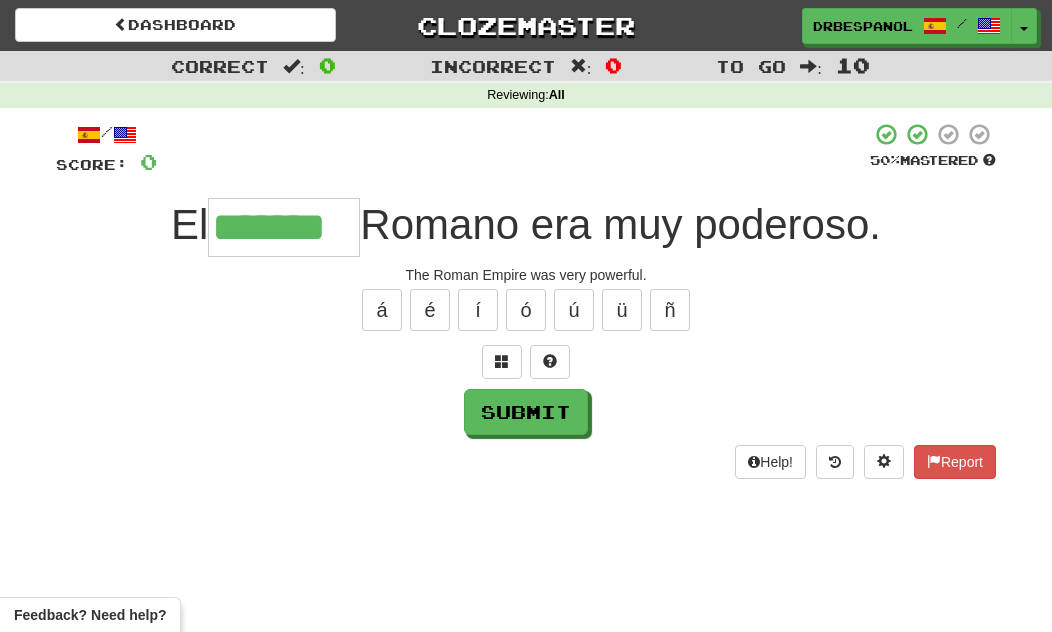type on "*******" 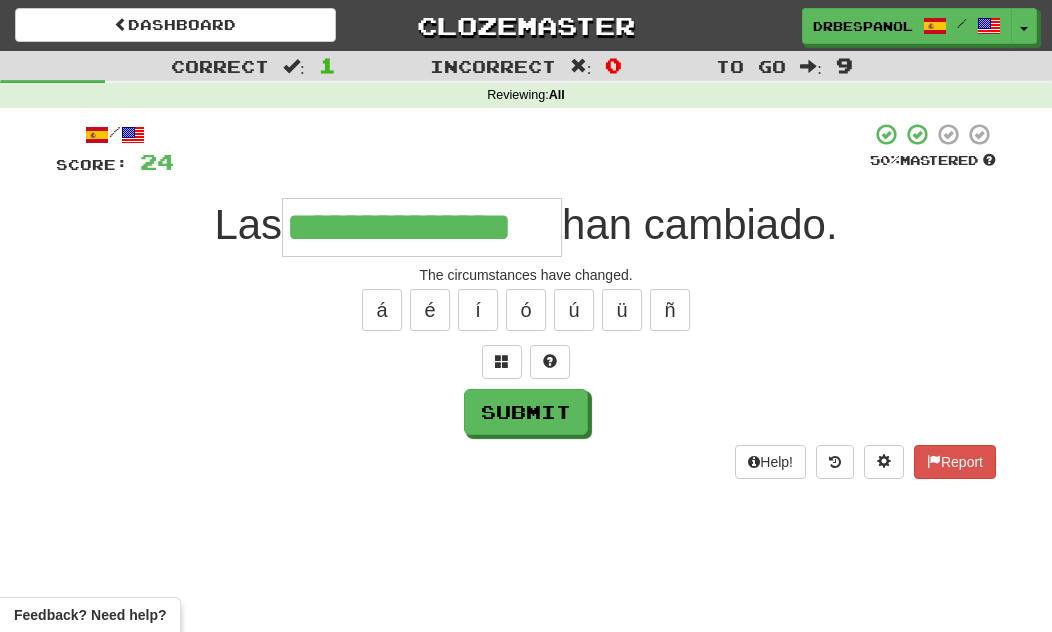type on "**********" 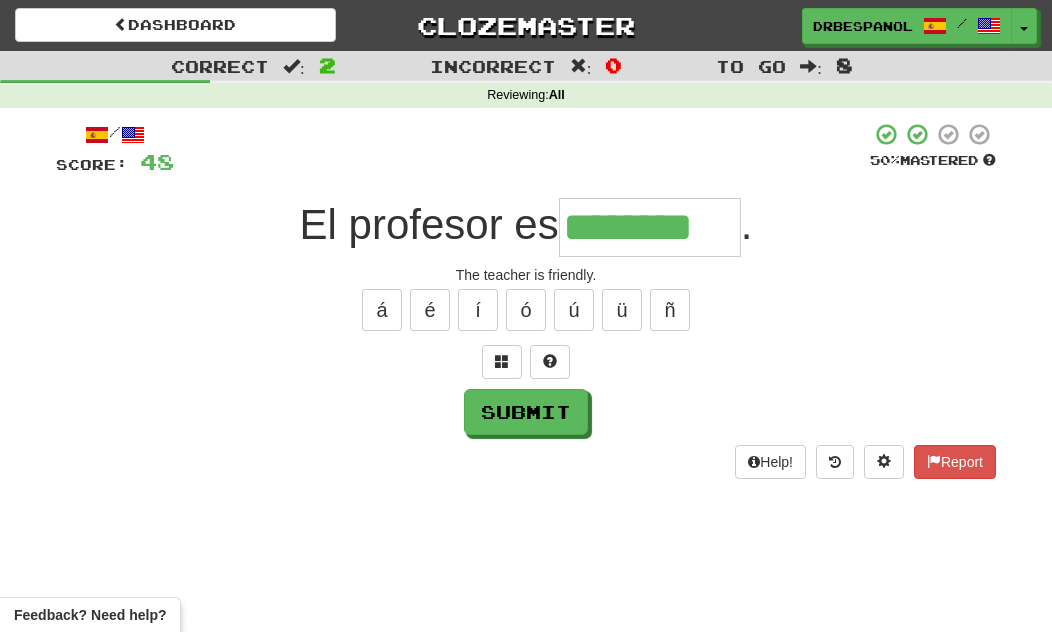 type on "********" 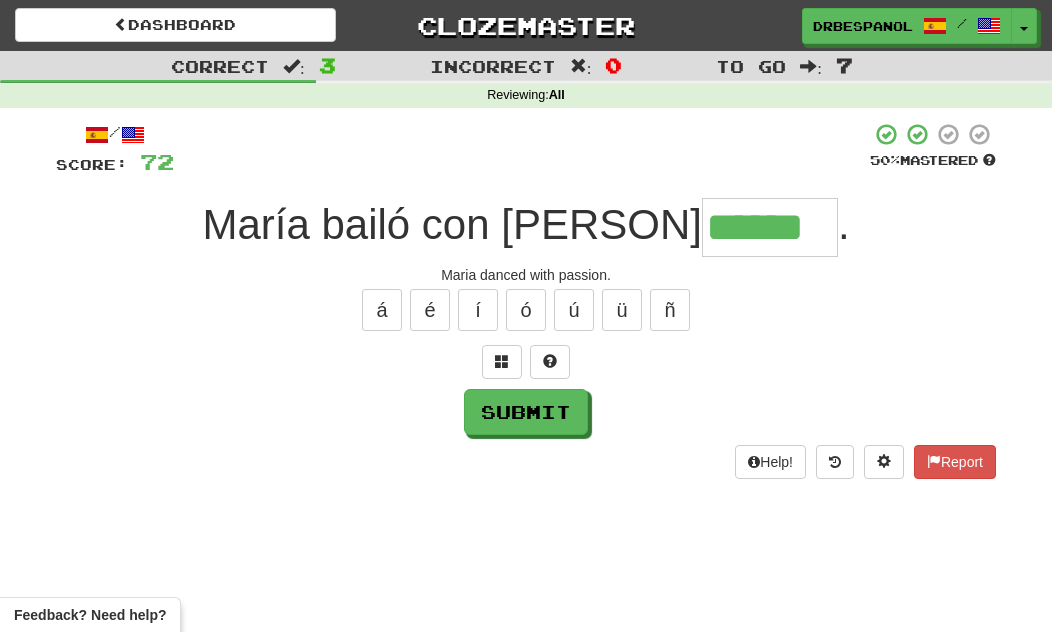 type on "******" 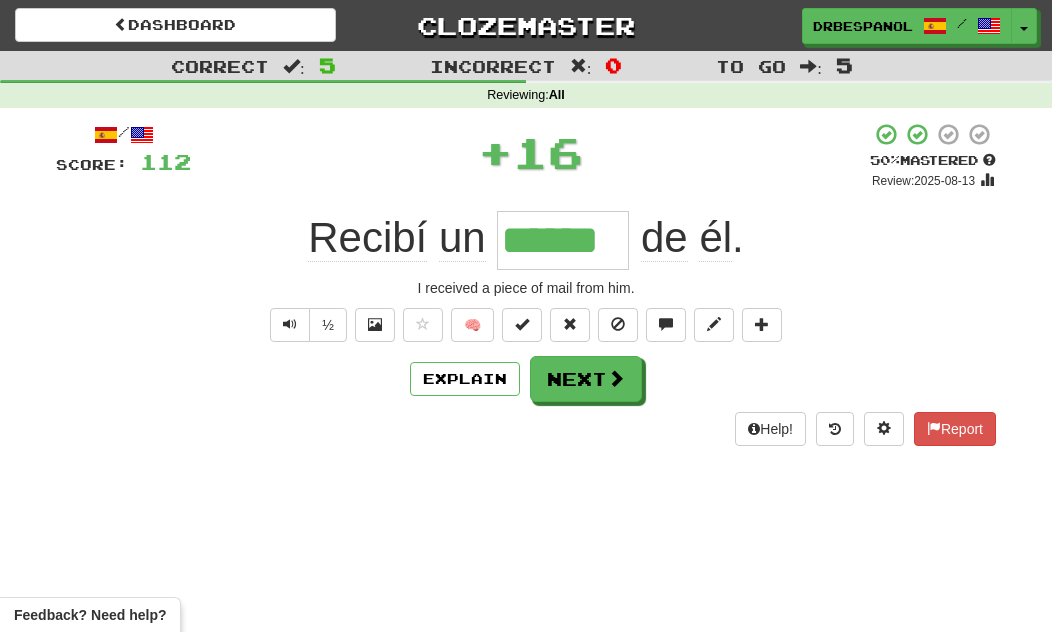type on "******" 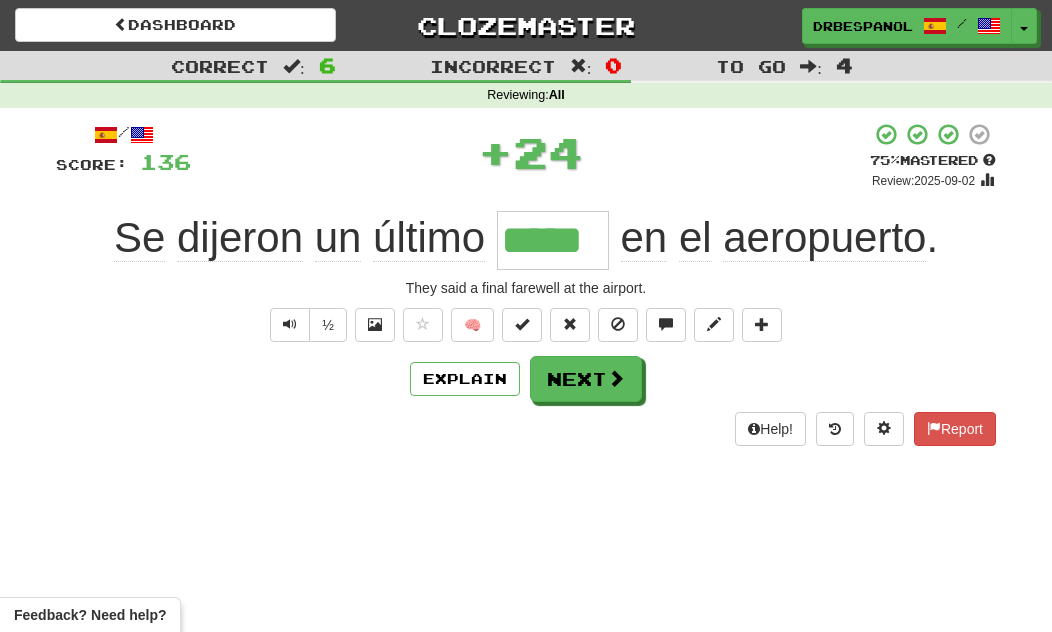 type on "*****" 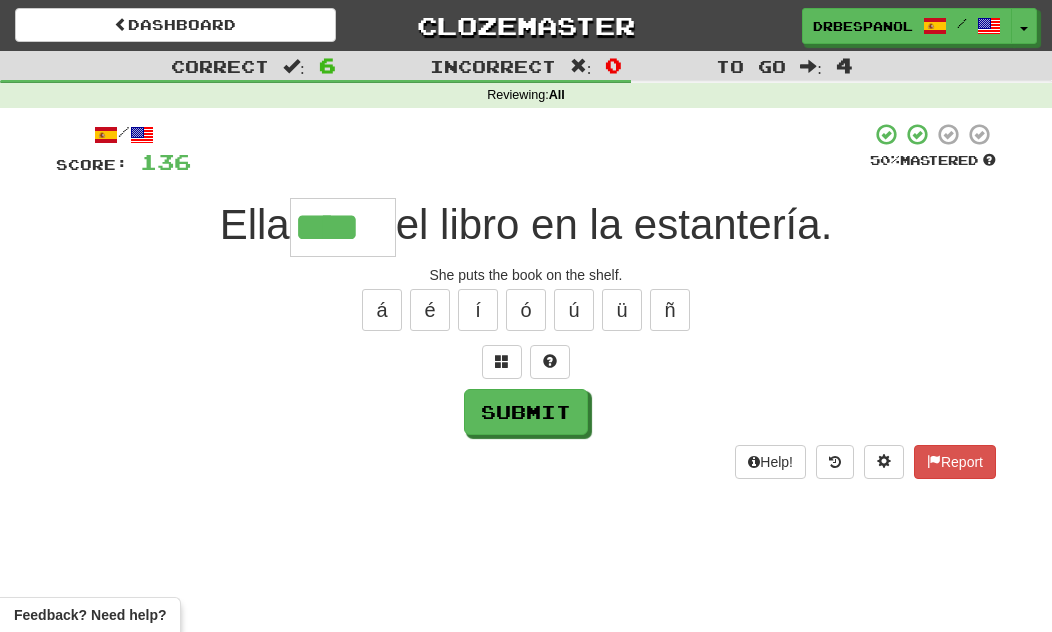type on "****" 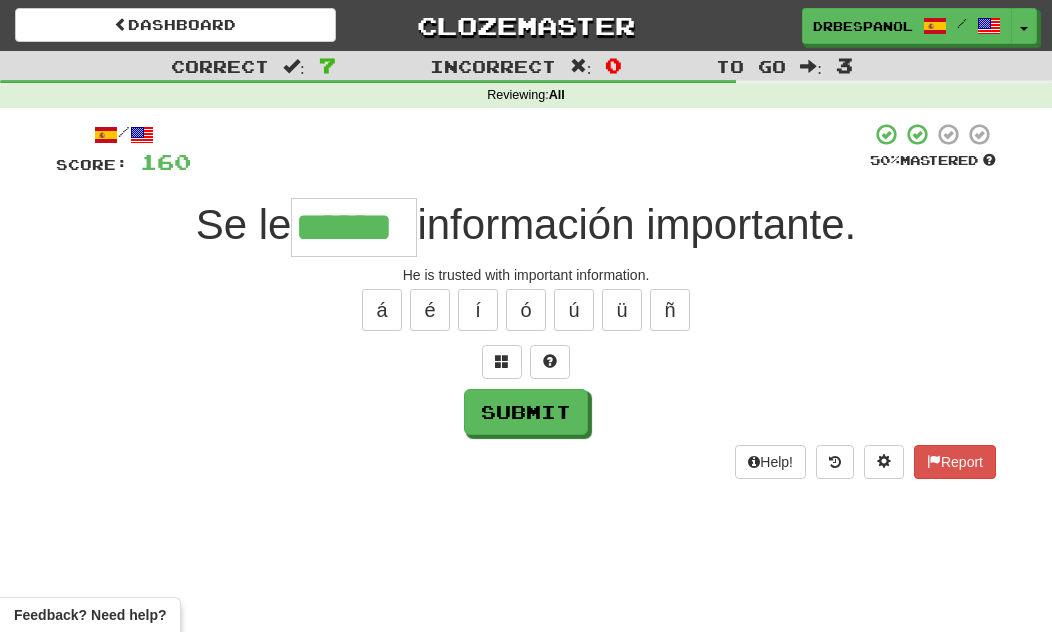 type on "******" 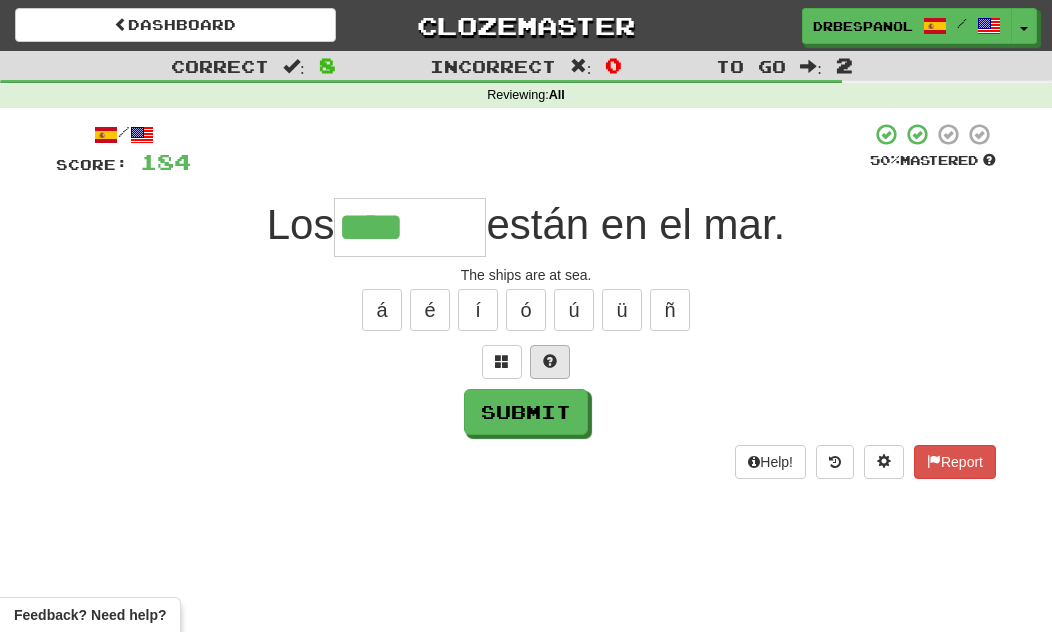 click at bounding box center (550, 362) 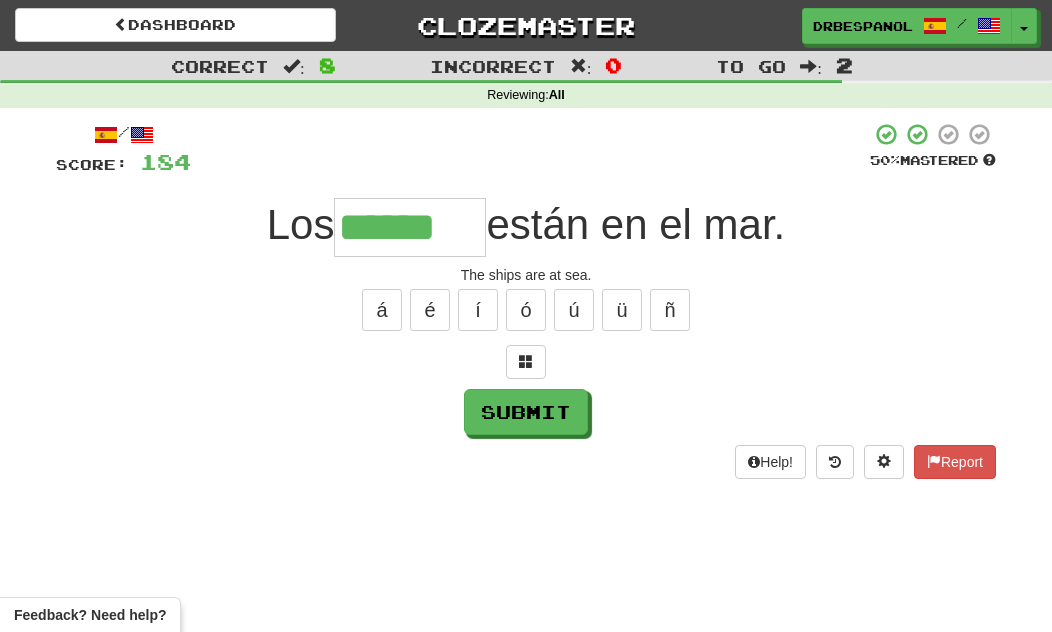 type on "******" 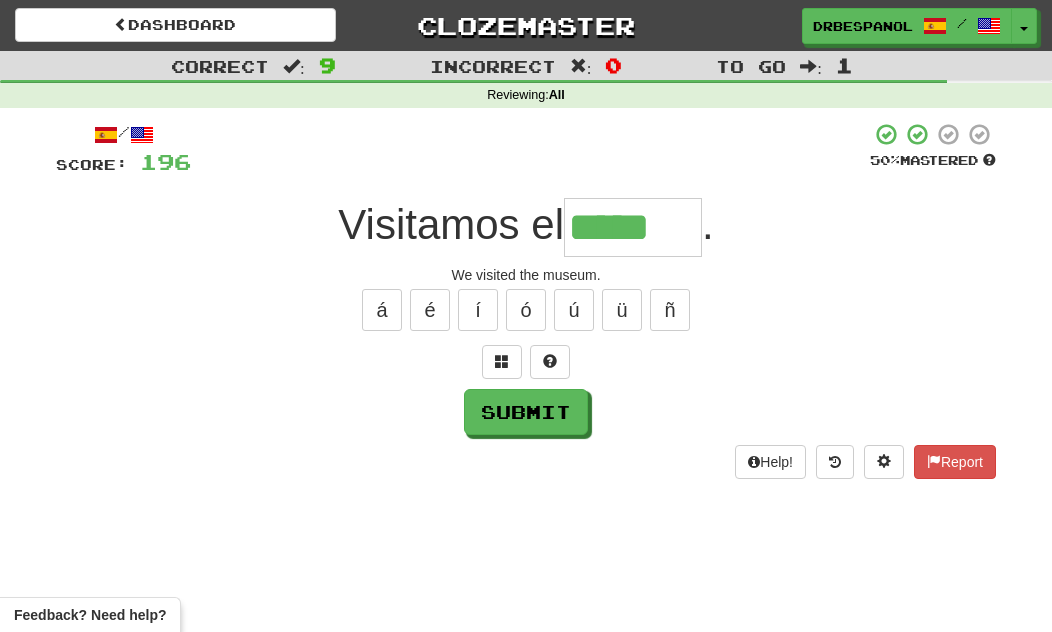 type on "*****" 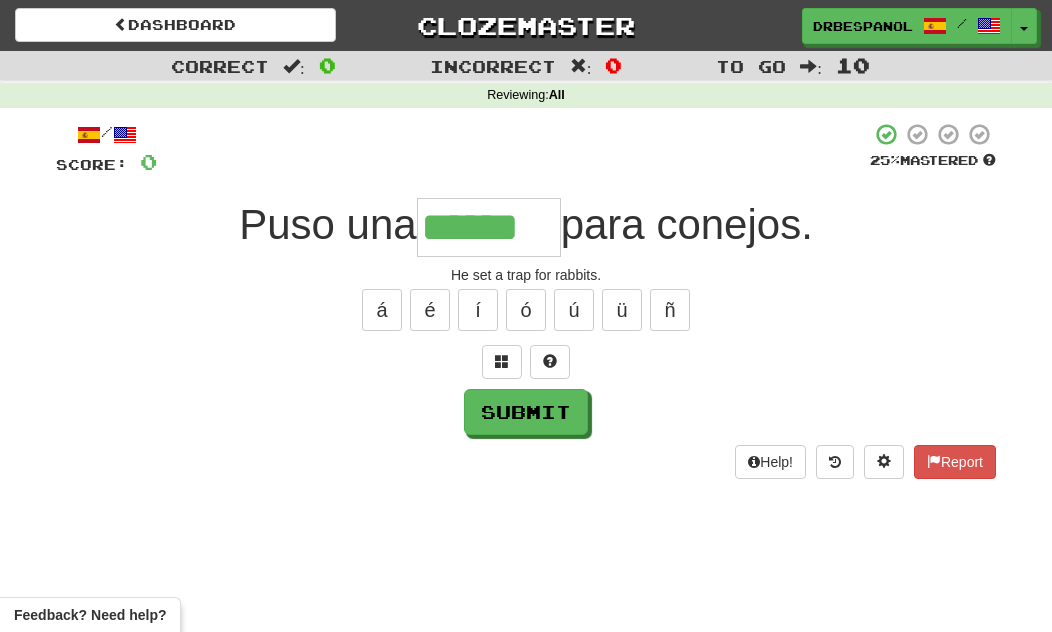 type on "******" 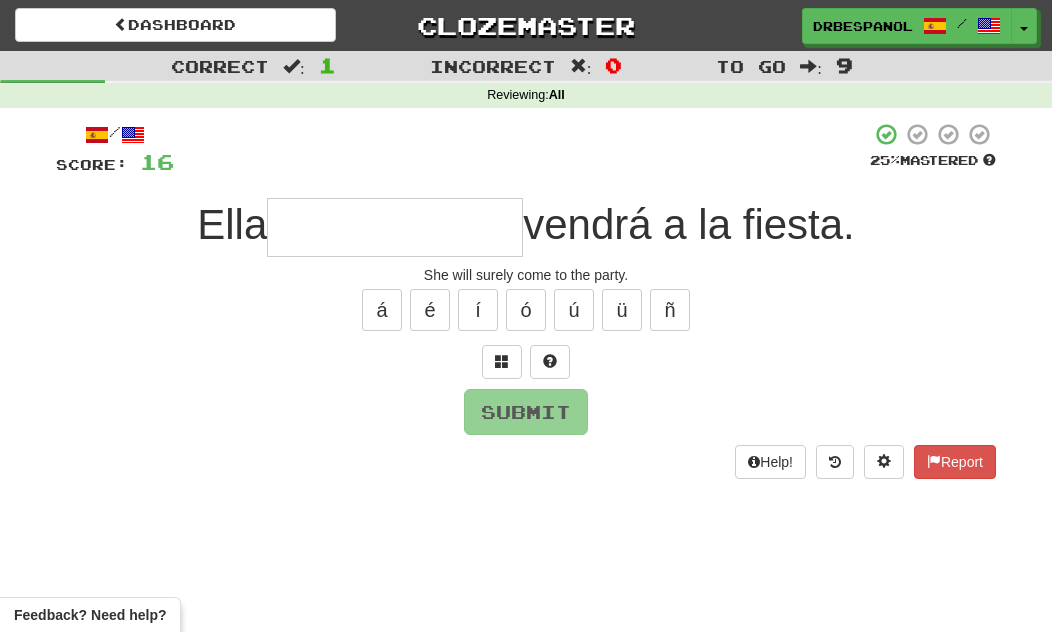 type on "*" 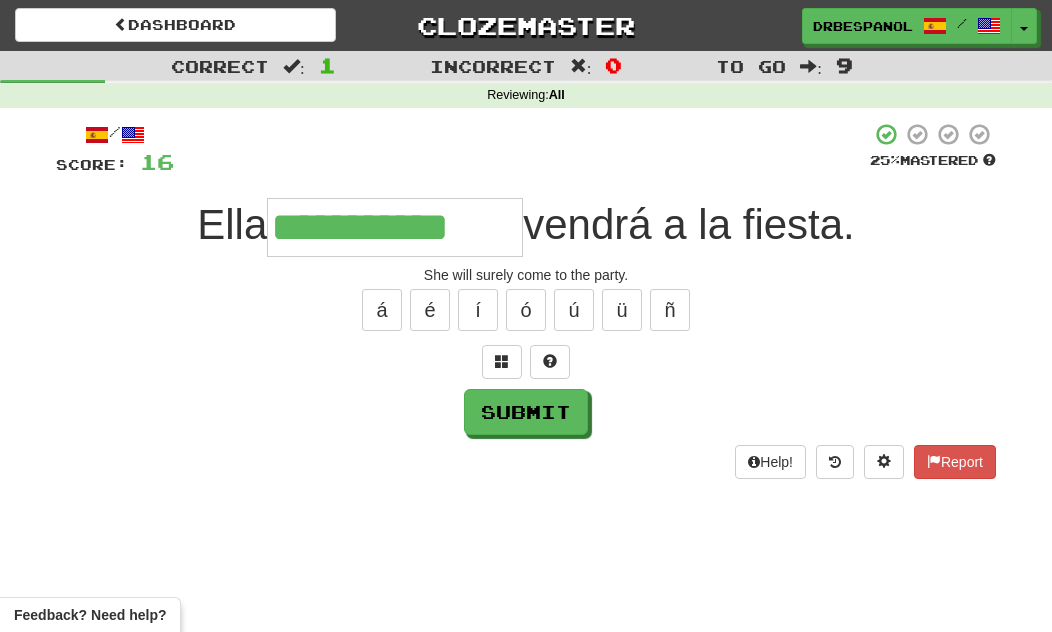type on "**********" 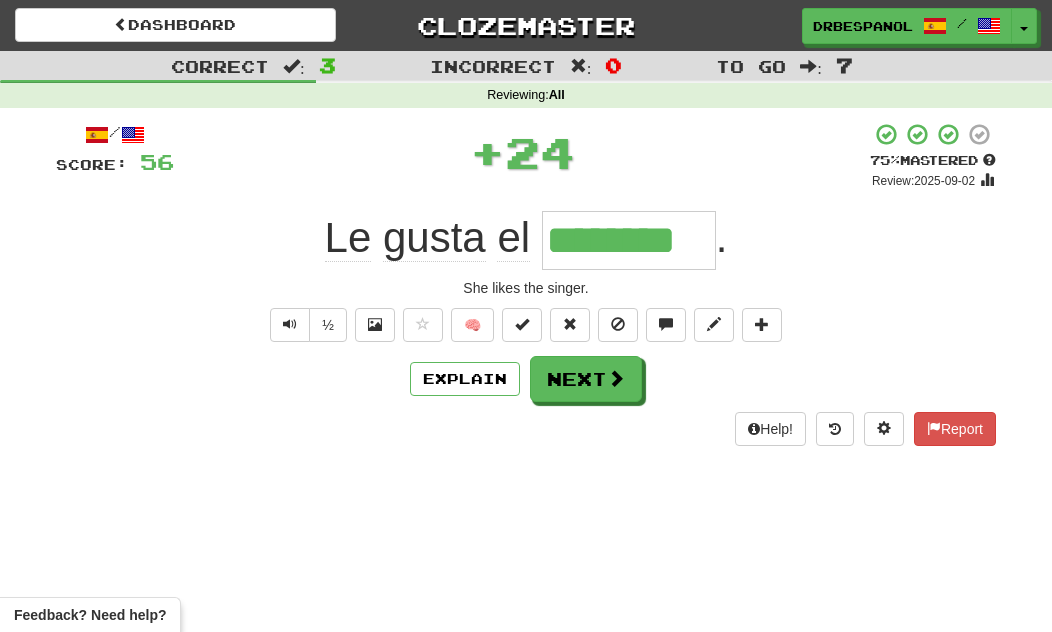type on "********" 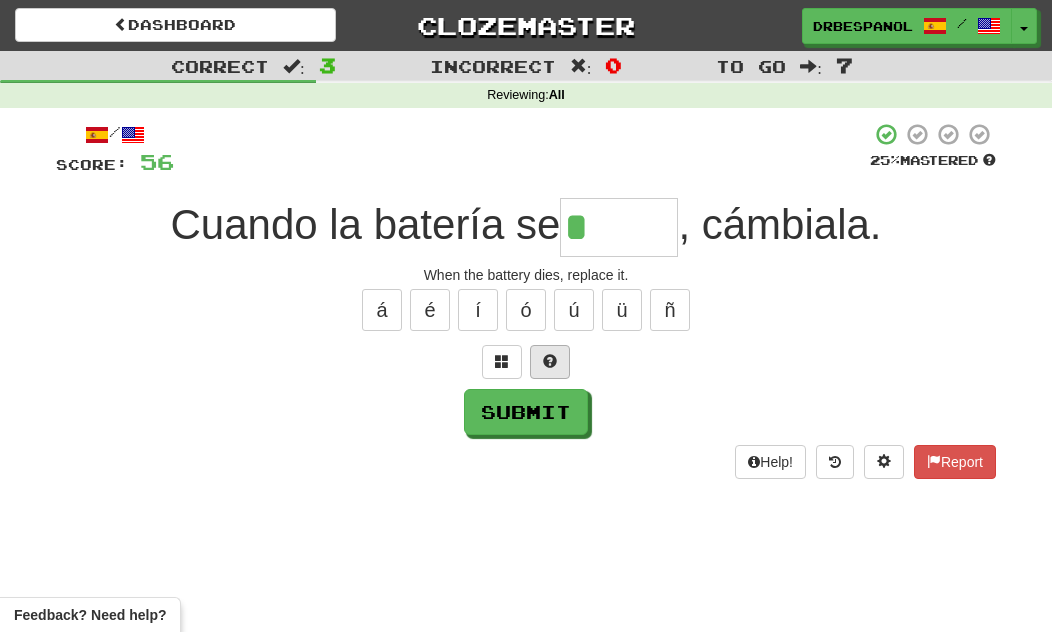 click at bounding box center [550, 361] 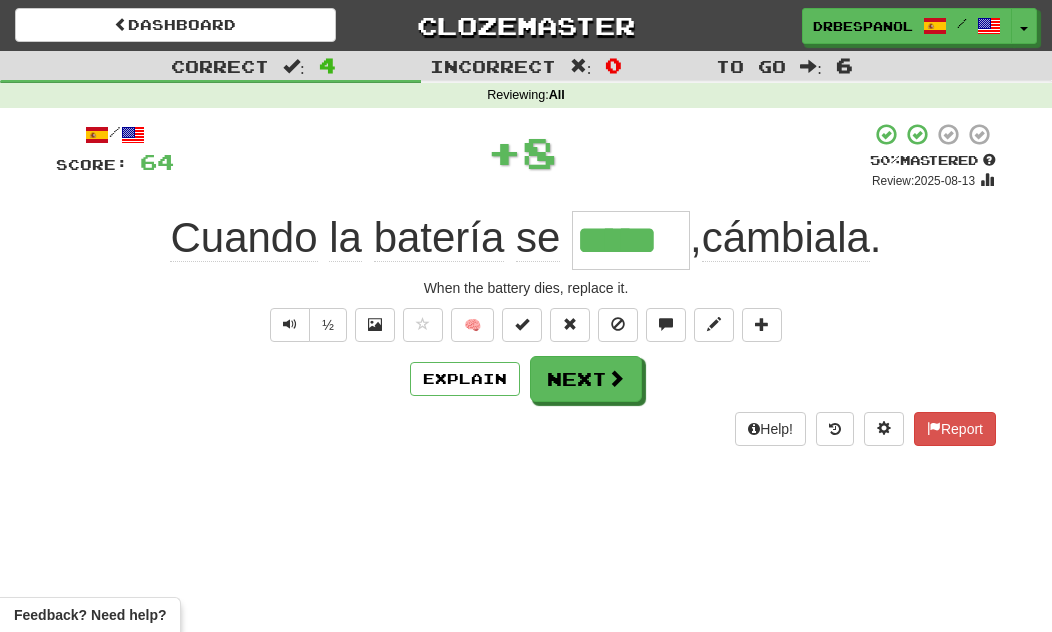 type on "*****" 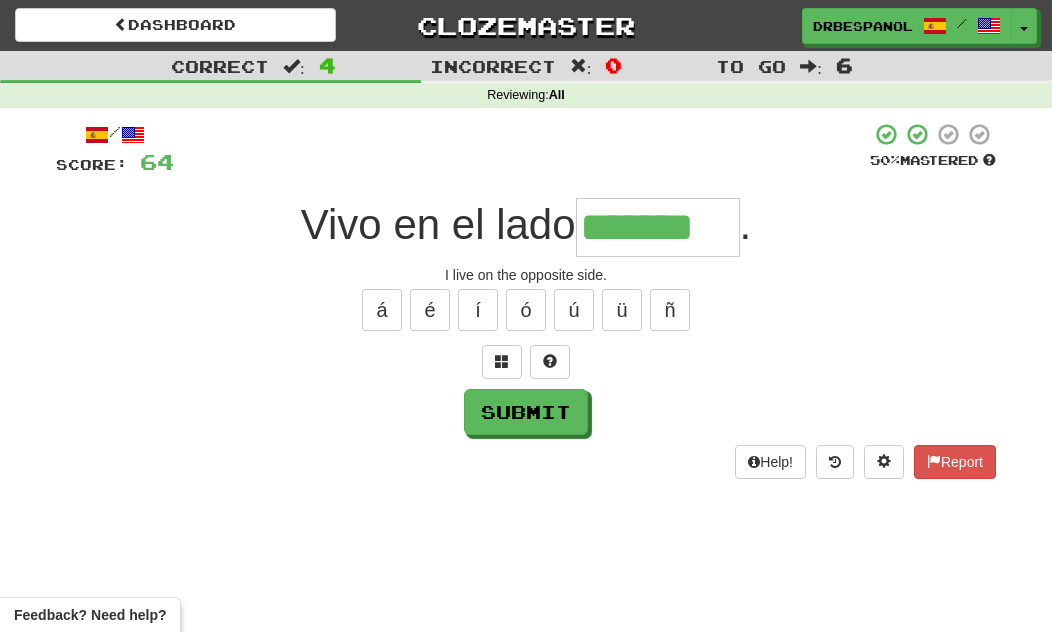 type on "*******" 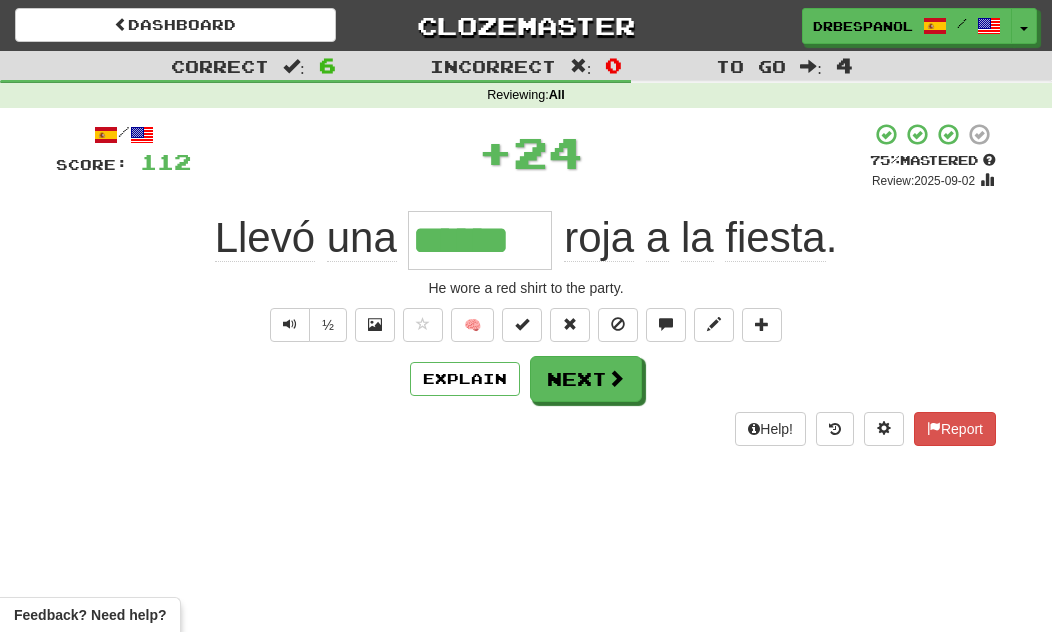 type on "******" 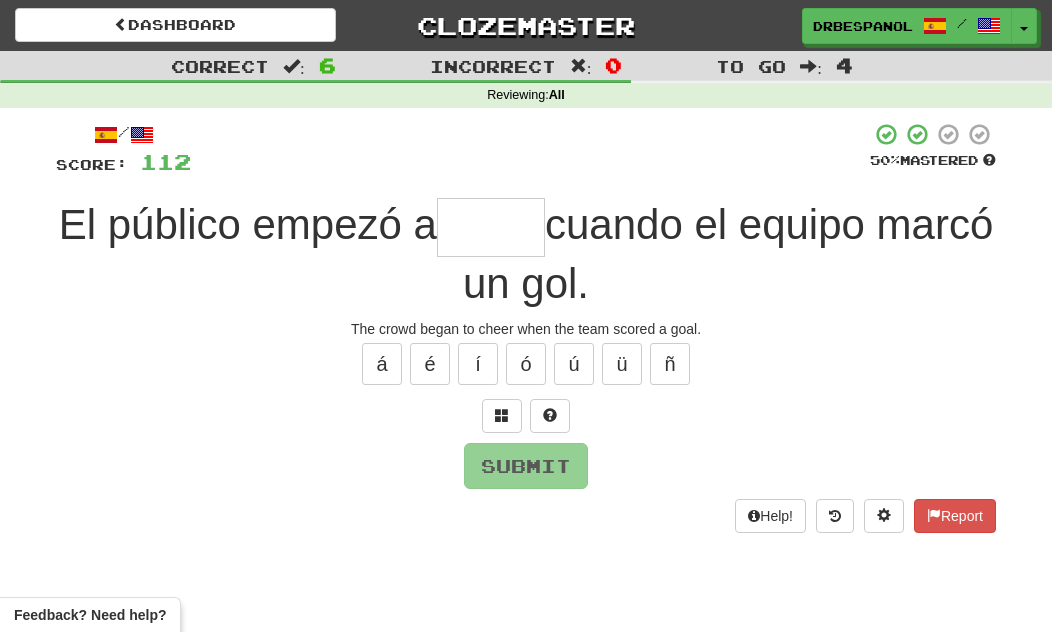 type on "*" 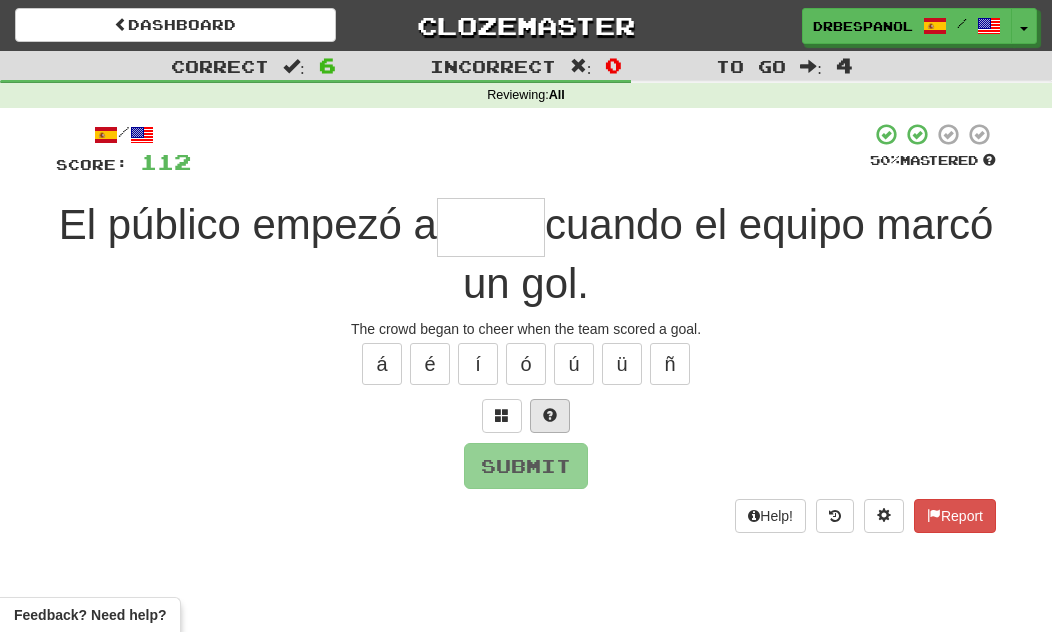 click at bounding box center (550, 415) 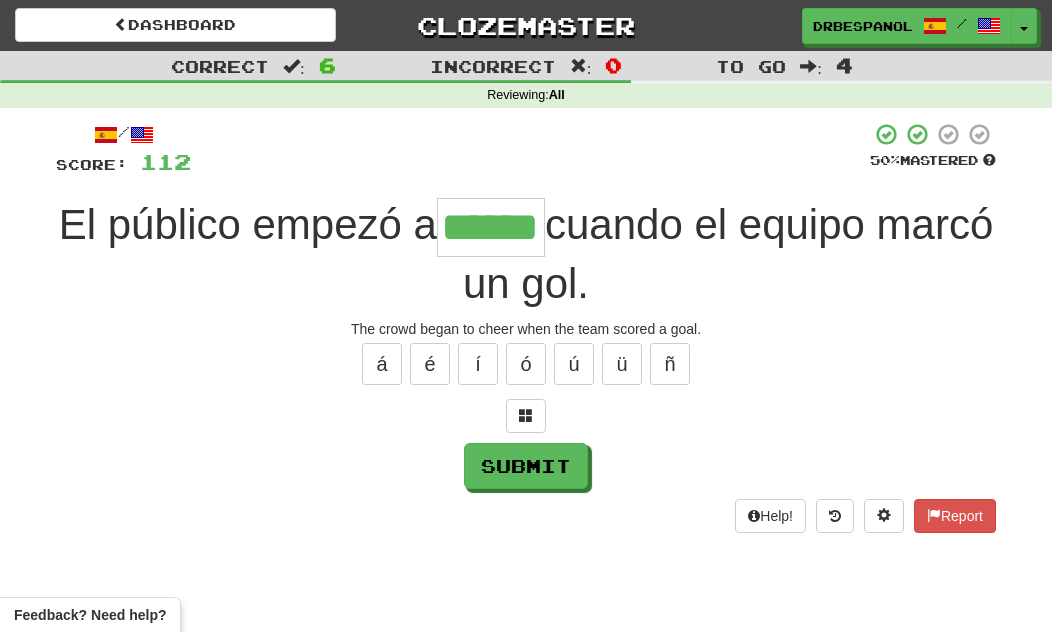 type on "******" 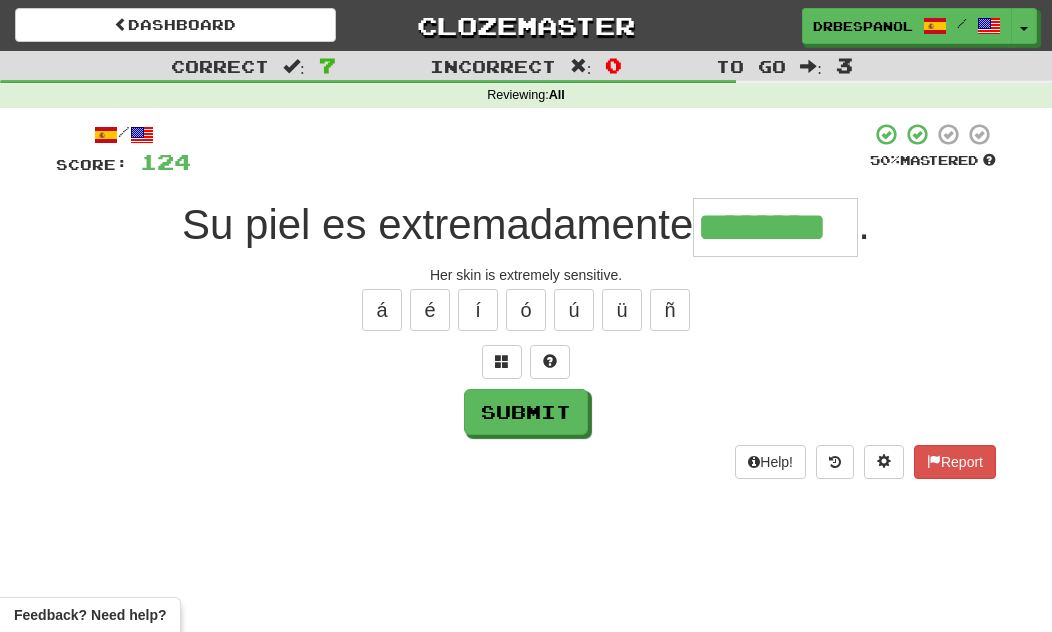 type on "********" 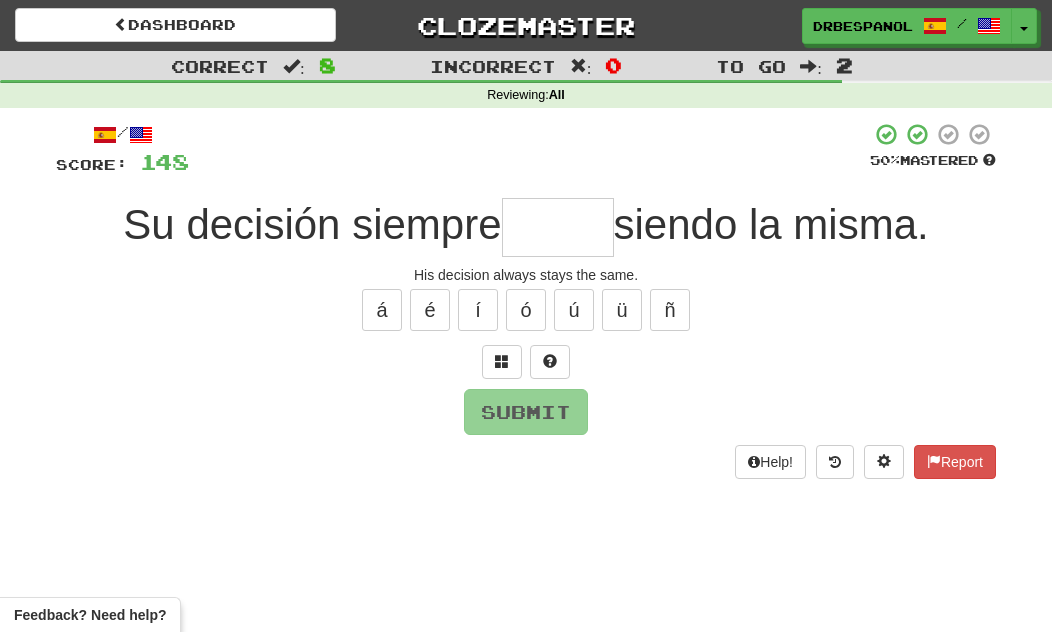 type on "*" 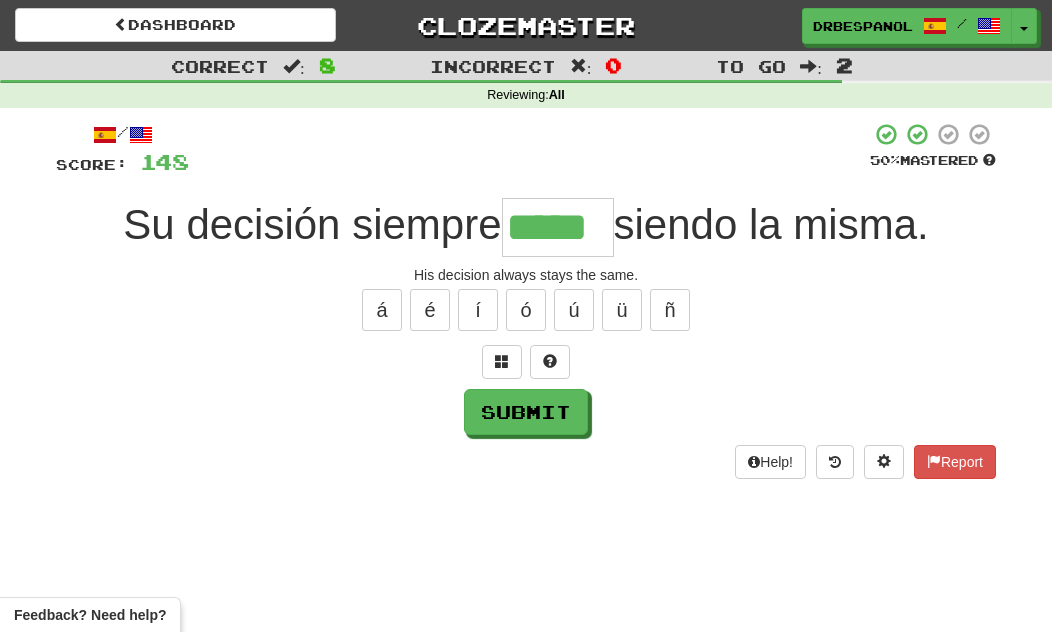 type on "*****" 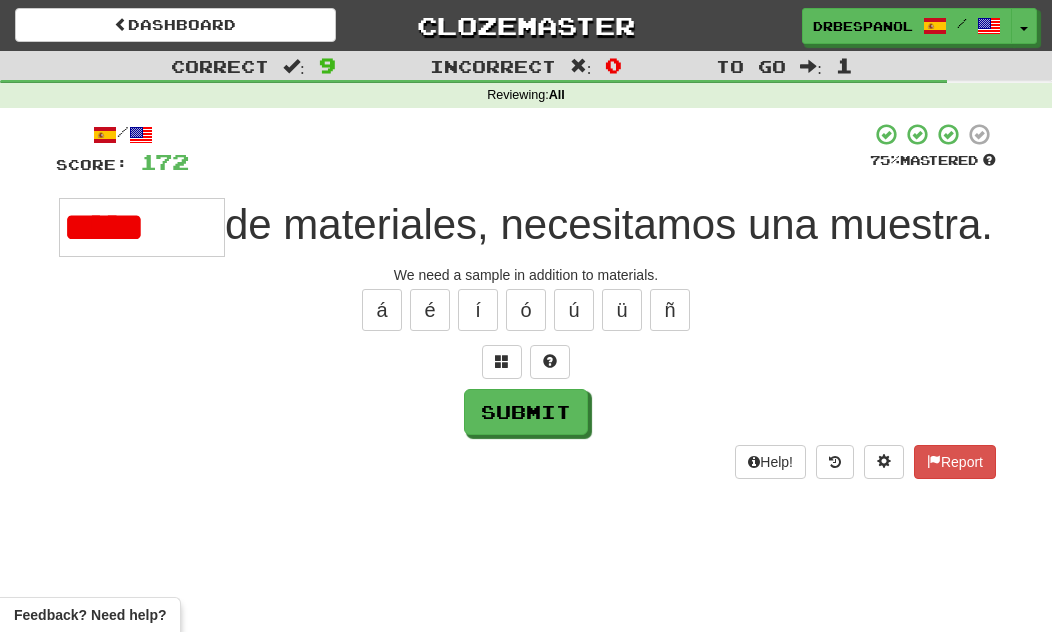 type on "******" 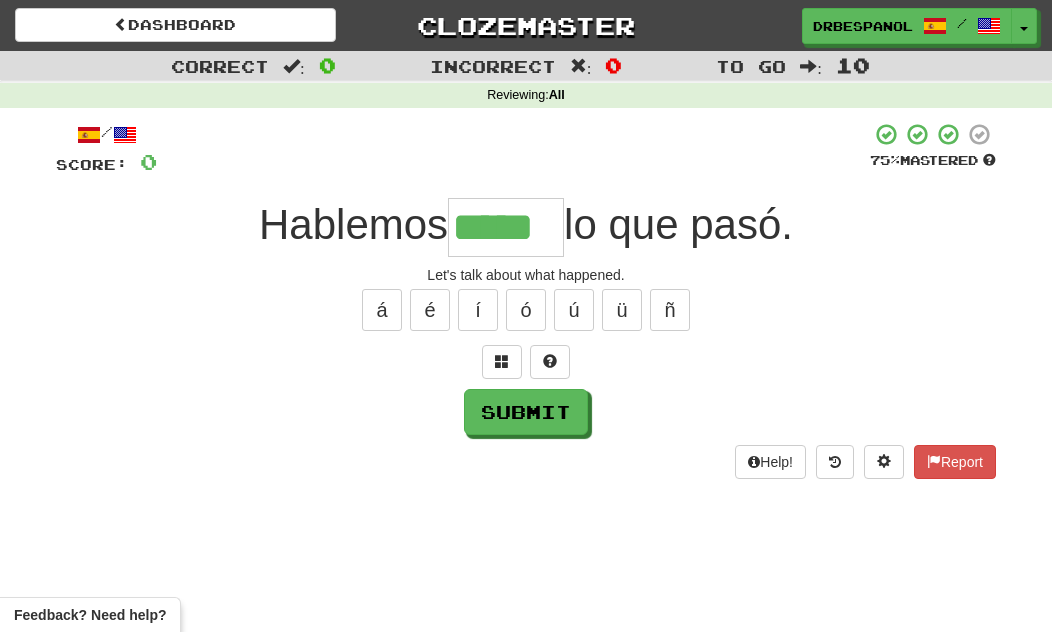 type on "*****" 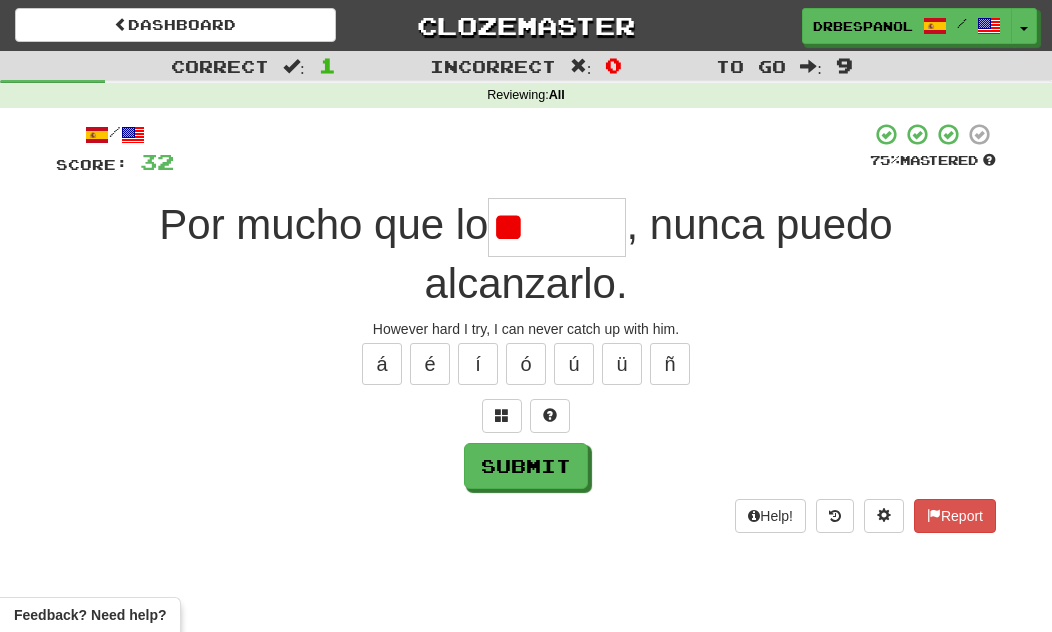 type on "*" 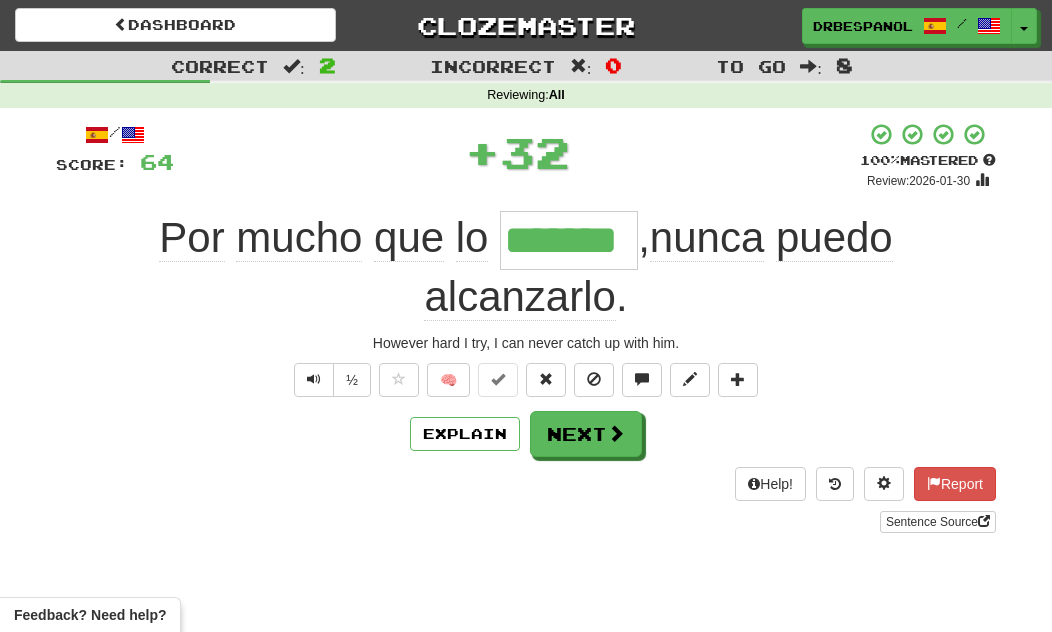 type on "*******" 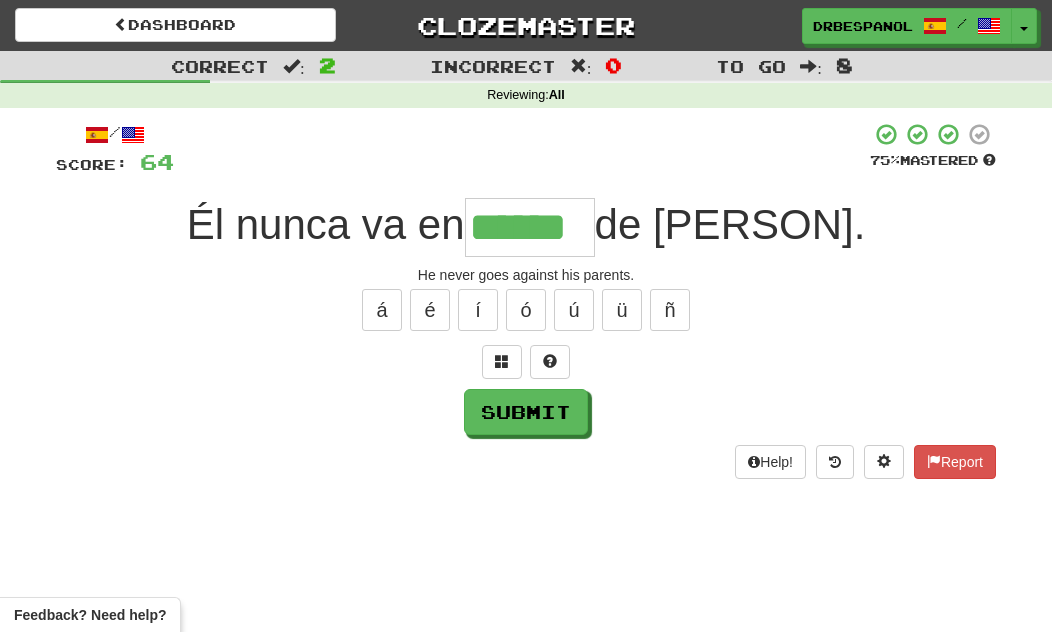 type on "******" 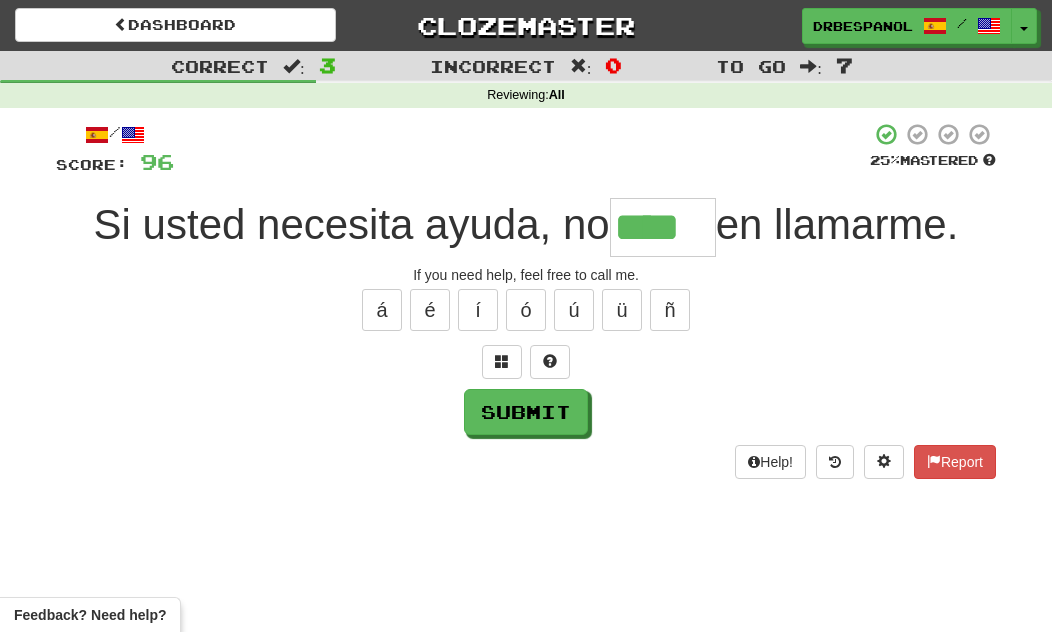 type on "****" 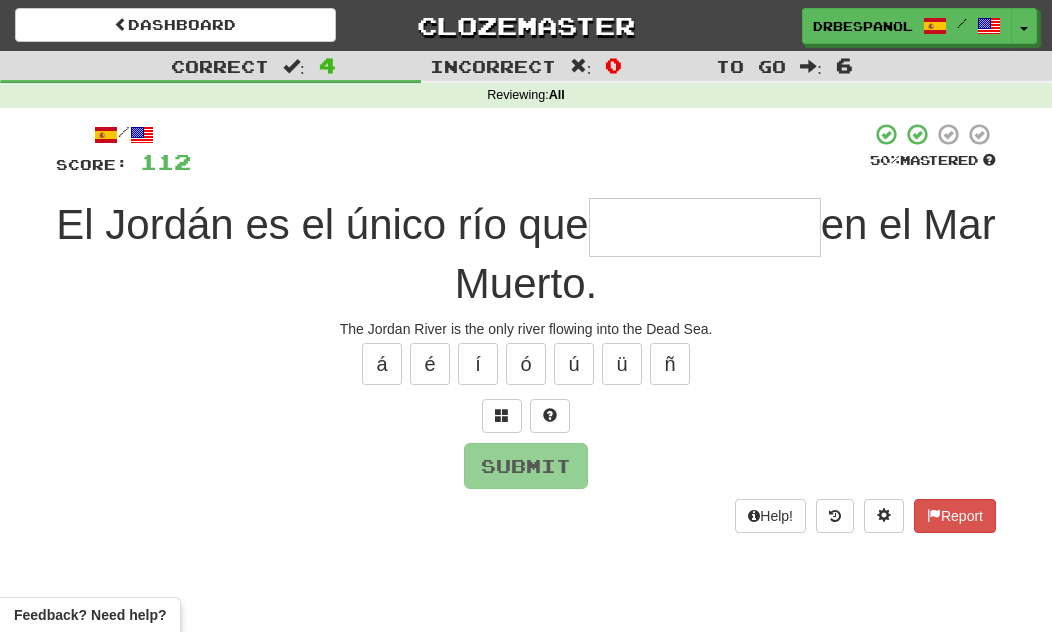 type on "*" 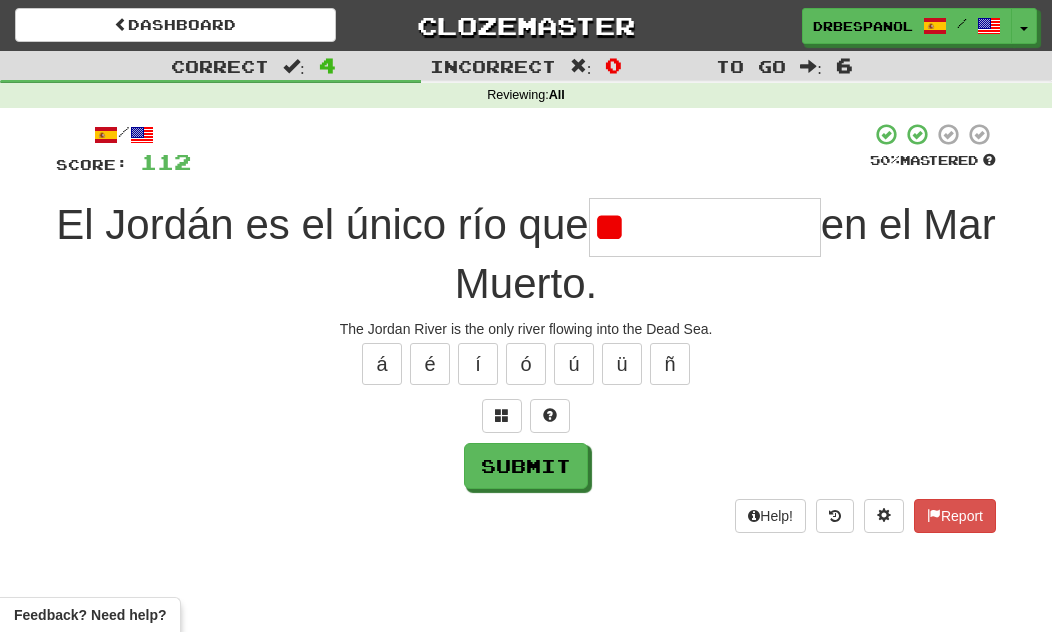 type on "*" 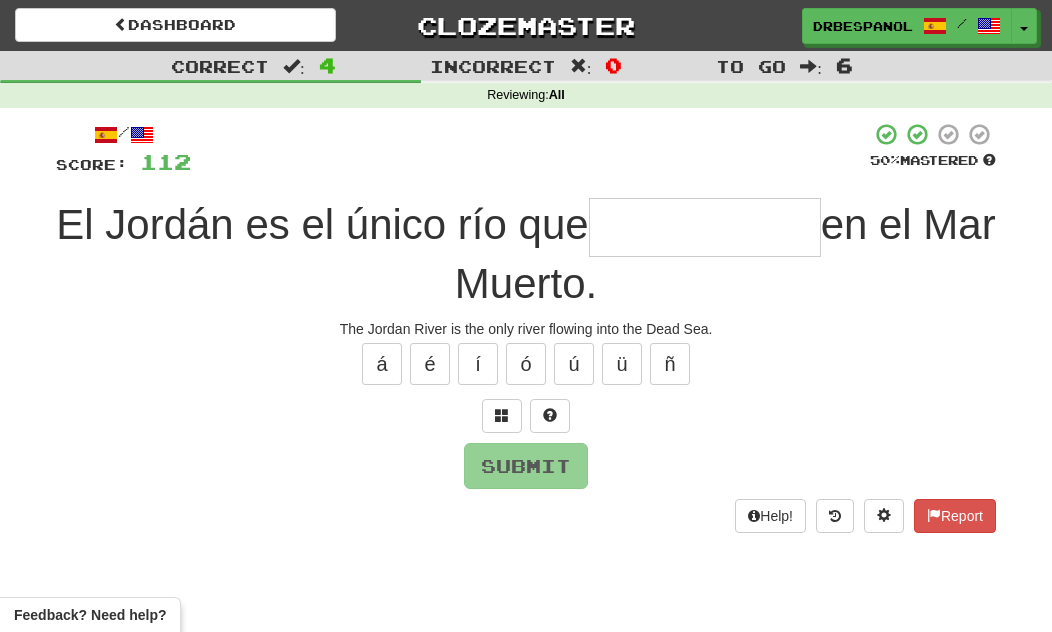 type on "*" 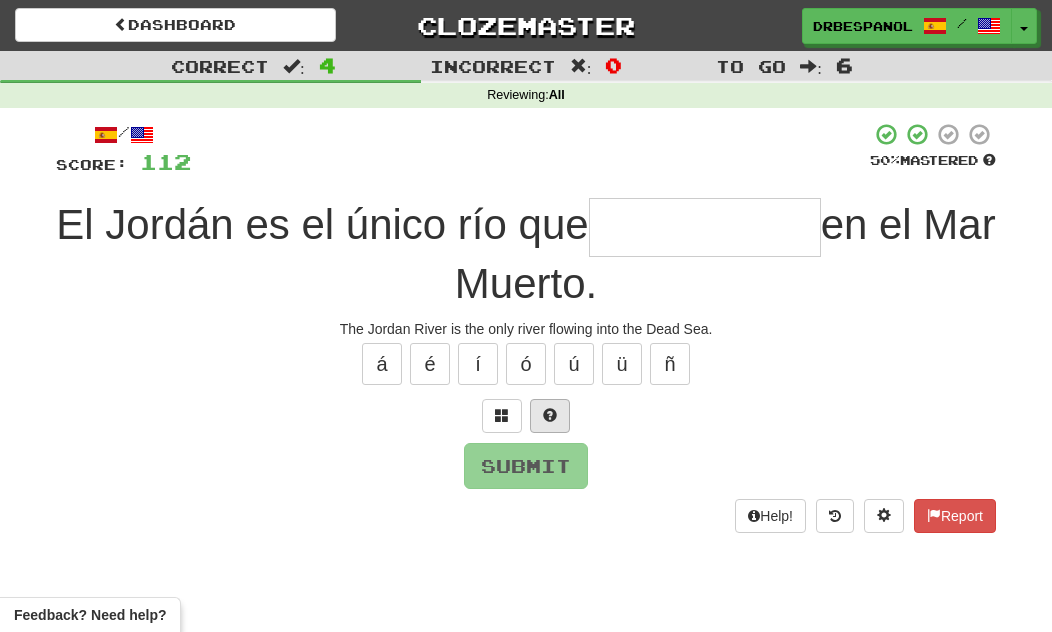 click at bounding box center [550, 415] 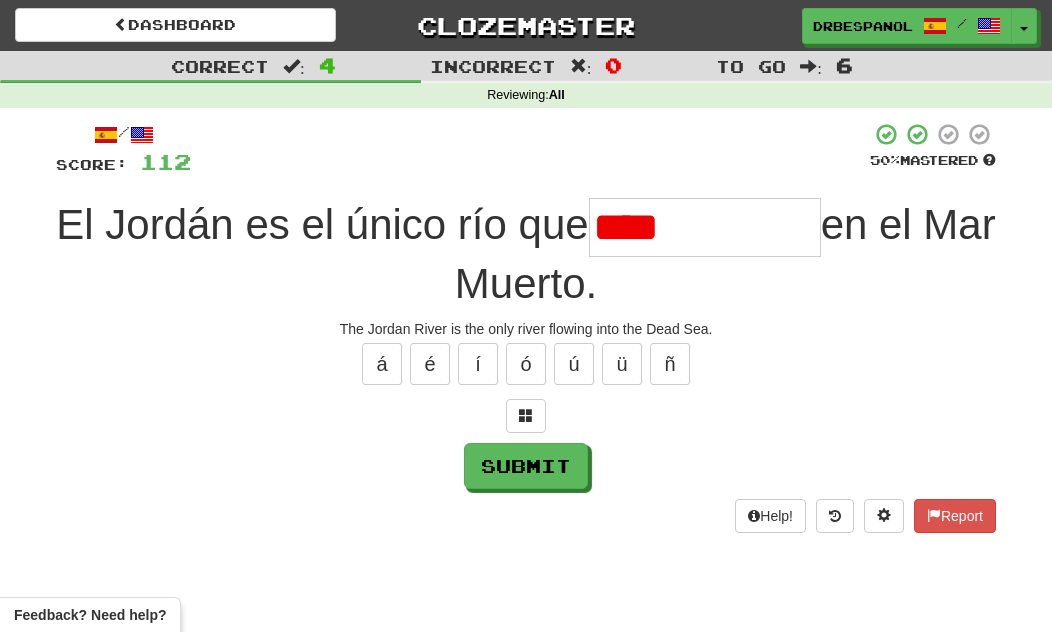 type on "*********" 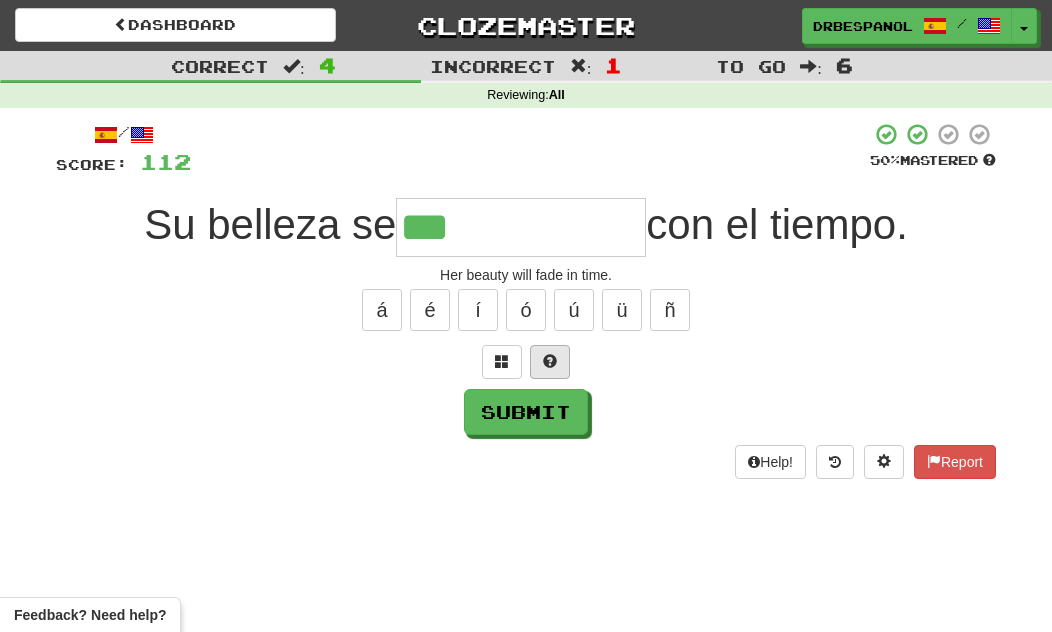 click at bounding box center [550, 361] 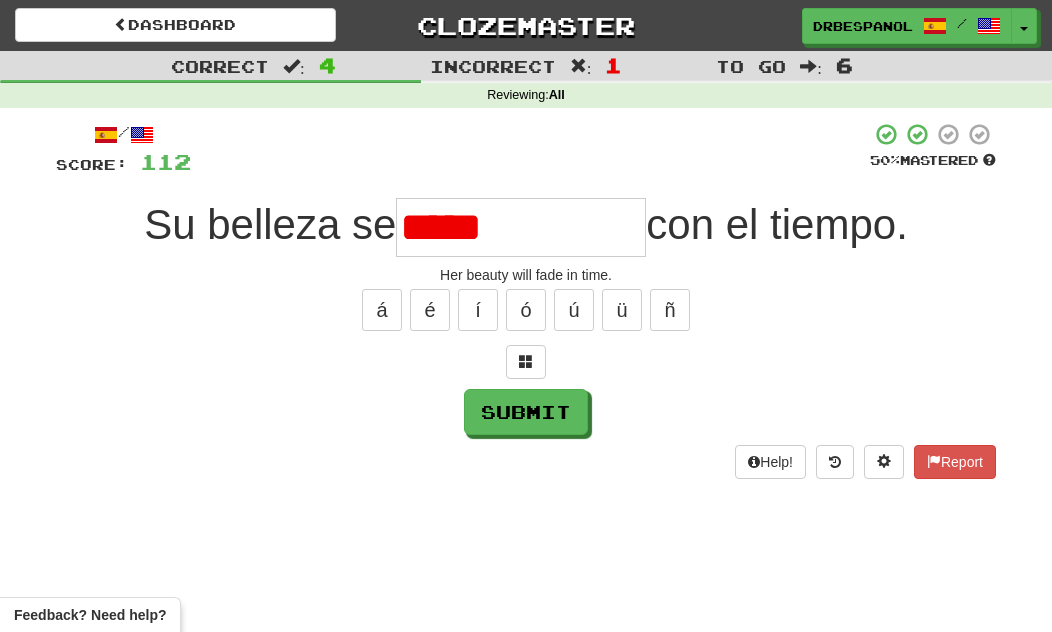type on "**********" 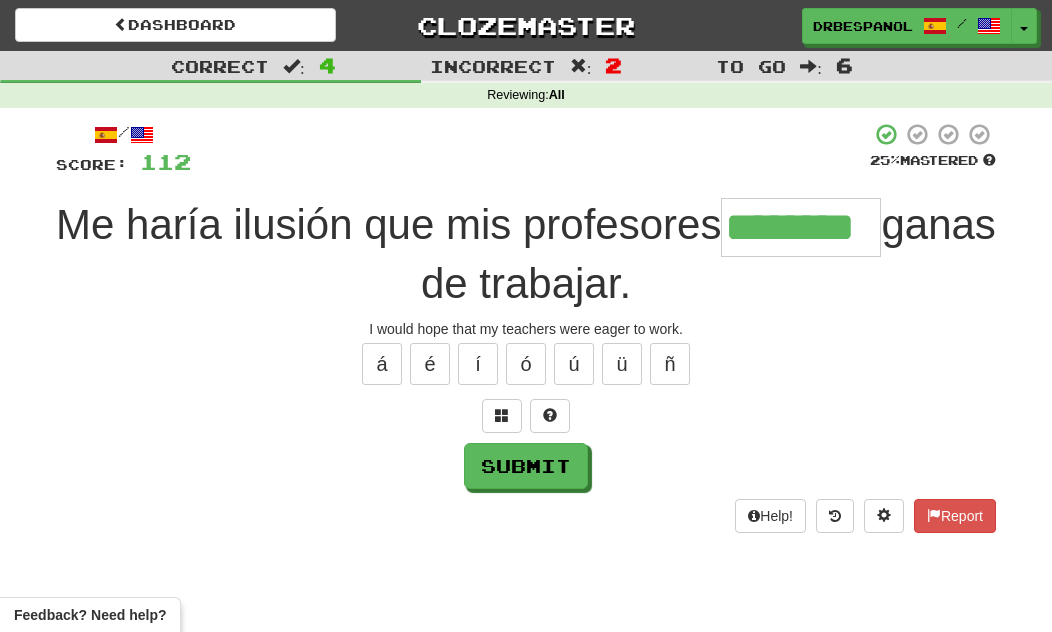 type on "********" 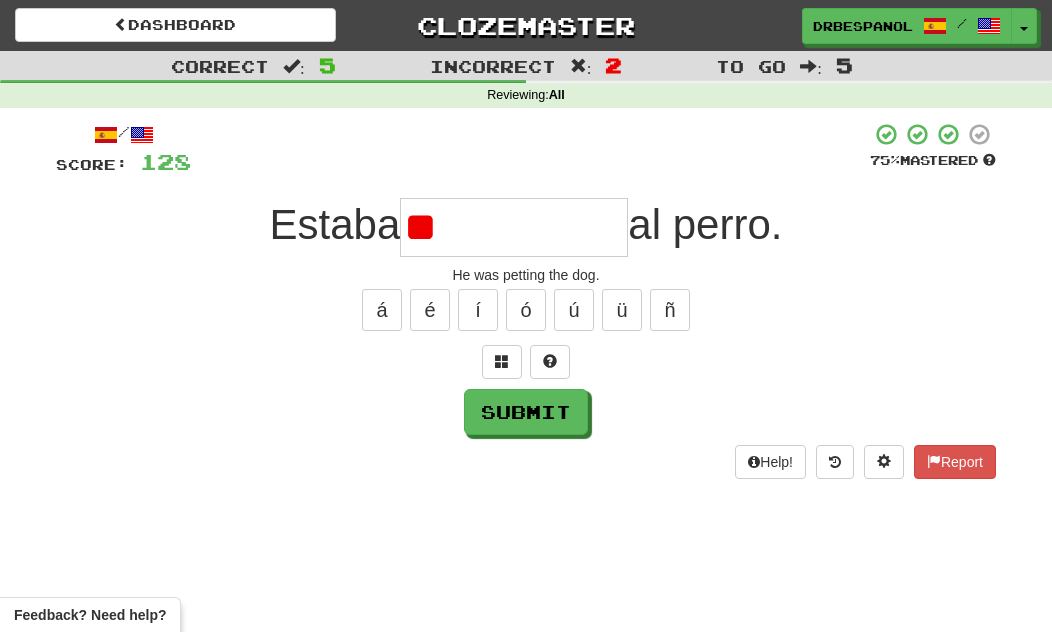 type on "*" 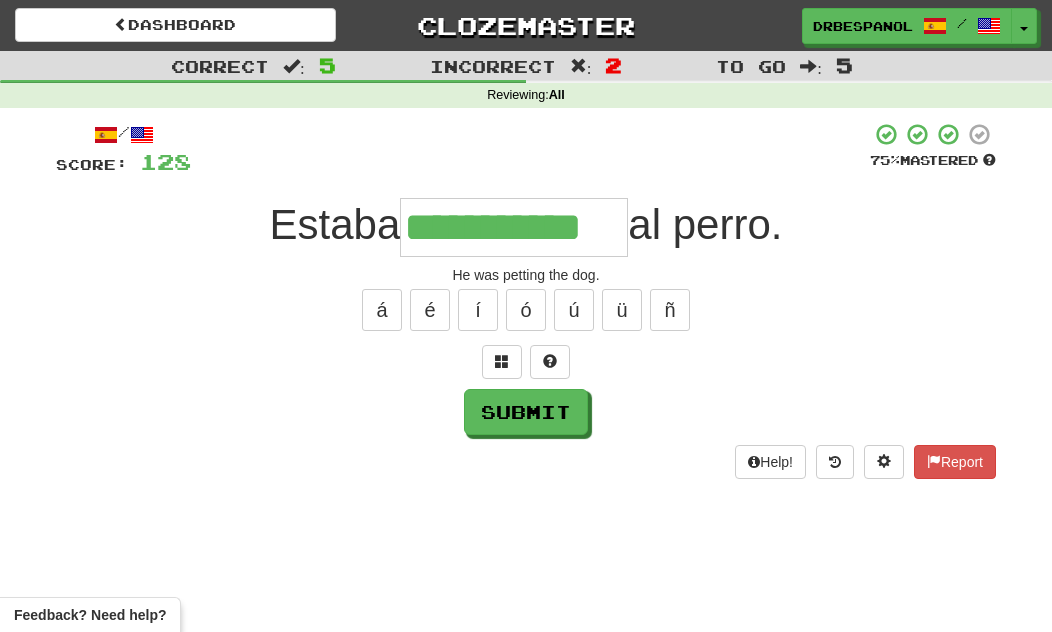 type on "**********" 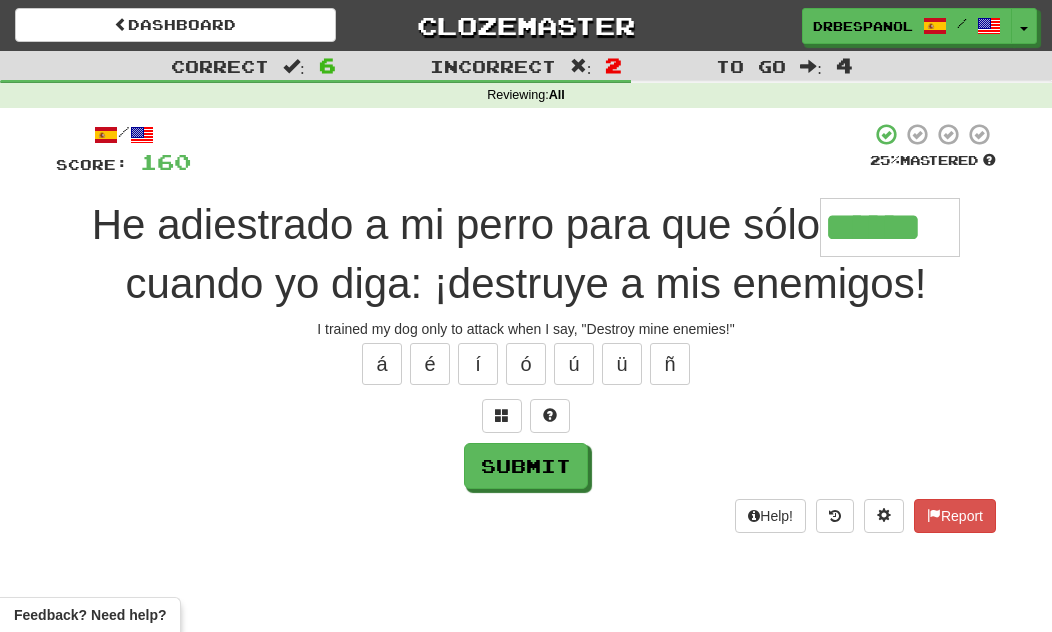 type on "******" 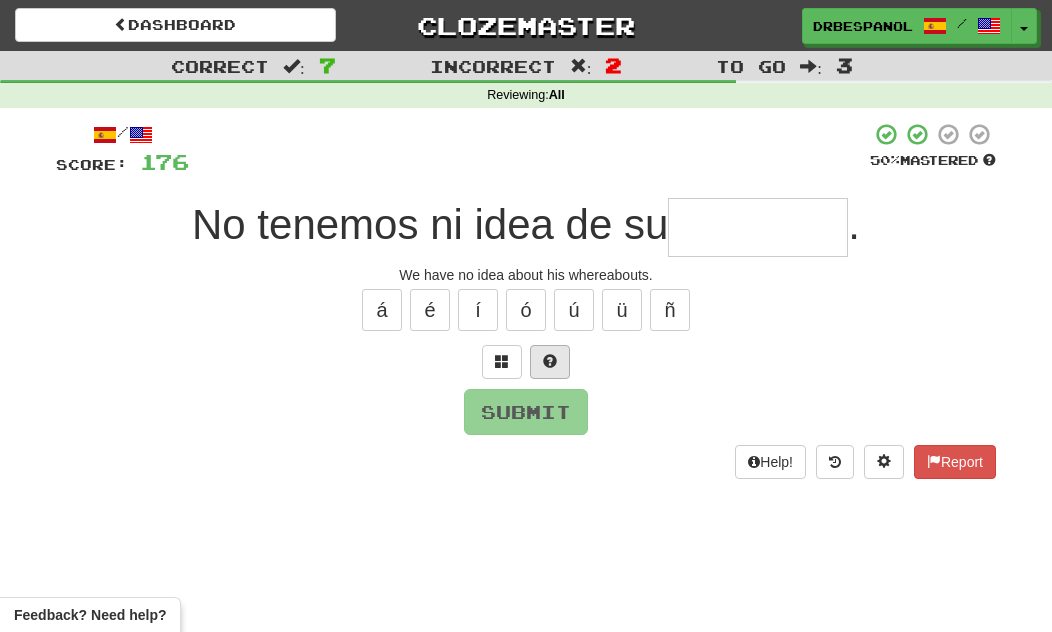 click at bounding box center (550, 362) 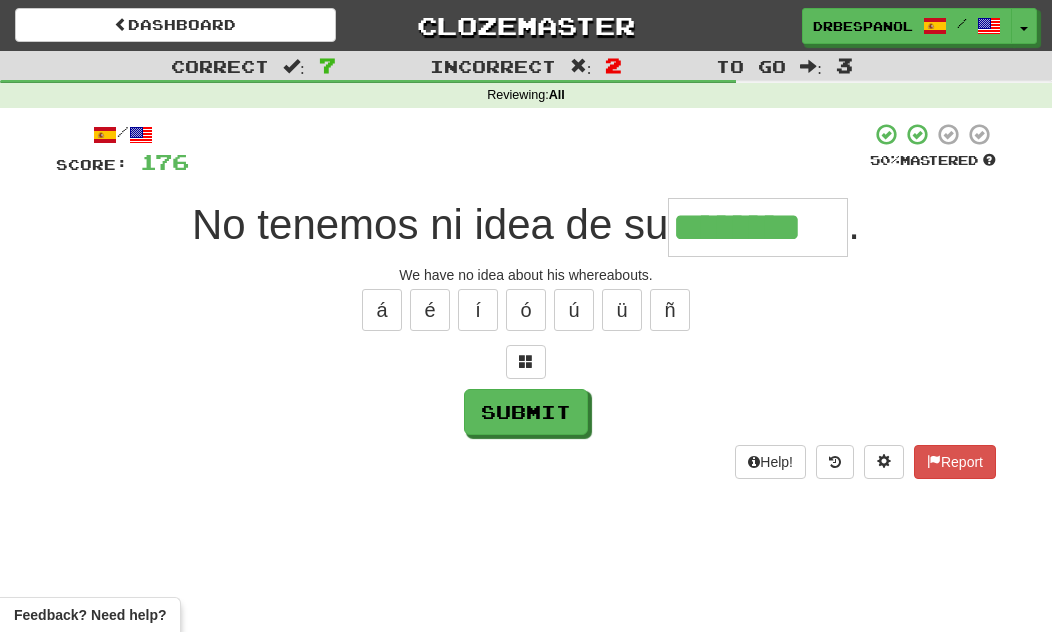 type on "********" 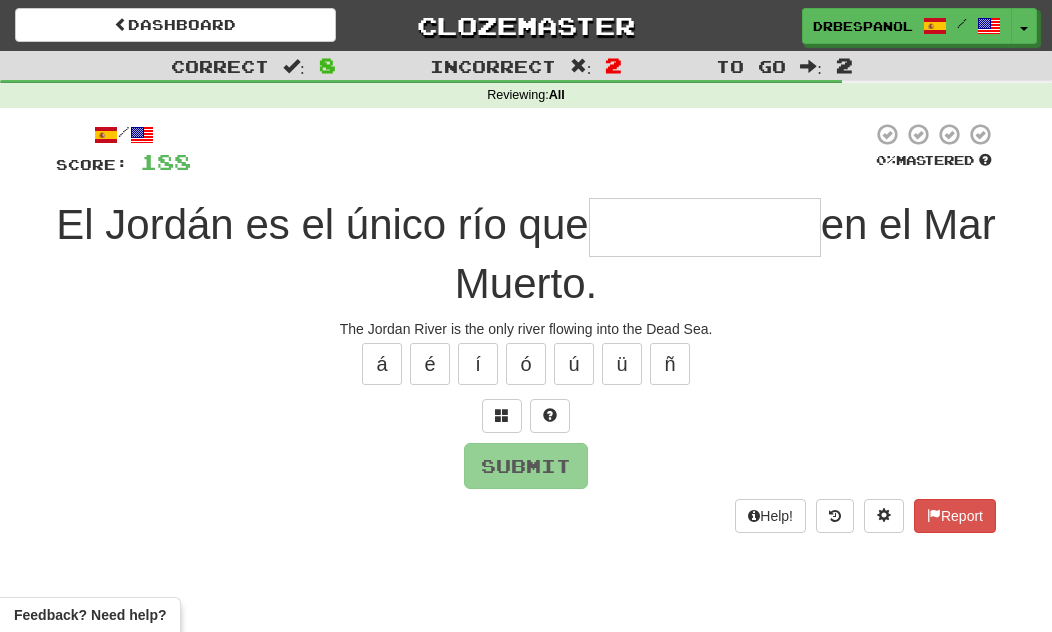 type on "*" 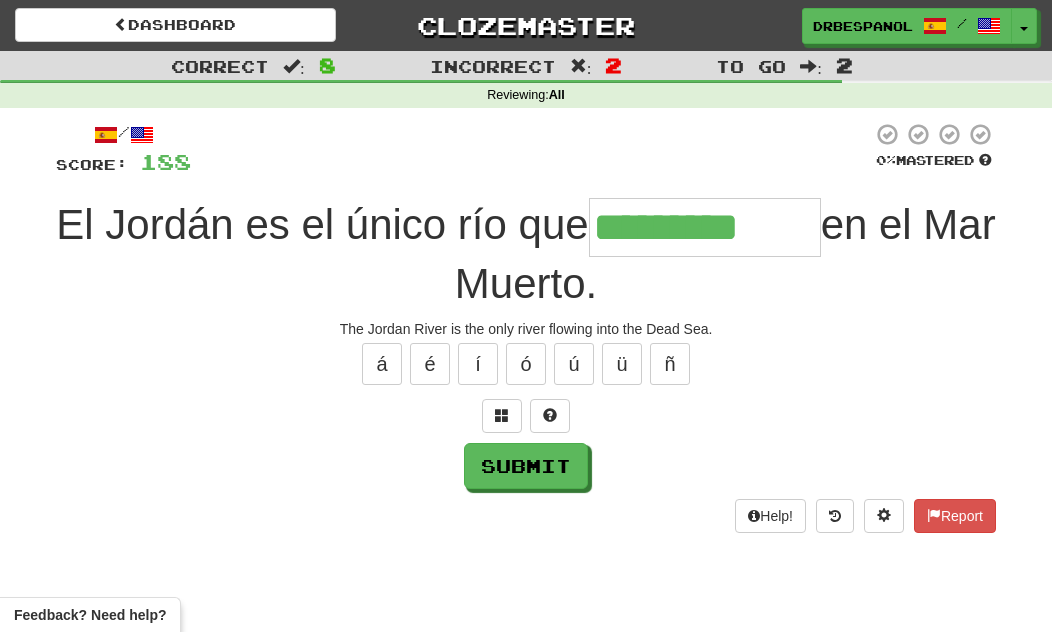 type on "*********" 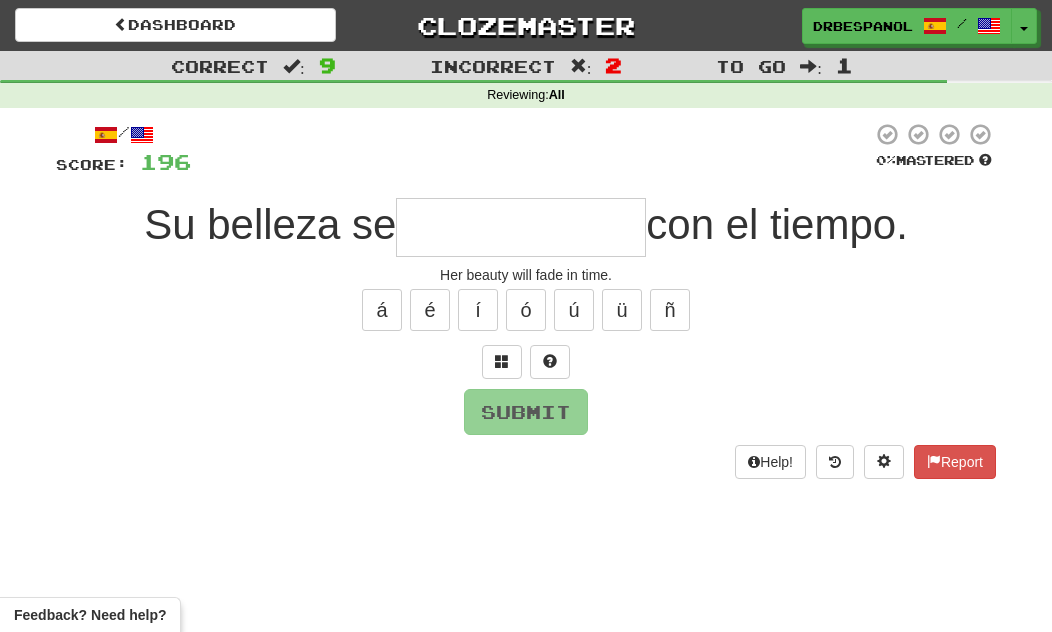 type on "*" 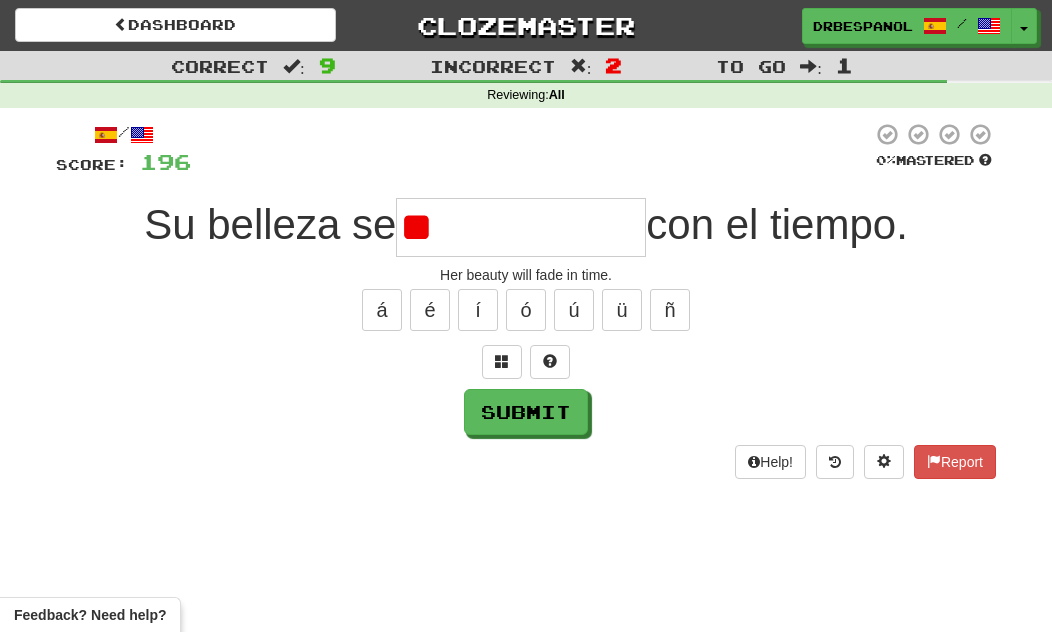 type on "*" 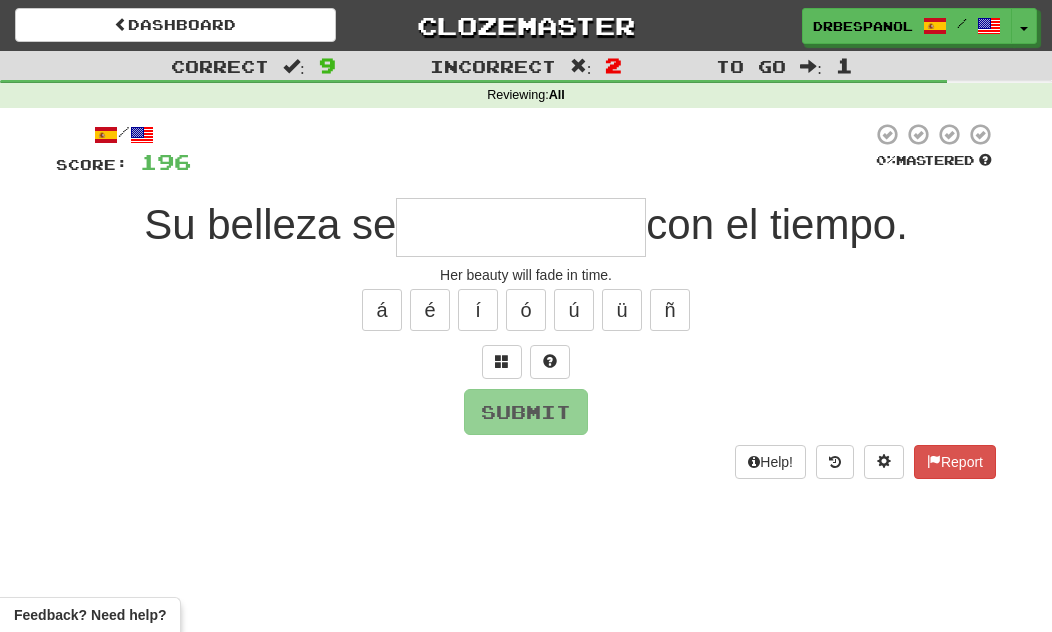type on "*" 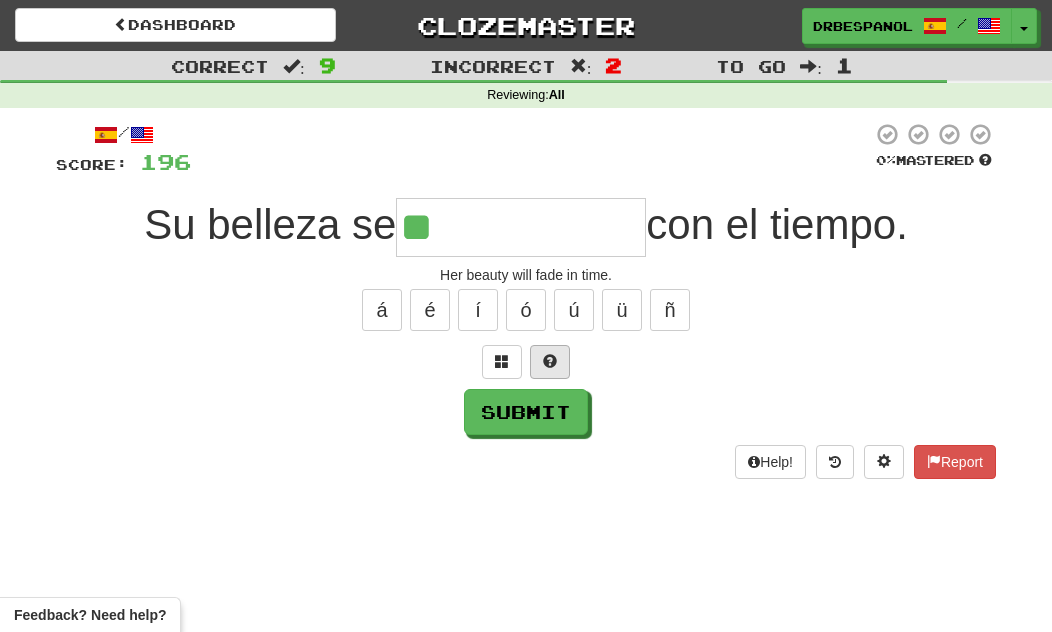 click at bounding box center (550, 361) 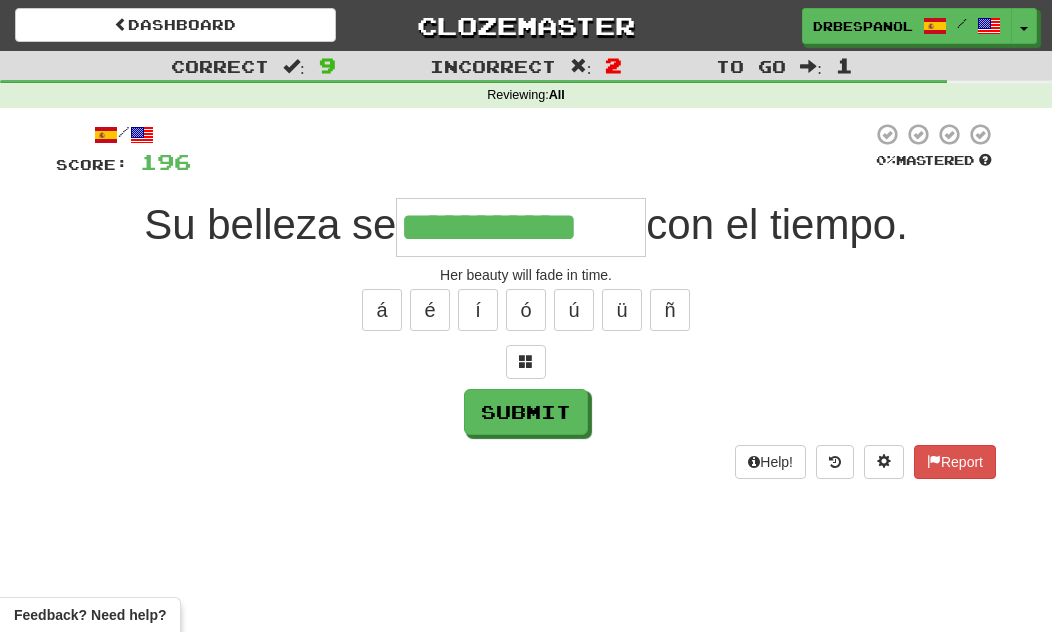 type on "**********" 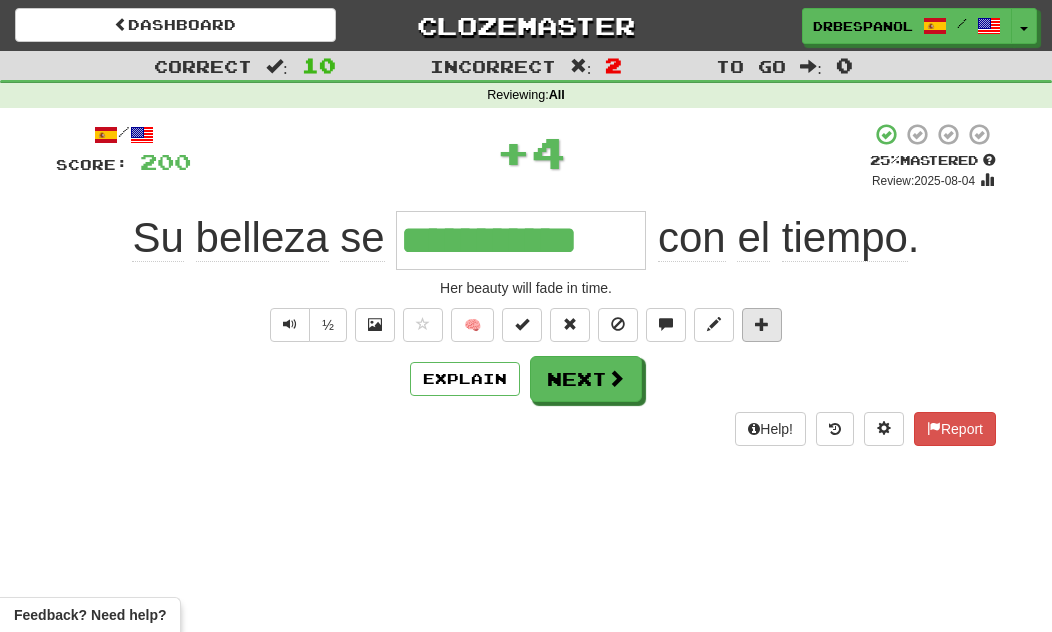 click at bounding box center (762, 325) 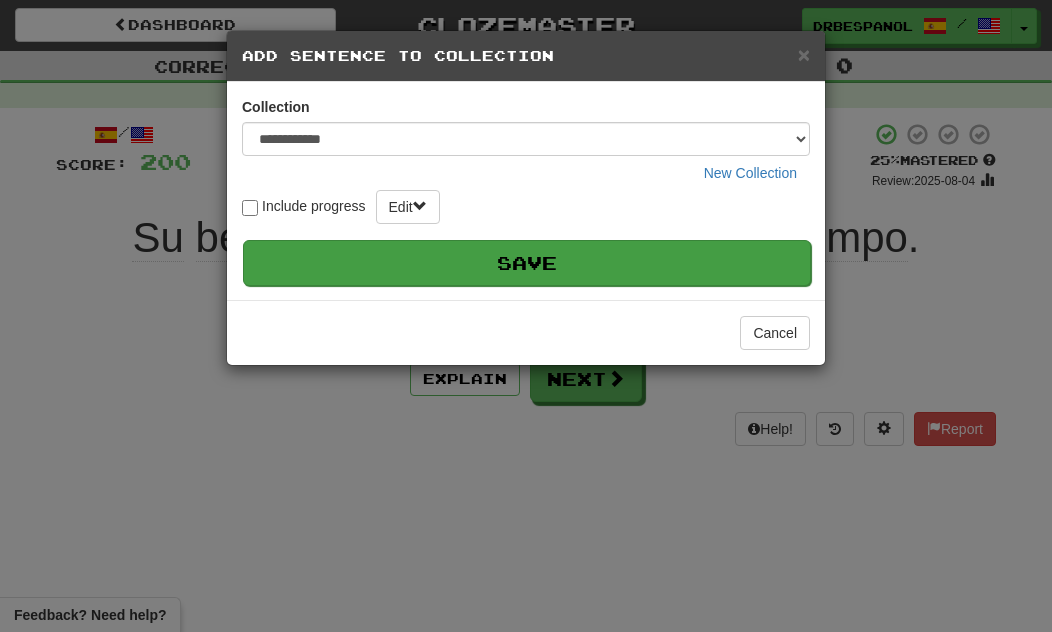 click on "Save" at bounding box center (527, 263) 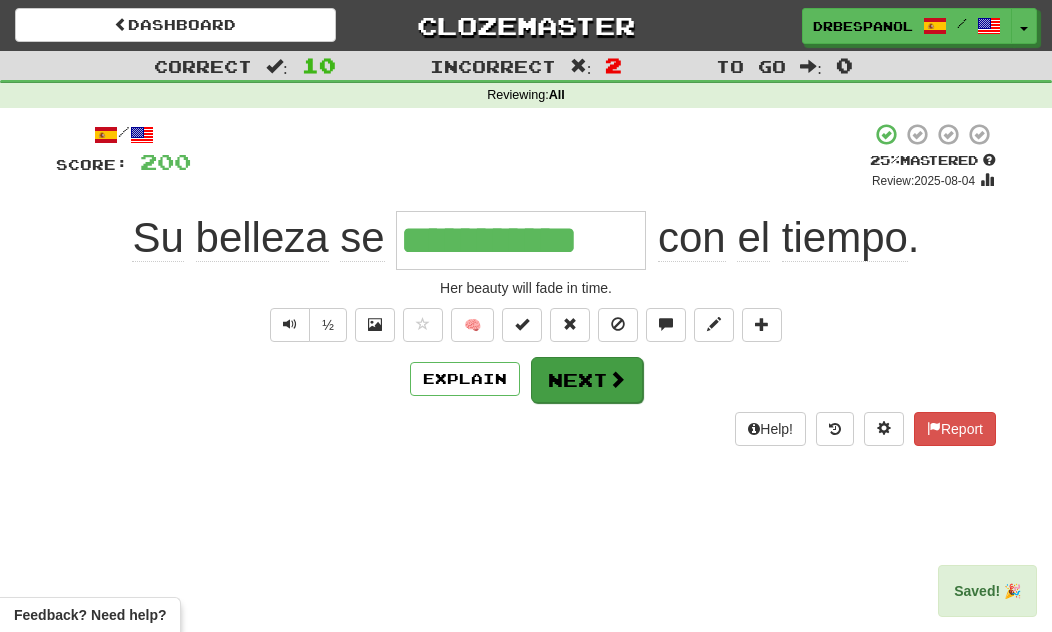 click on "Next" at bounding box center [587, 380] 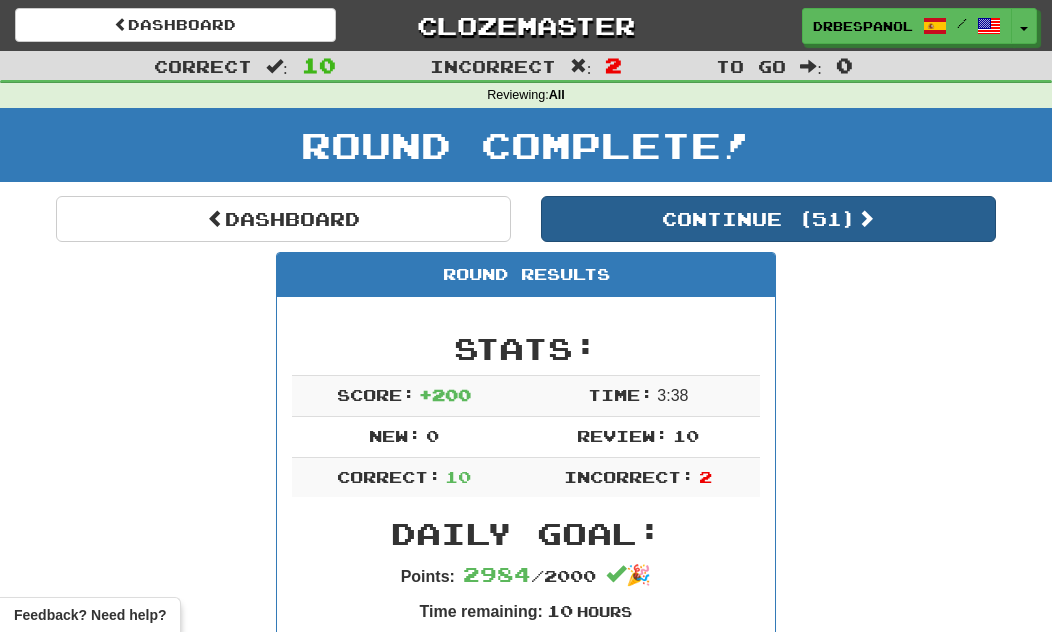 click on "Continue ( 51 )" at bounding box center (768, 219) 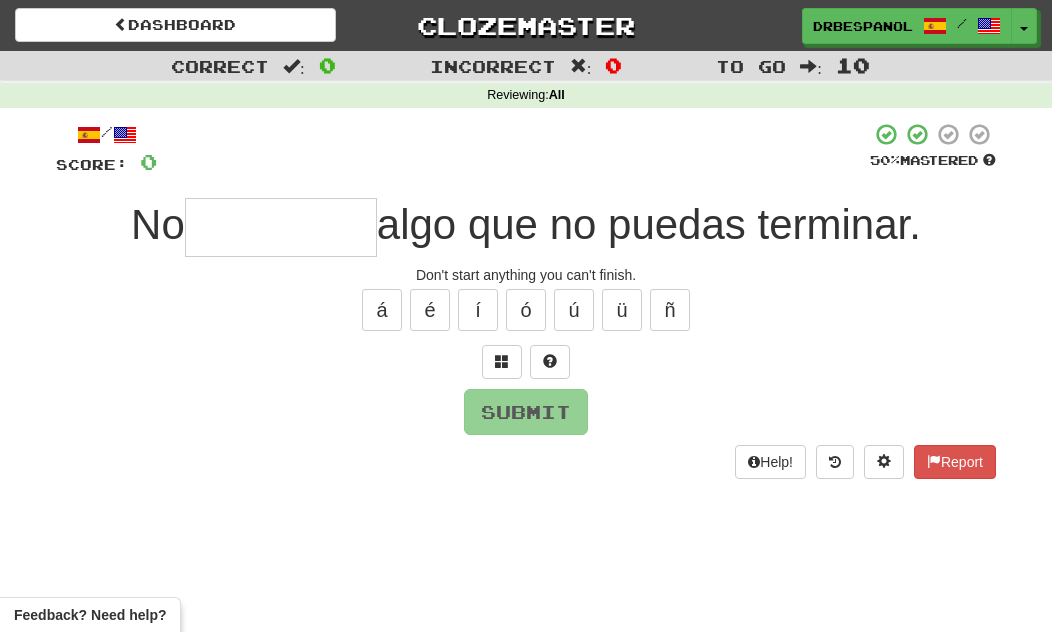 type on "*" 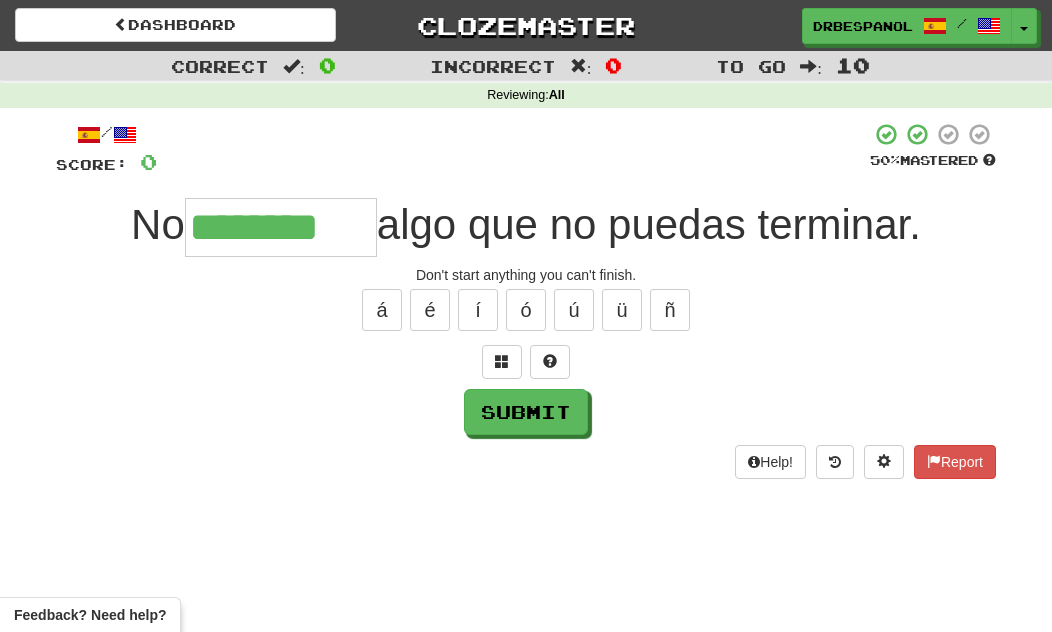 type on "********" 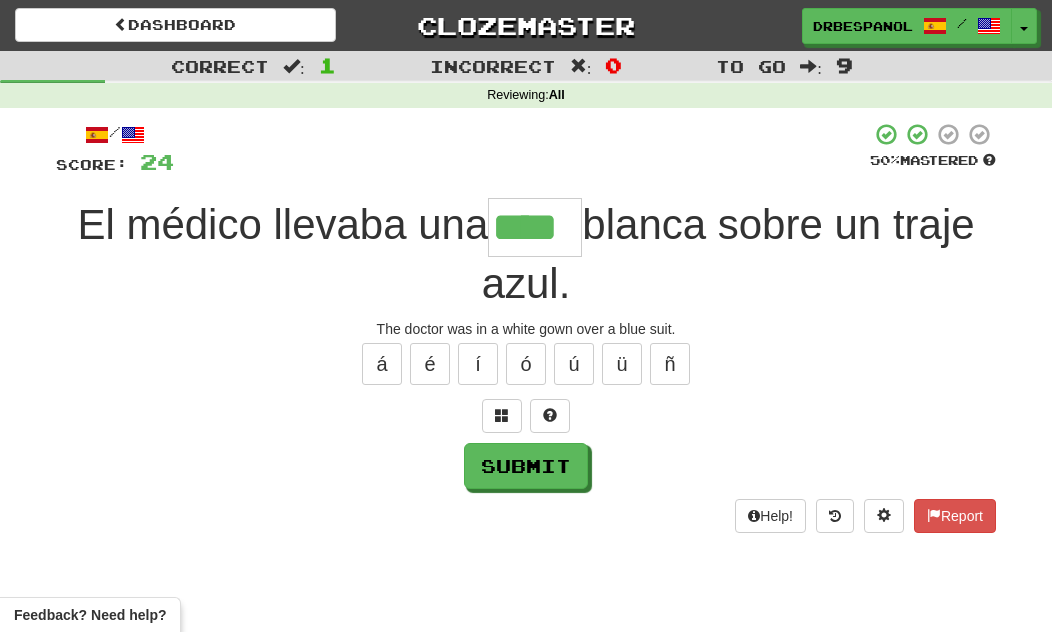 type on "****" 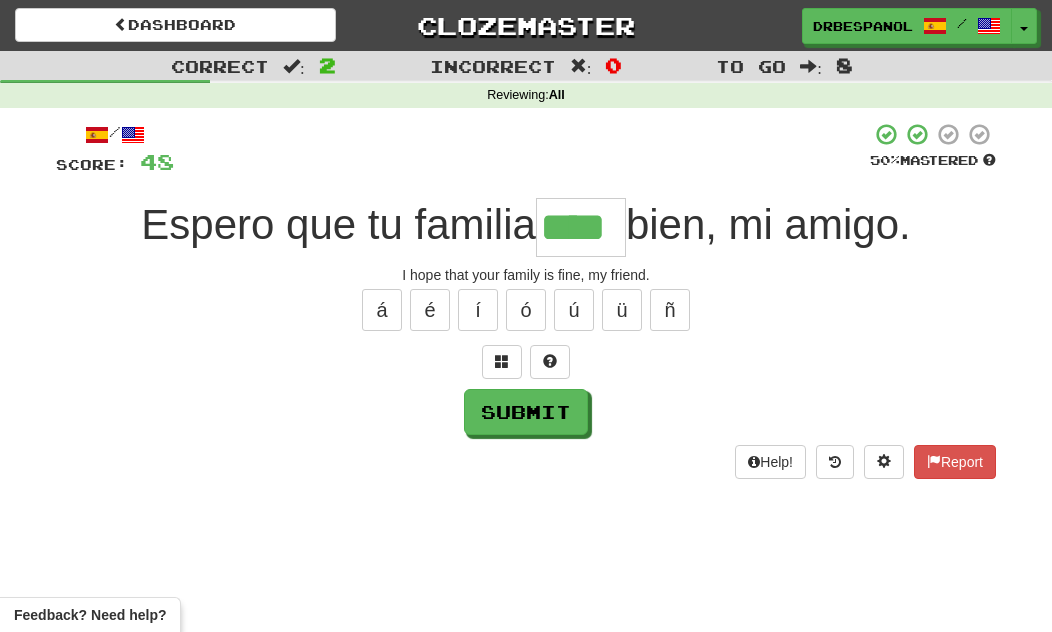 type on "****" 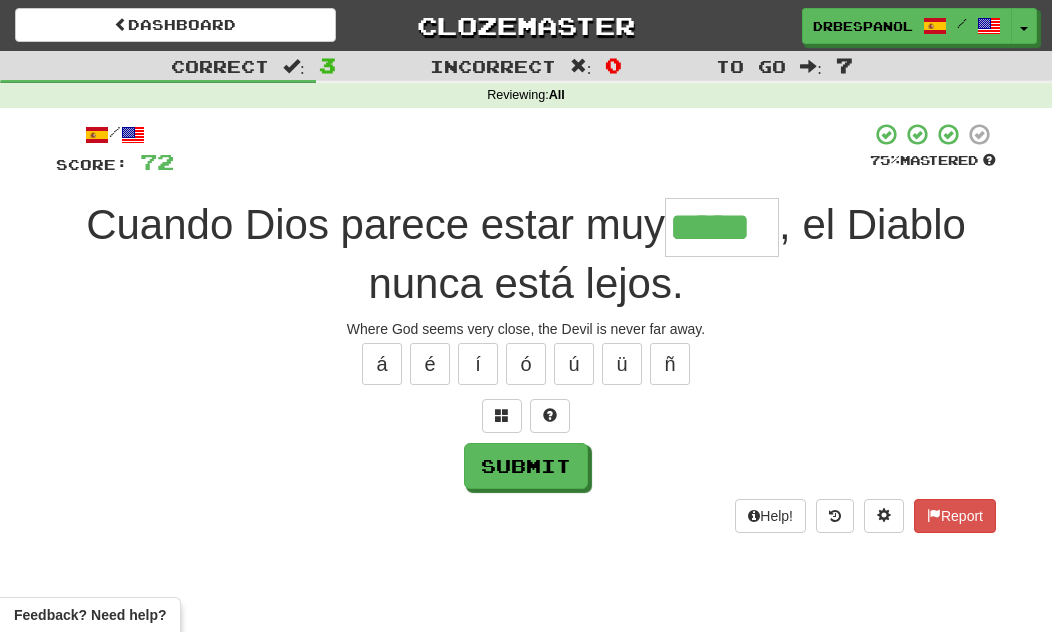 type on "*****" 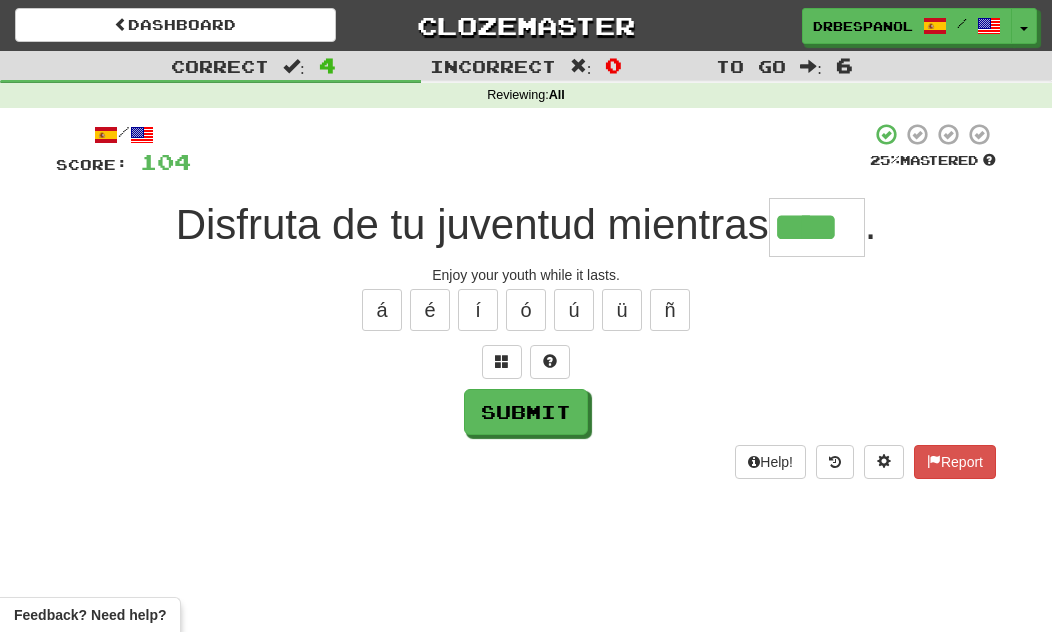 type on "****" 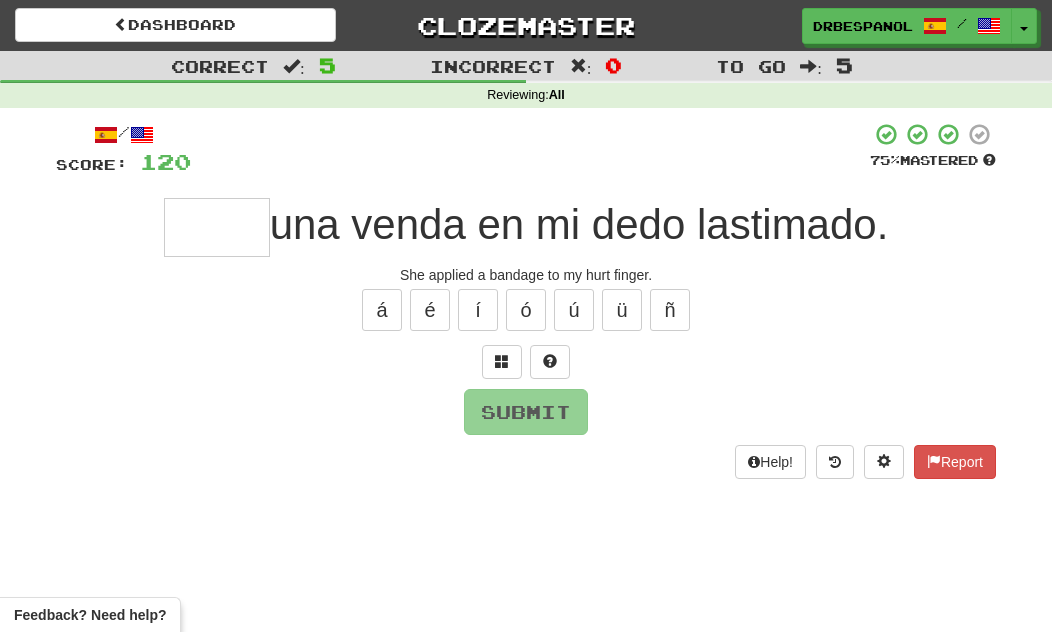 type on "*" 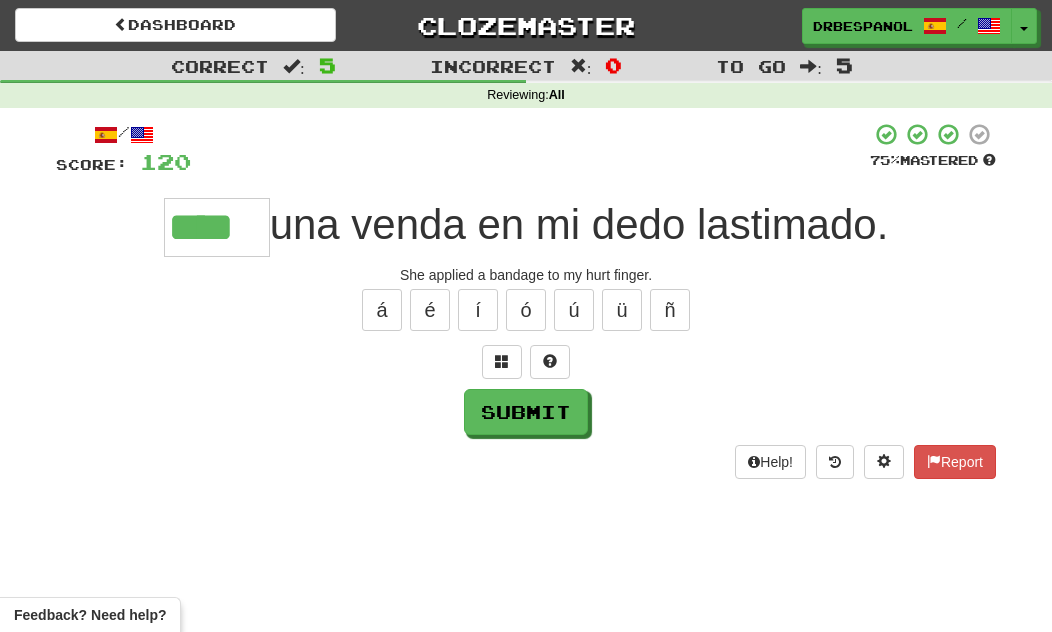 type on "****" 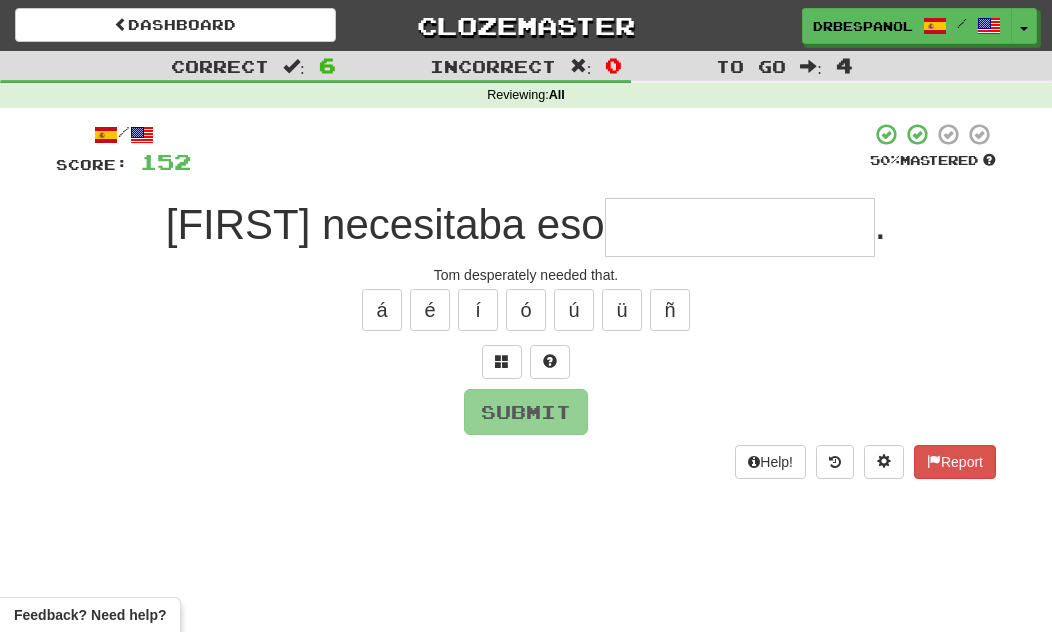 type on "*" 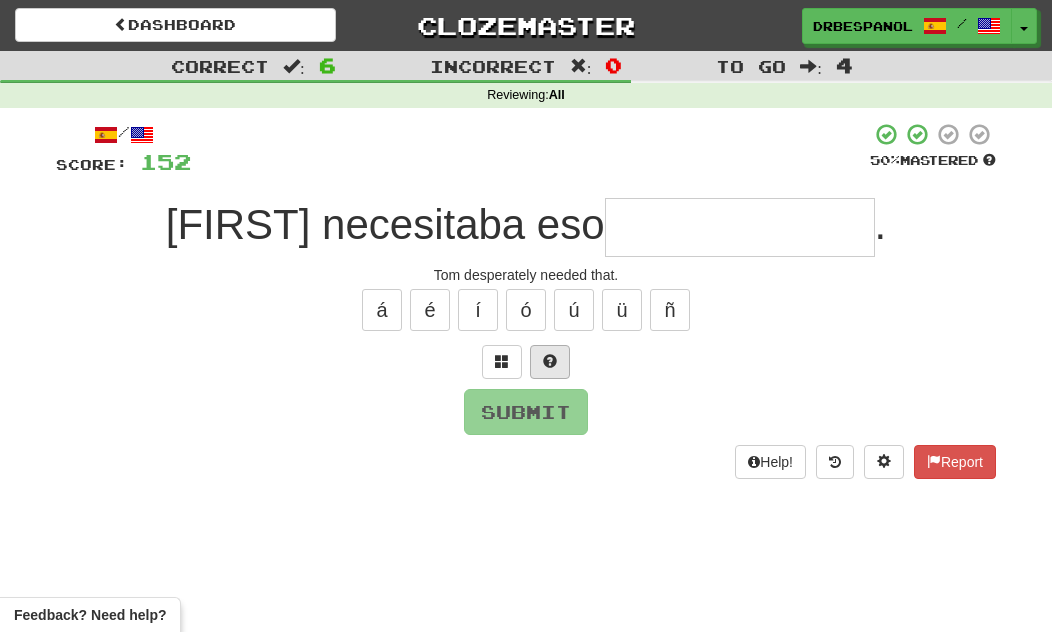 click at bounding box center [550, 361] 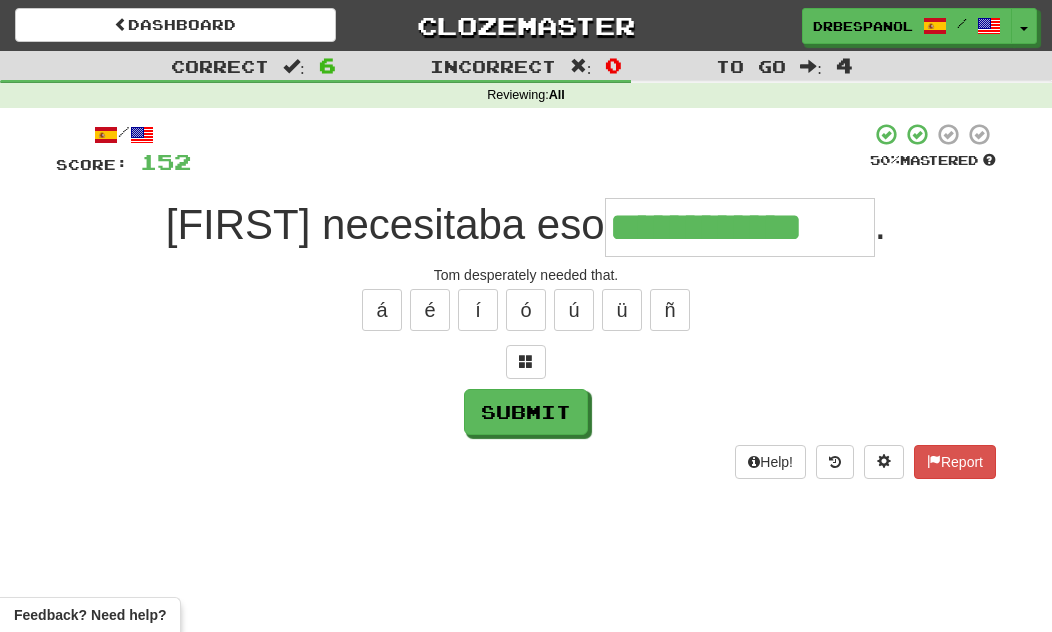 type on "**********" 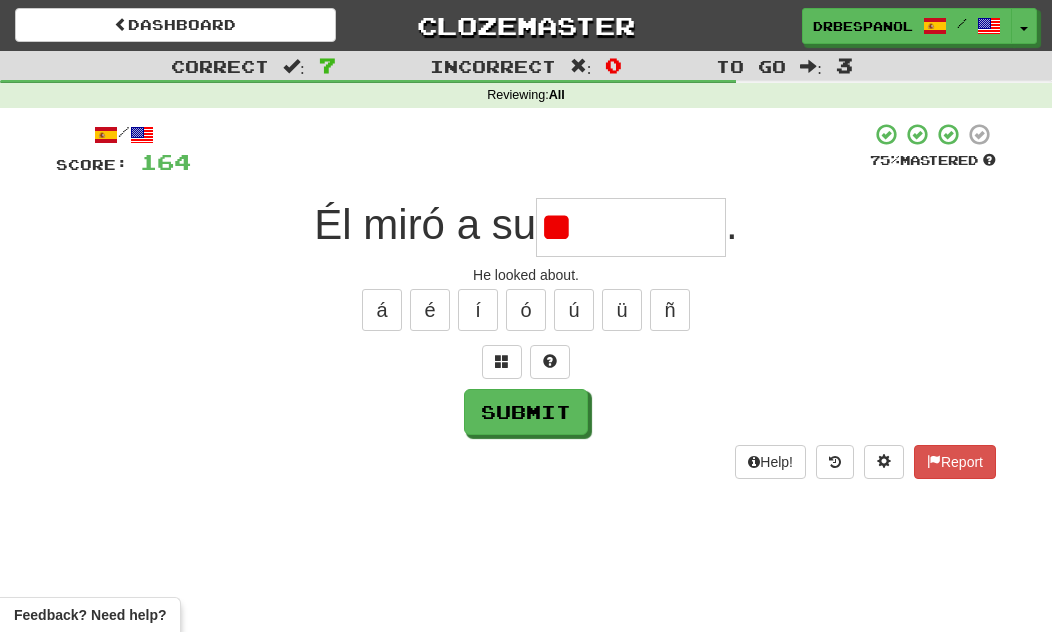 type on "*" 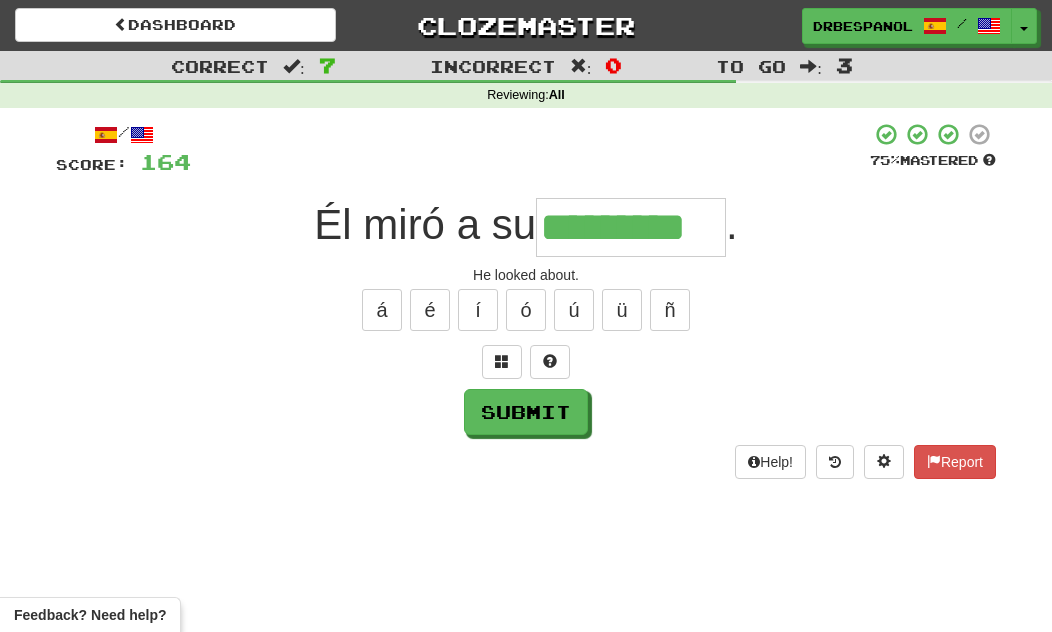 type on "*********" 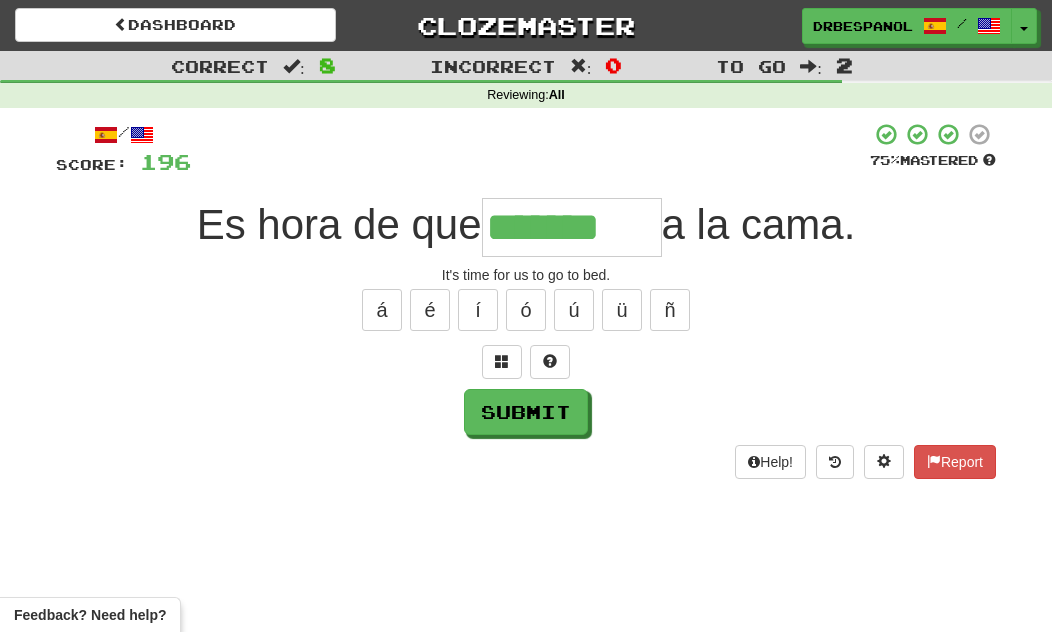 type on "*******" 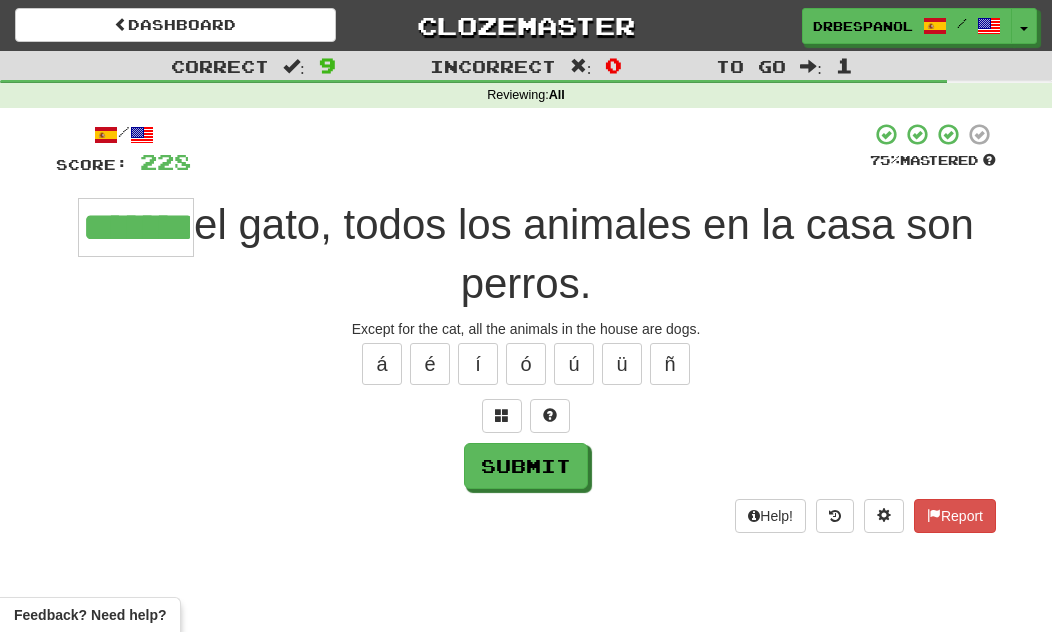 type on "*****" 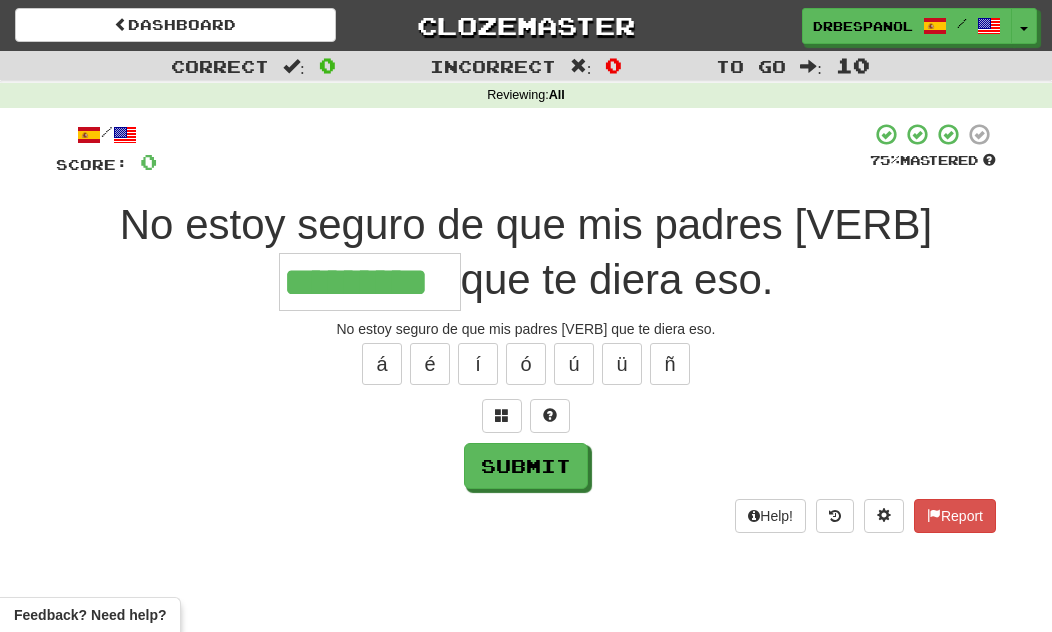 type on "*********" 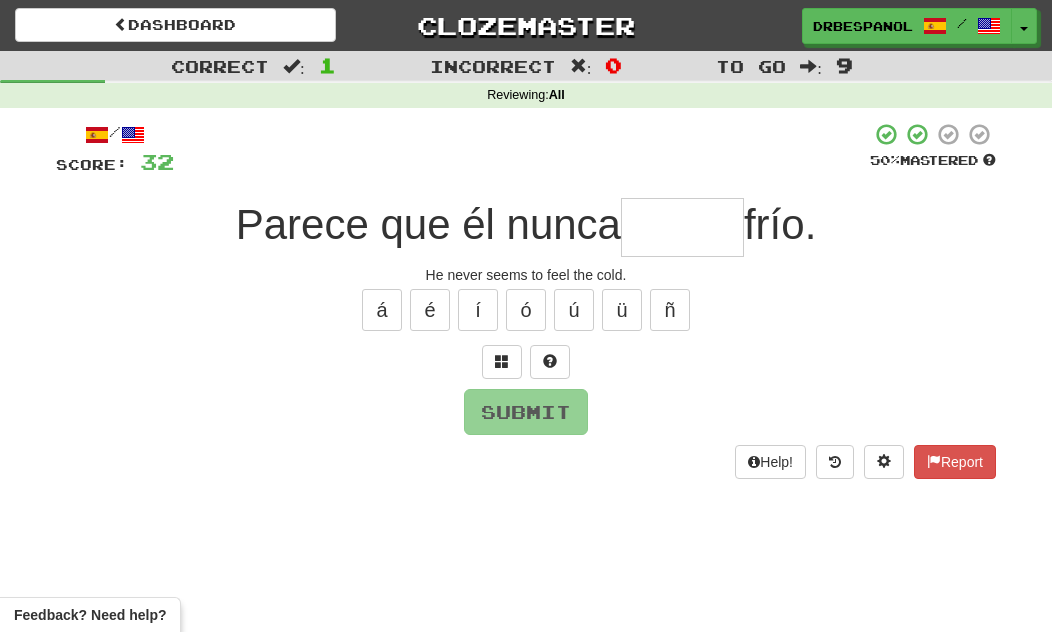 type on "*" 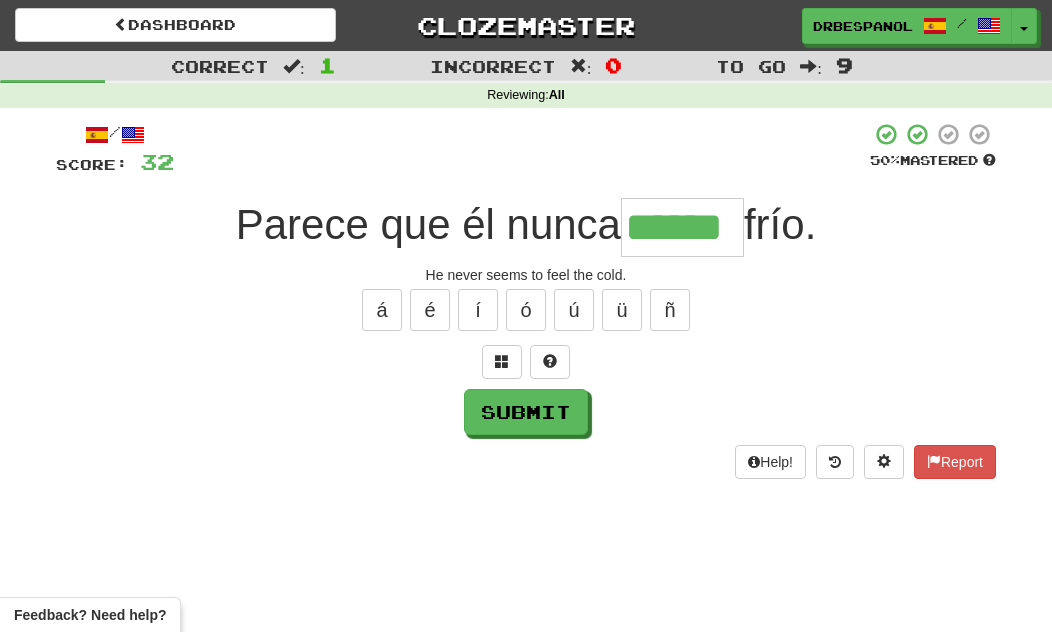 type on "******" 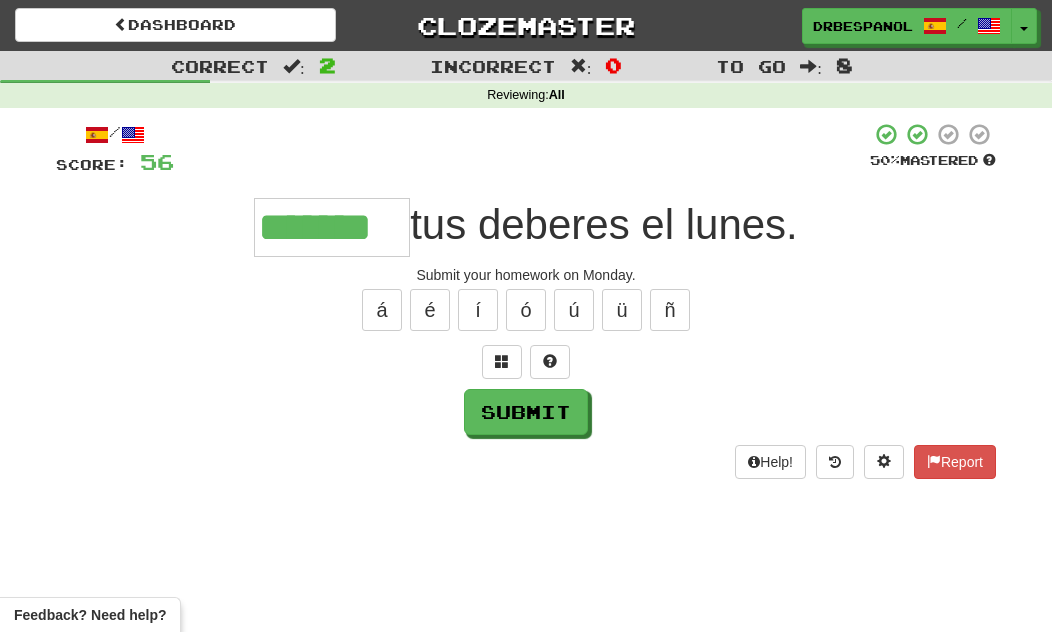 type on "*******" 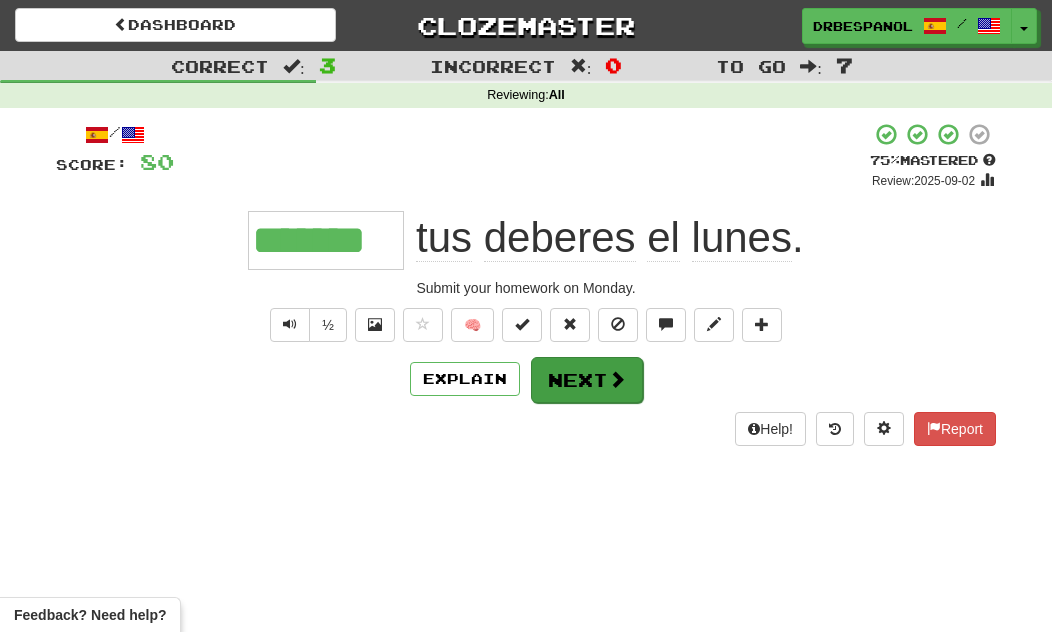 click at bounding box center (617, 379) 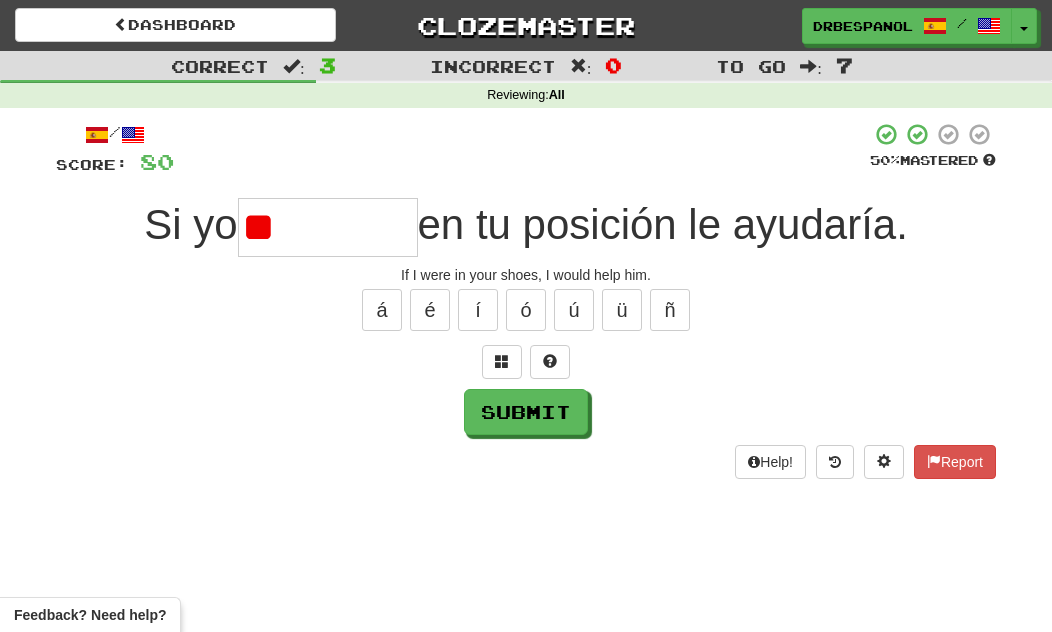 type on "*" 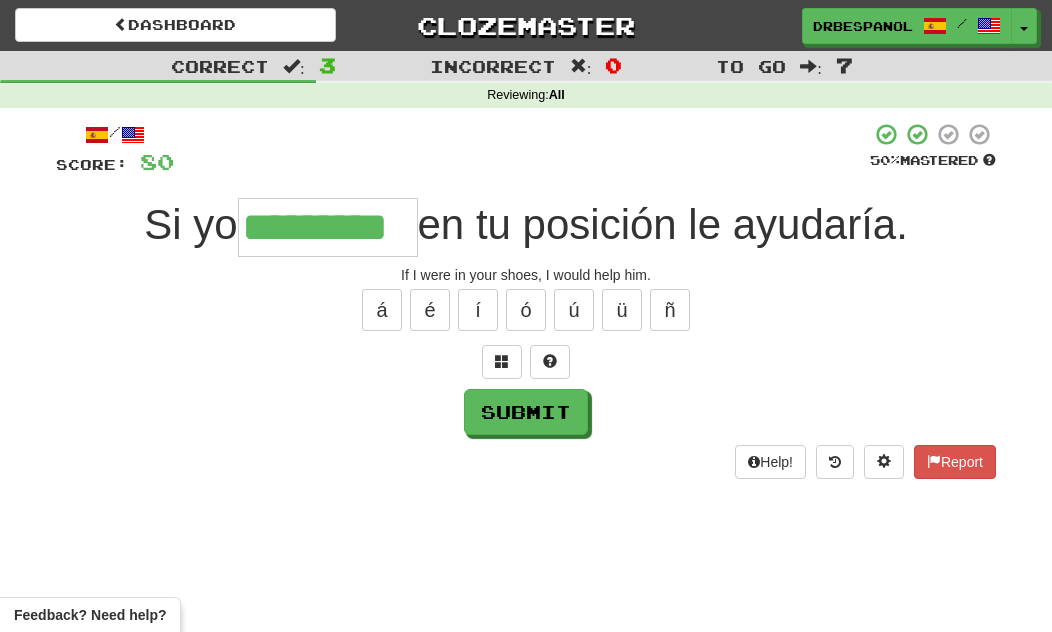 type on "*********" 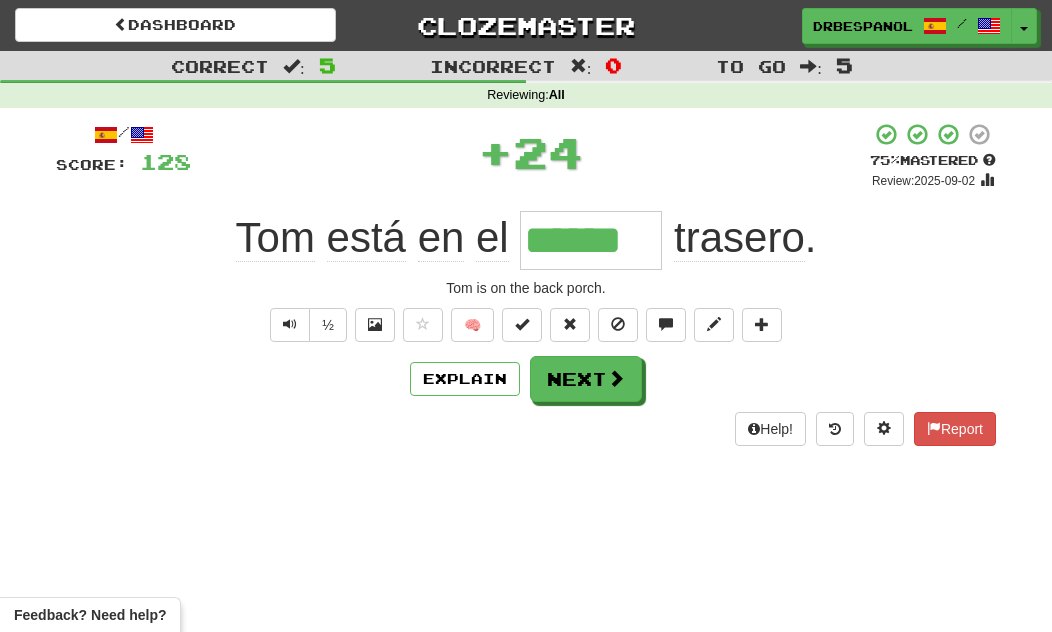 type on "******" 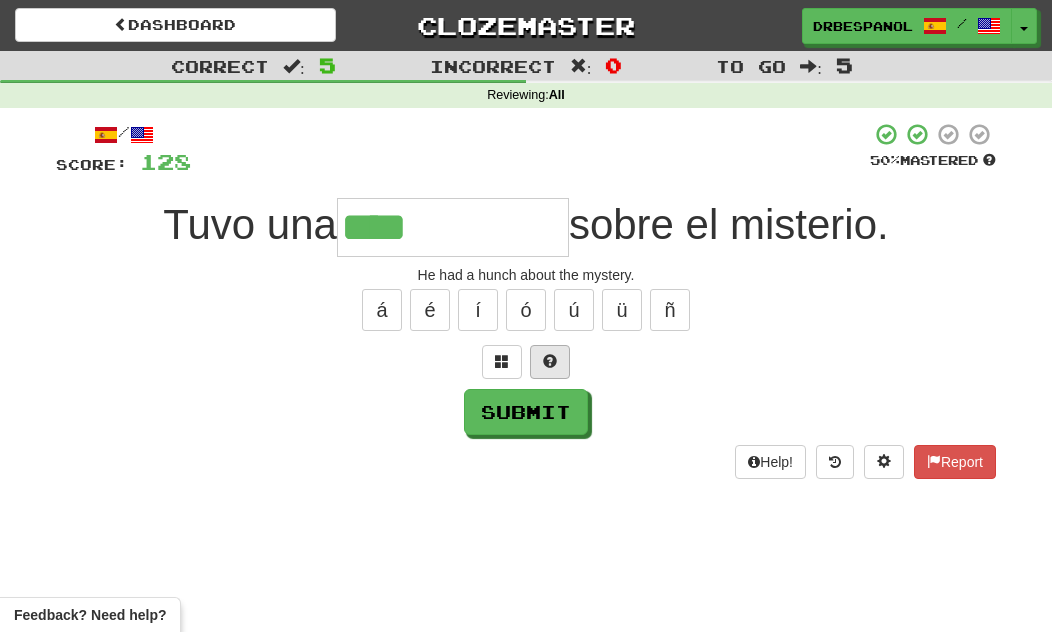 click at bounding box center [550, 361] 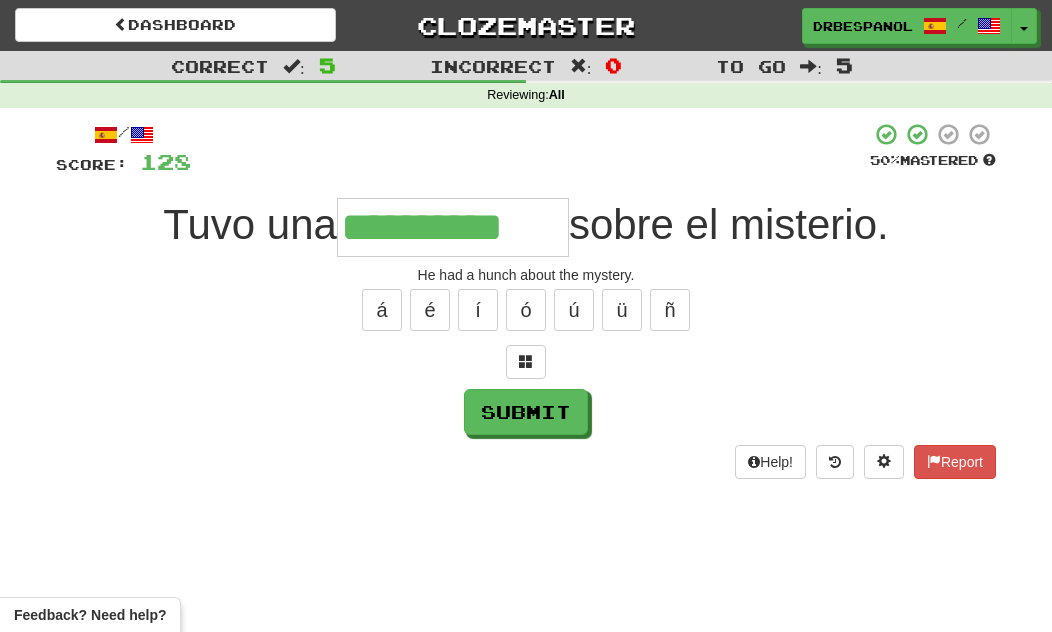 type on "**********" 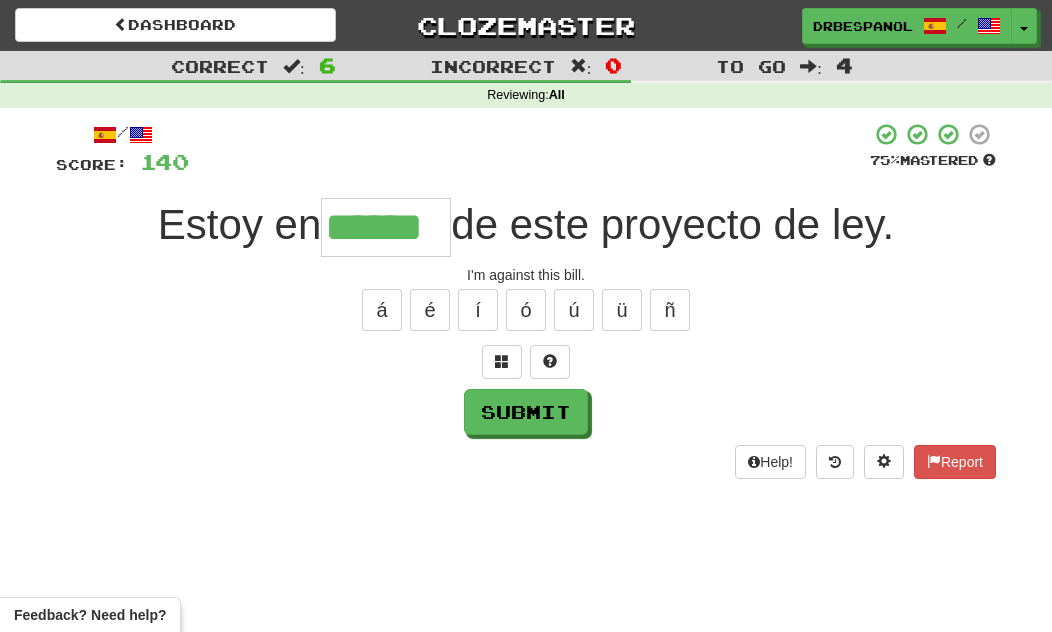 type on "******" 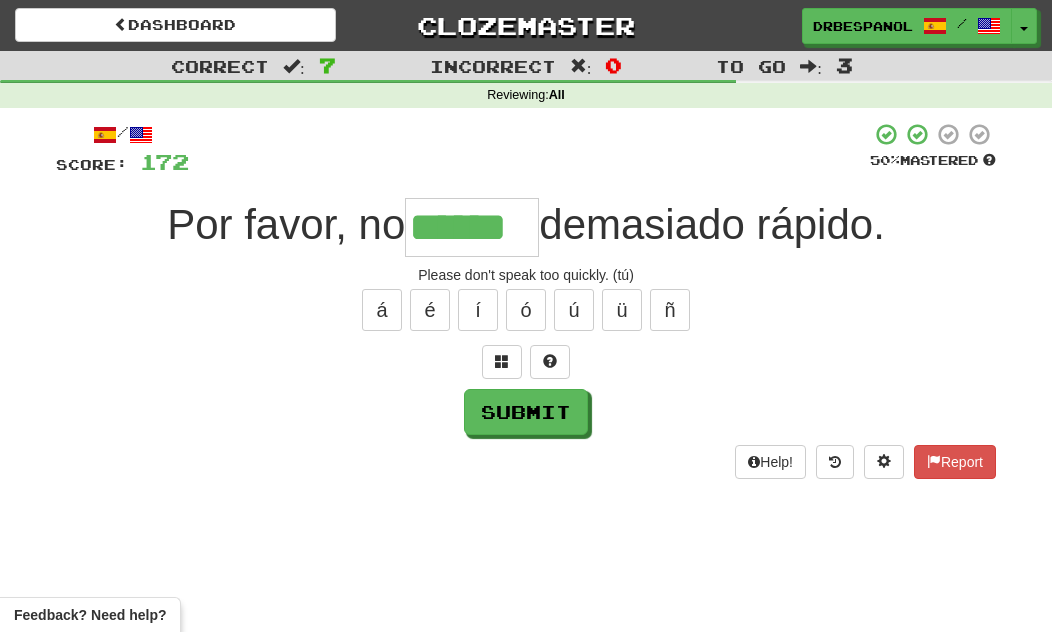 type on "******" 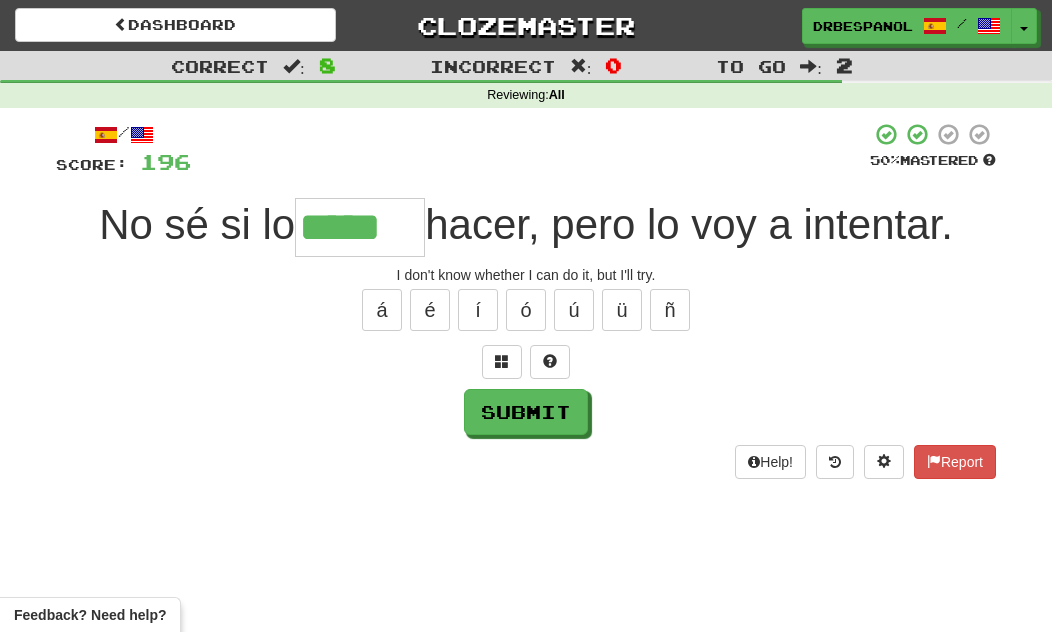type on "*****" 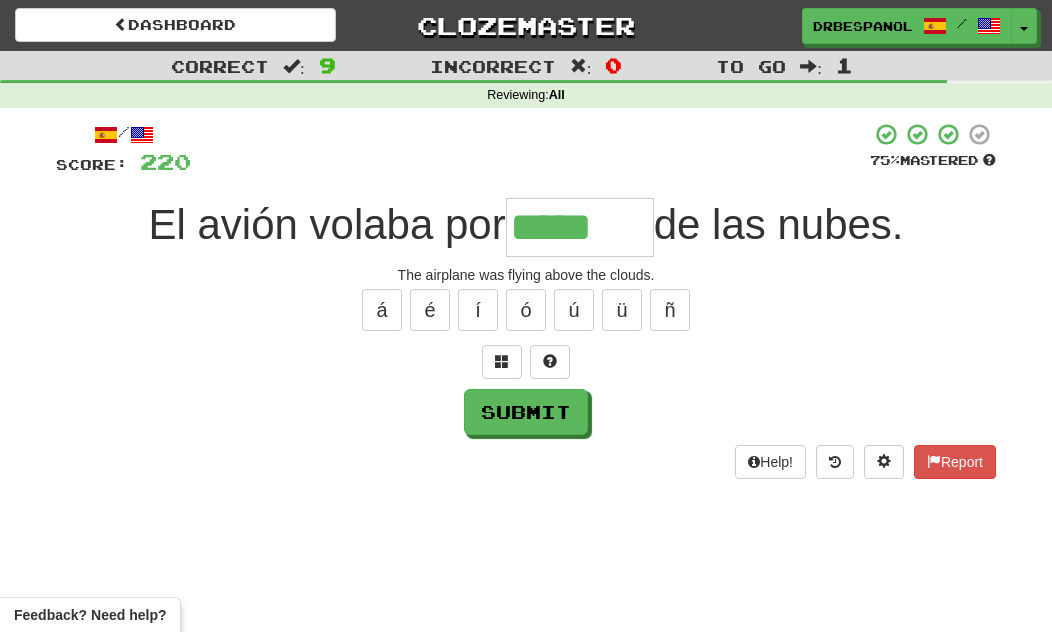 type on "******" 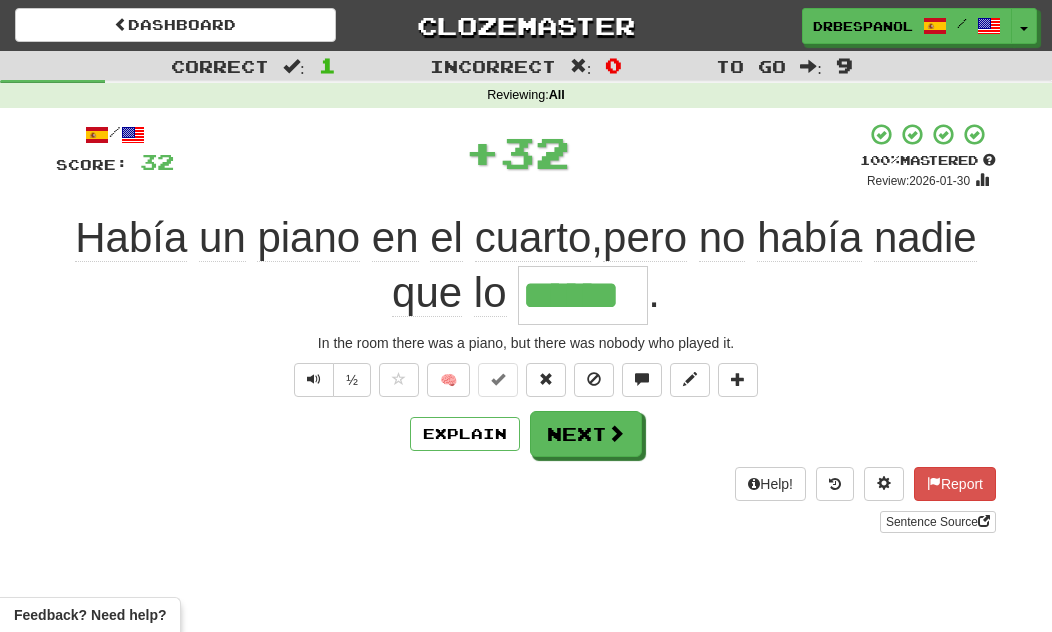 type on "******" 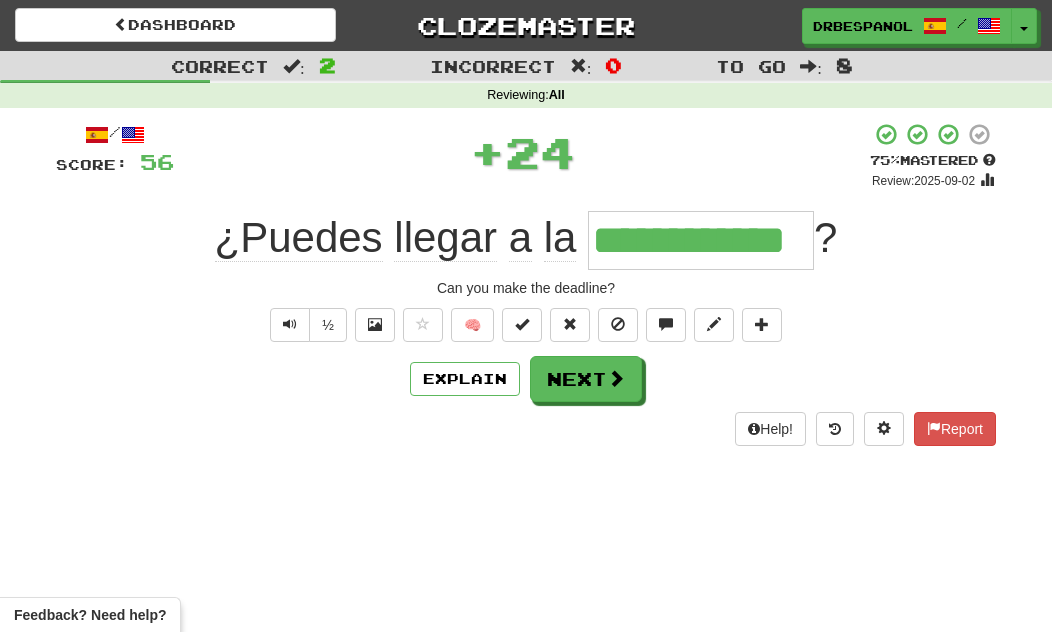 type on "**********" 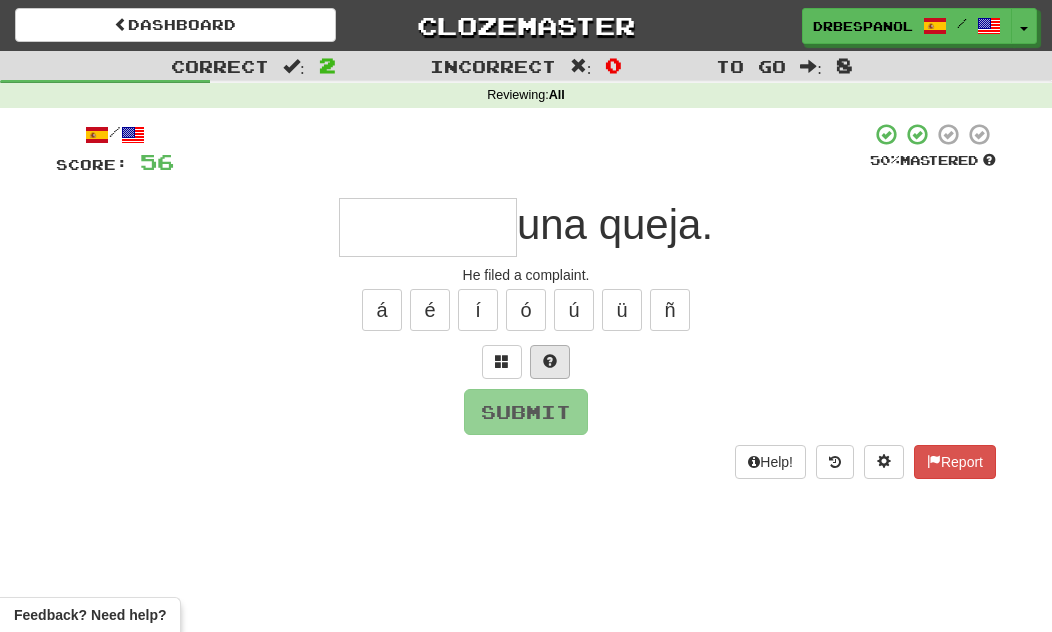 click at bounding box center (550, 362) 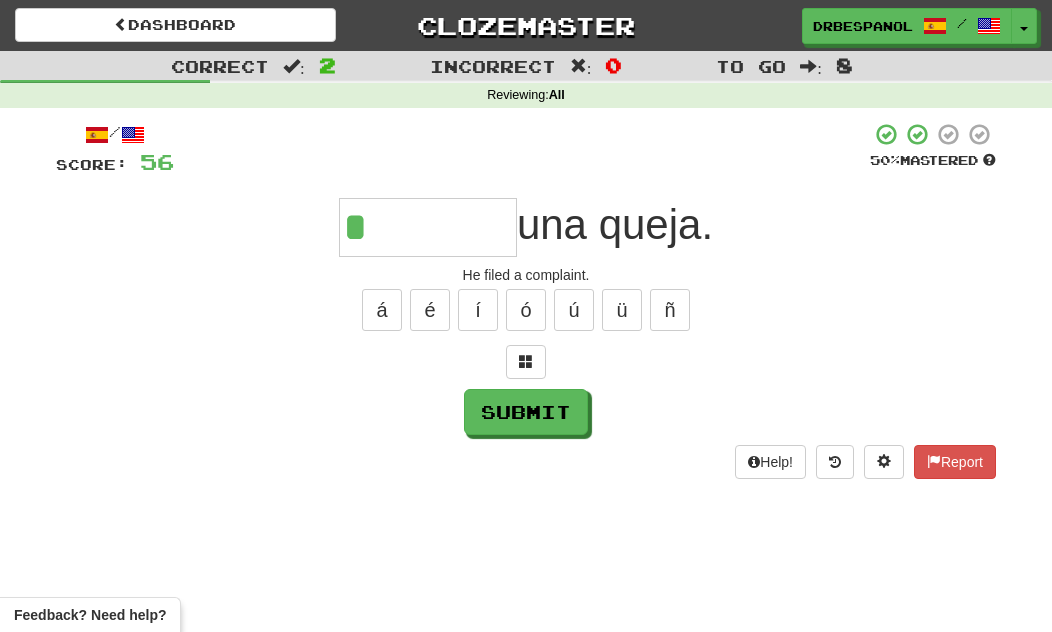type on "********" 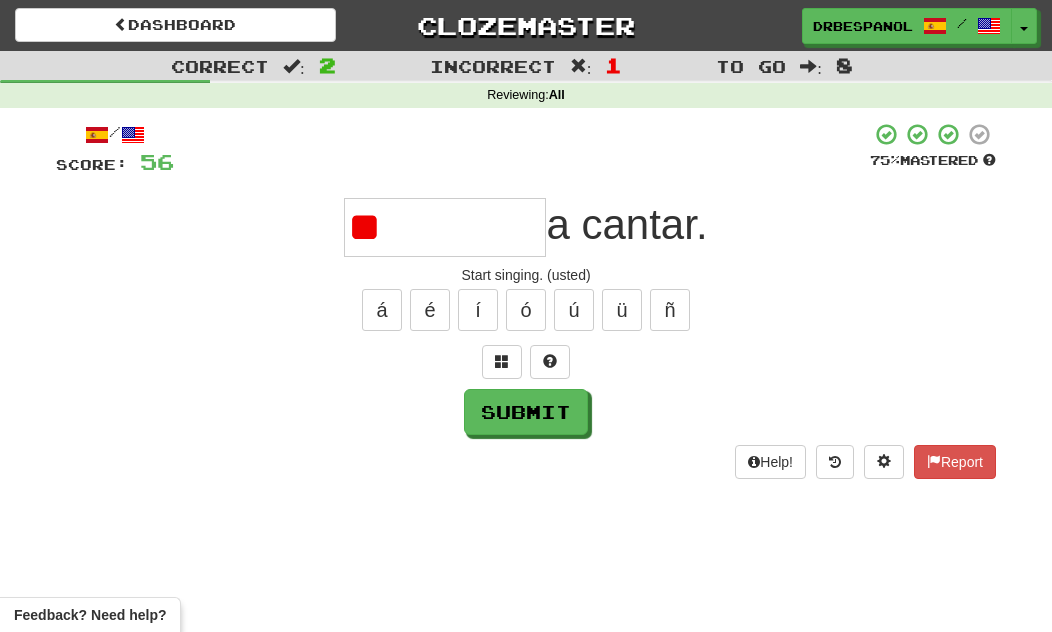 type on "*" 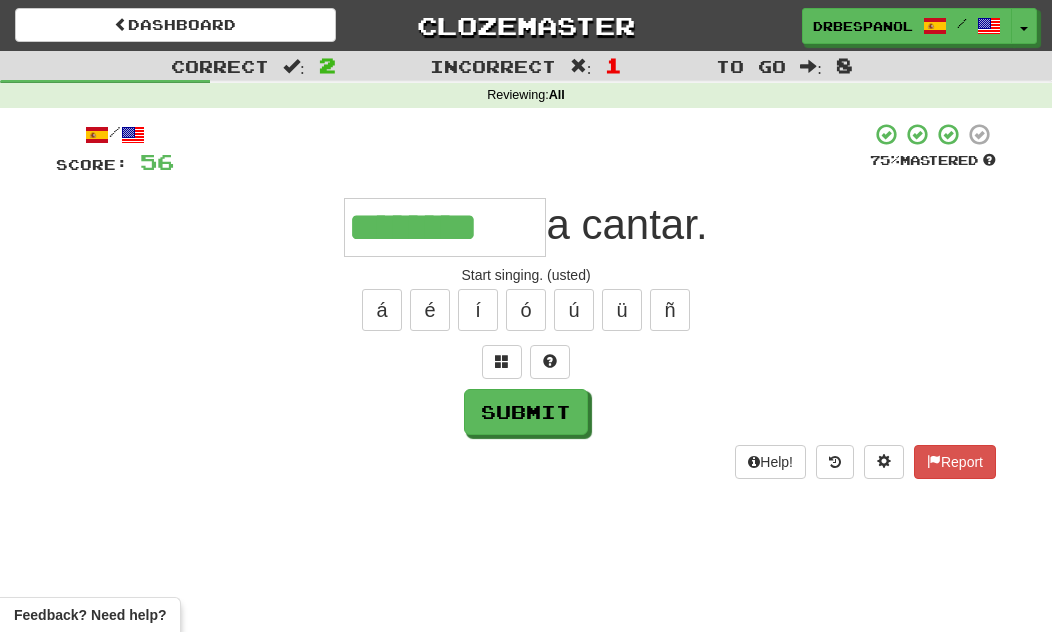 type on "********" 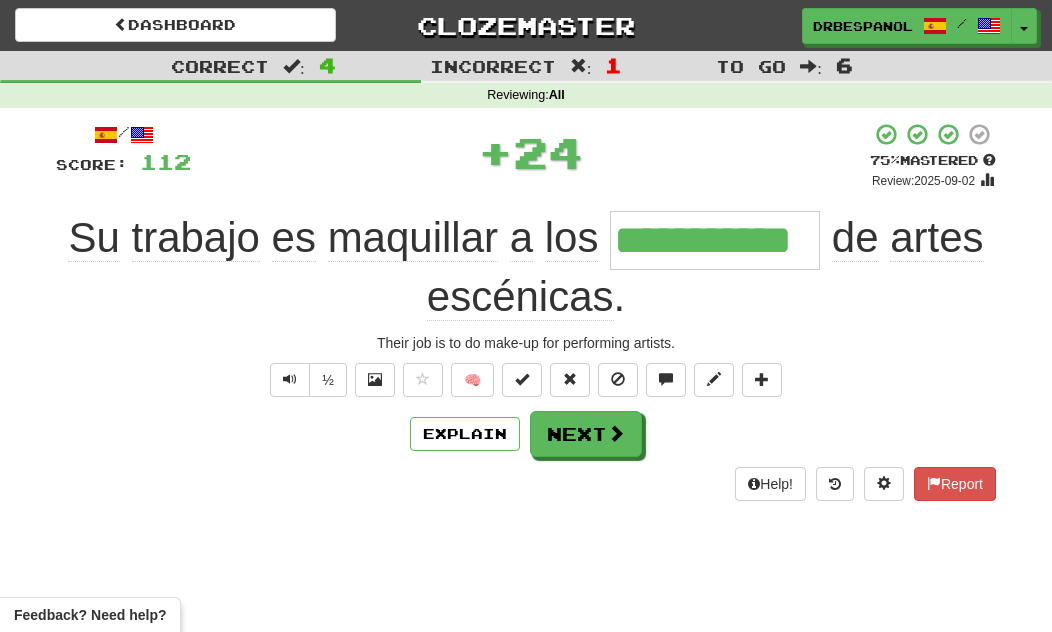 type on "**********" 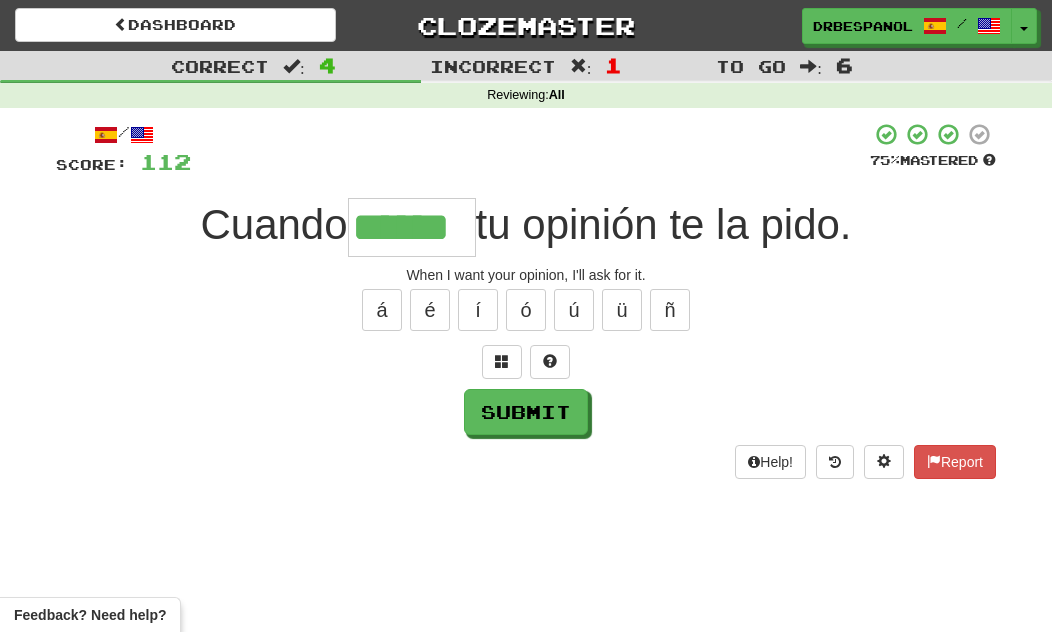 type on "******" 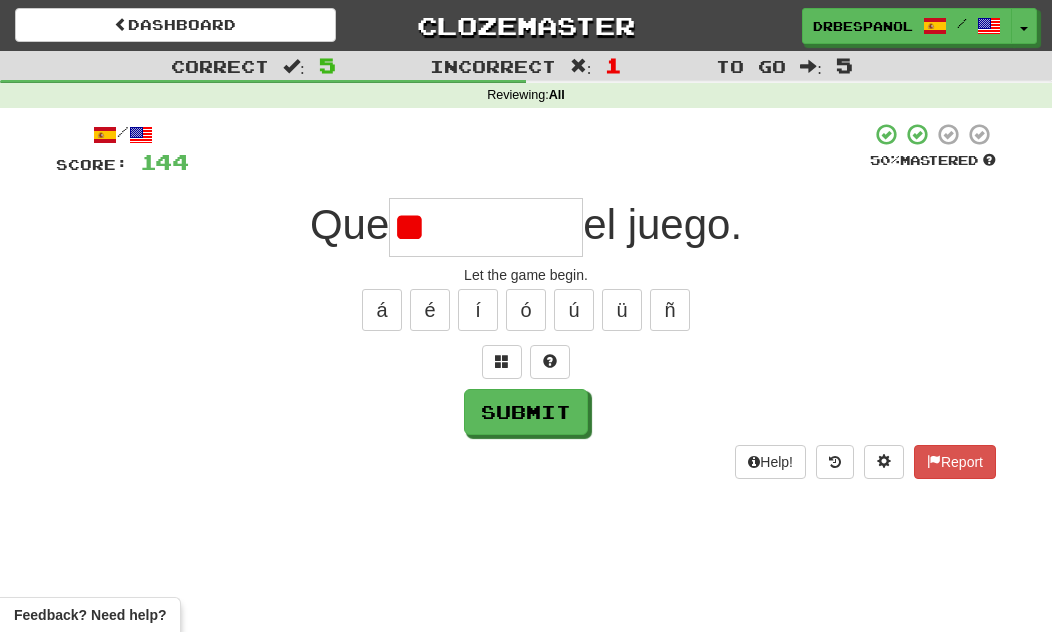 type on "*" 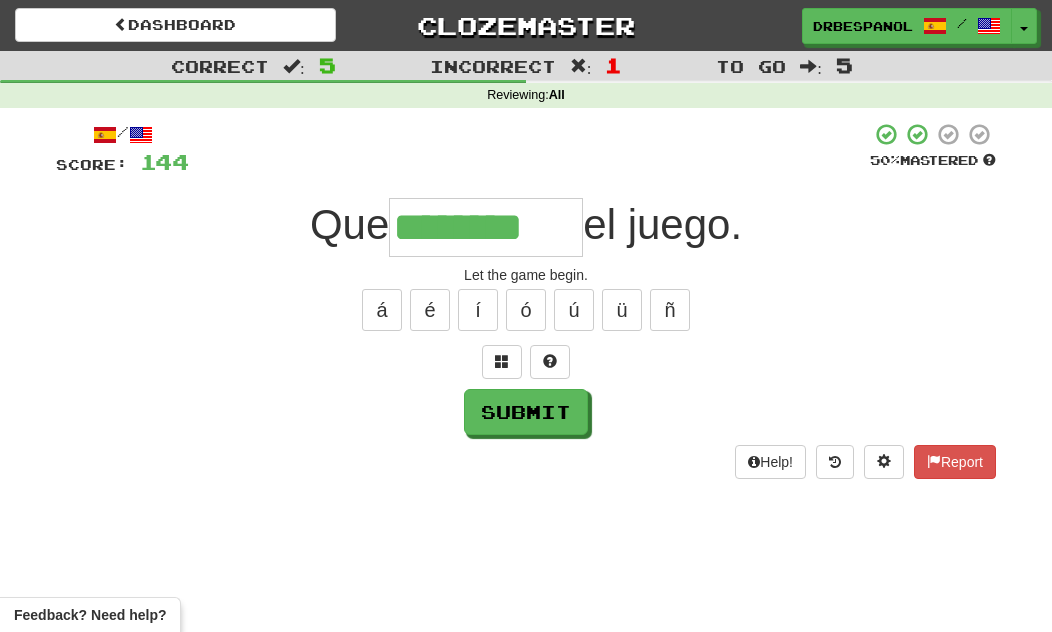 type on "********" 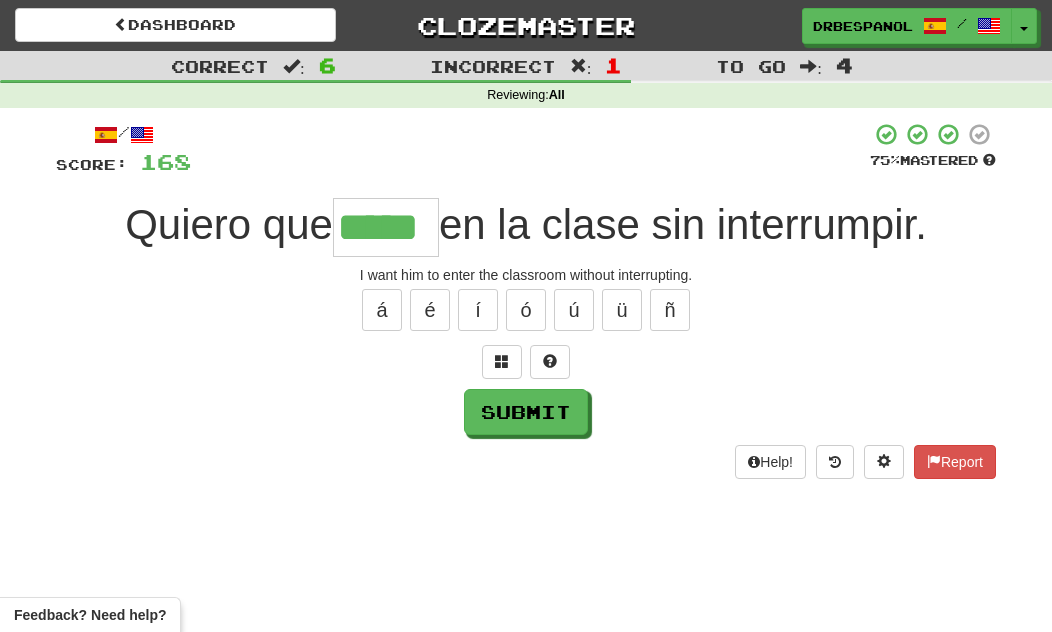 type on "*****" 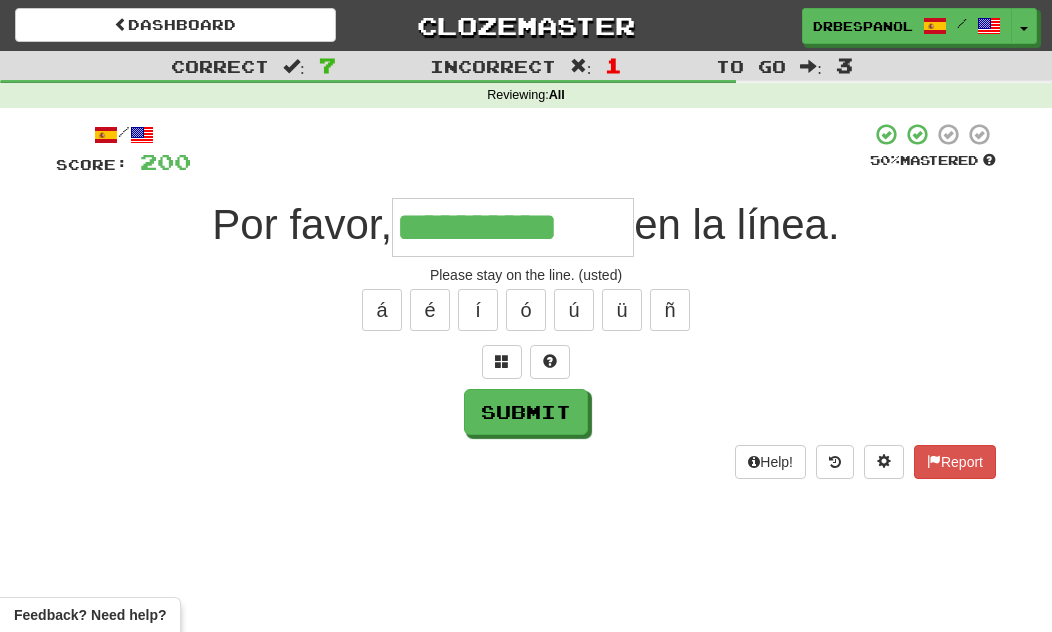 type on "**********" 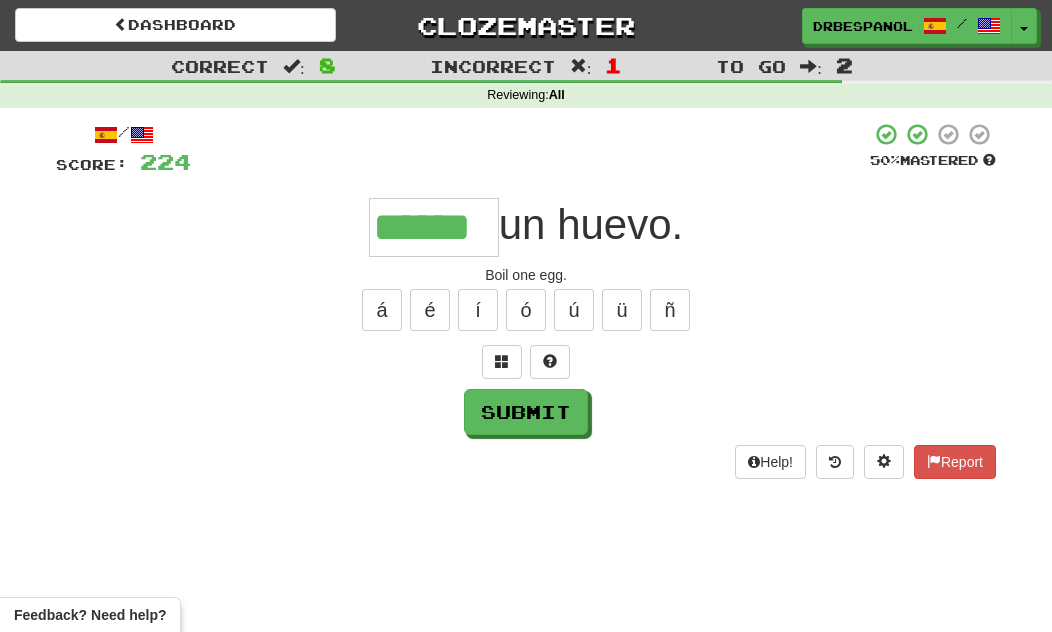 type on "******" 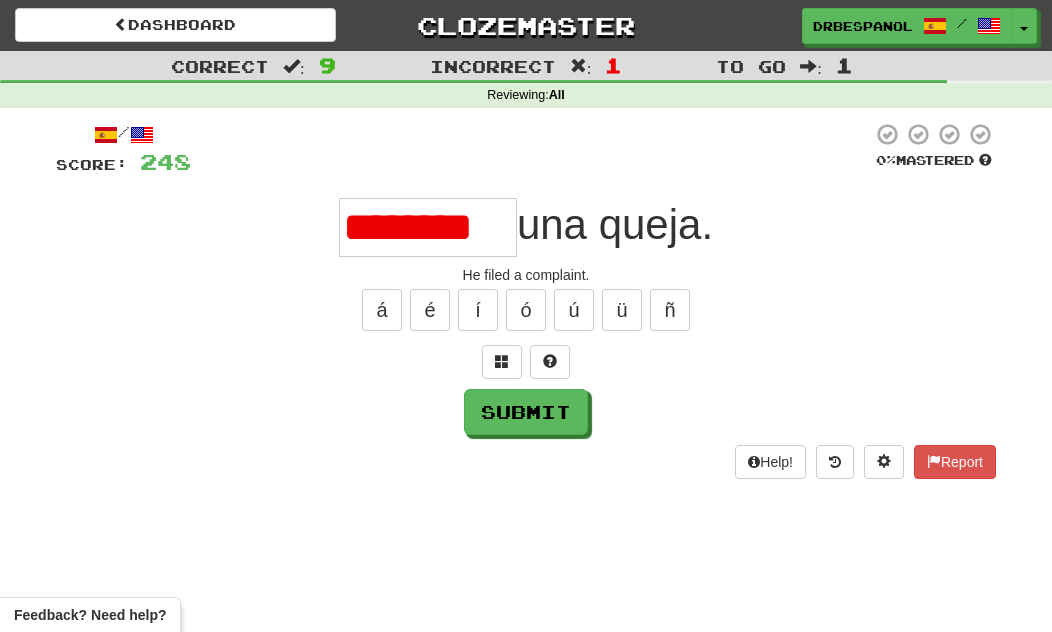 type on "********" 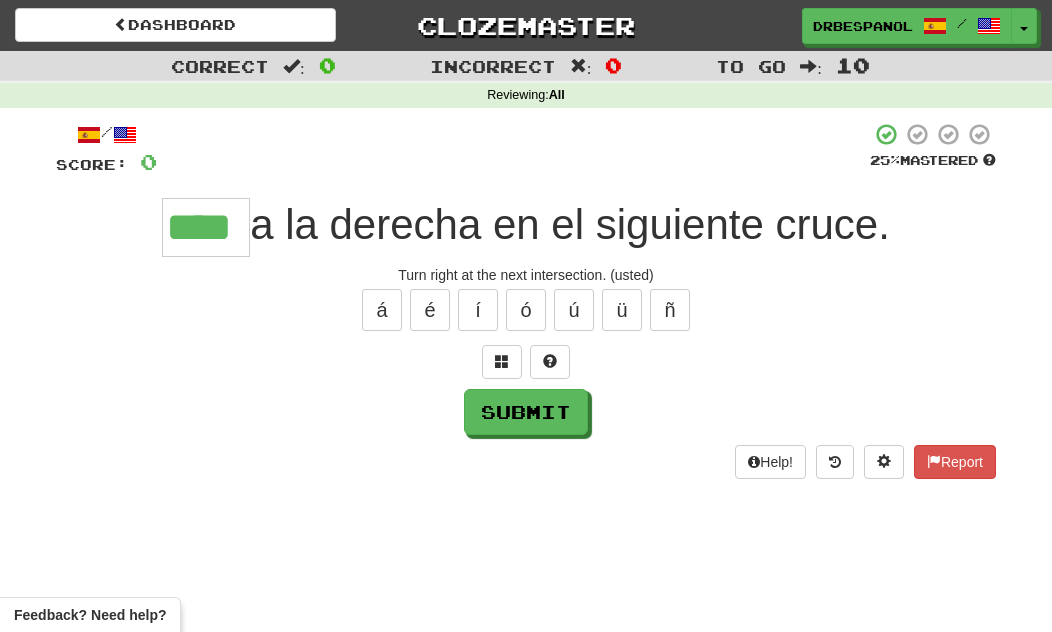 type on "****" 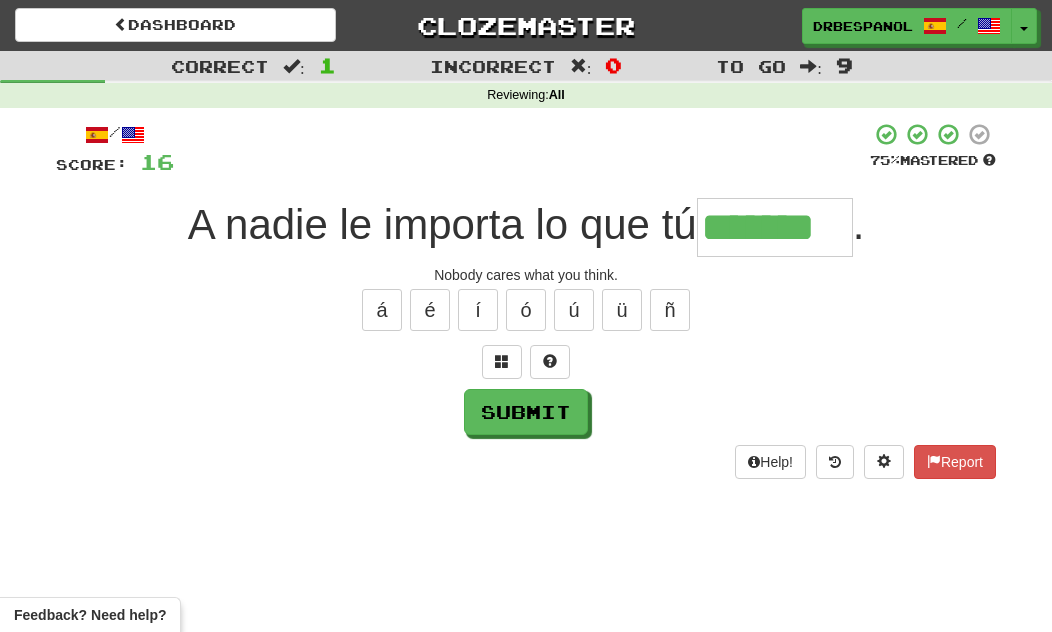 type on "*******" 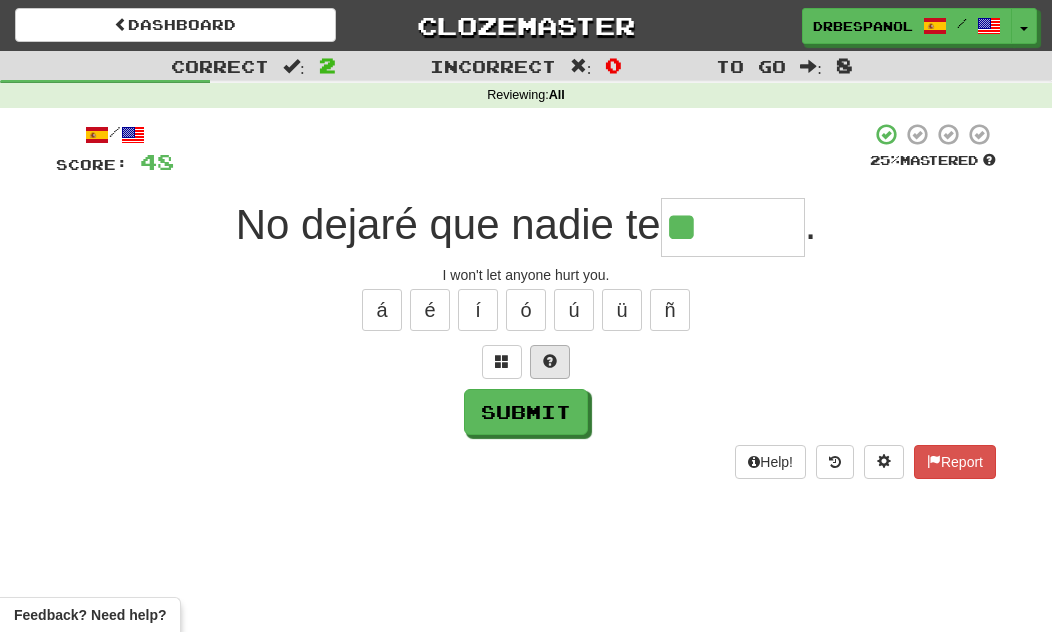 click at bounding box center [550, 361] 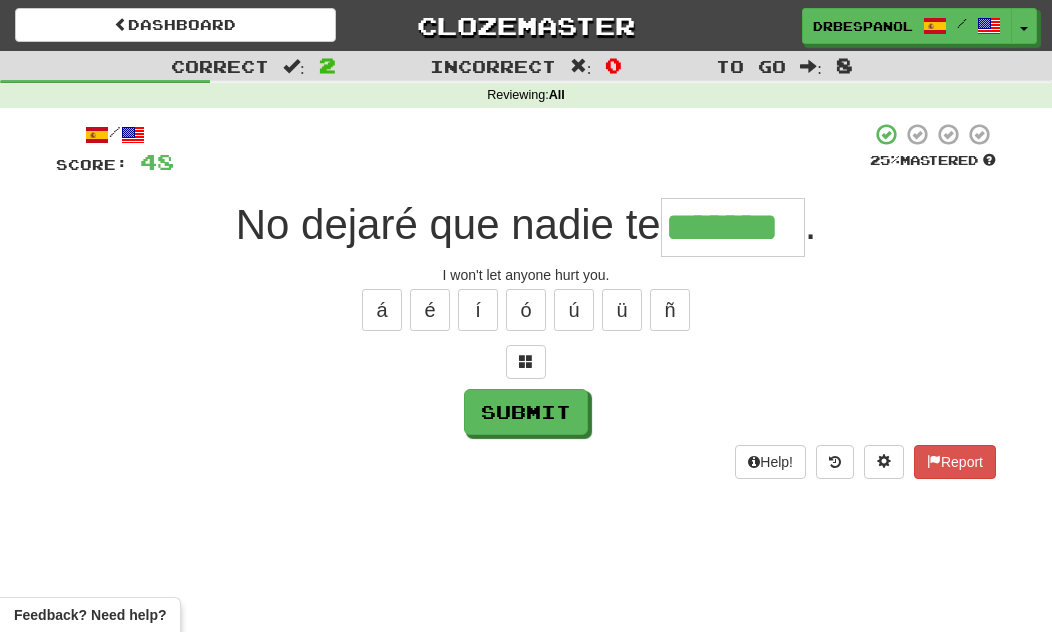 type on "*******" 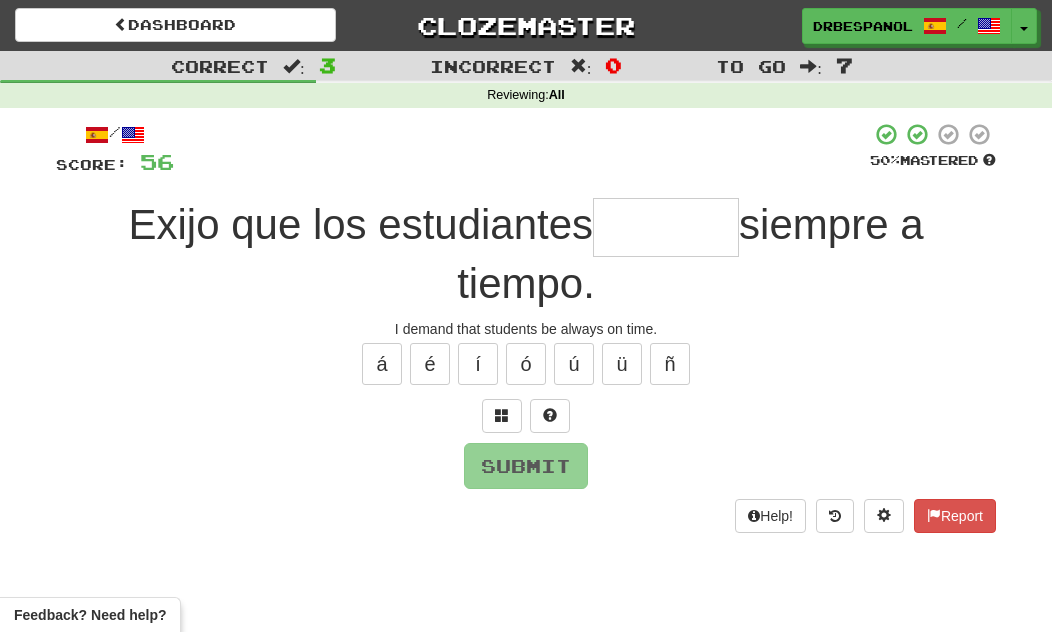 type on "*******" 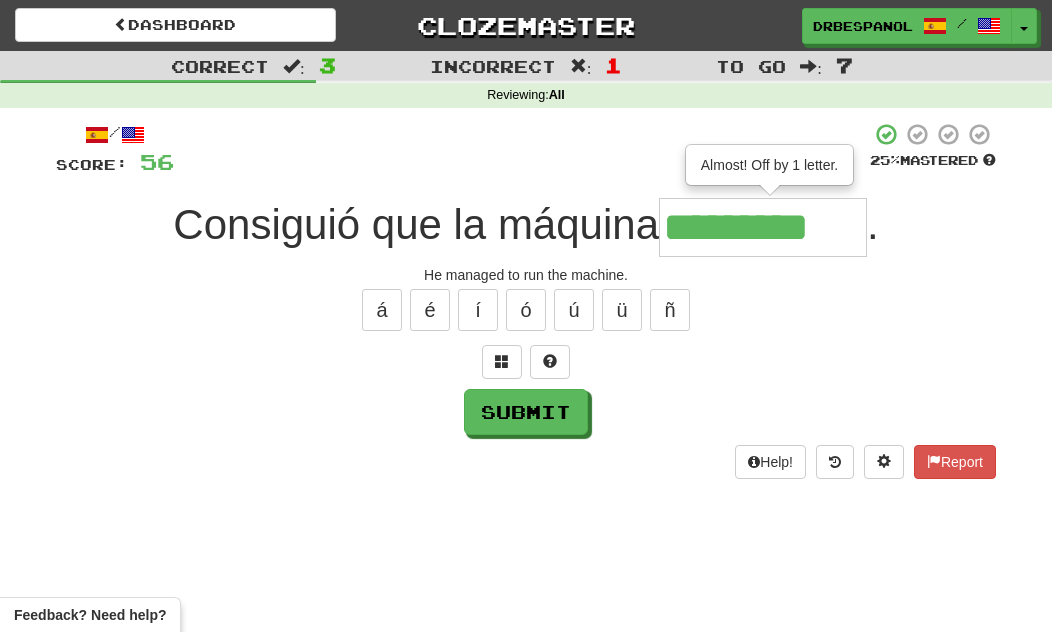 type on "**********" 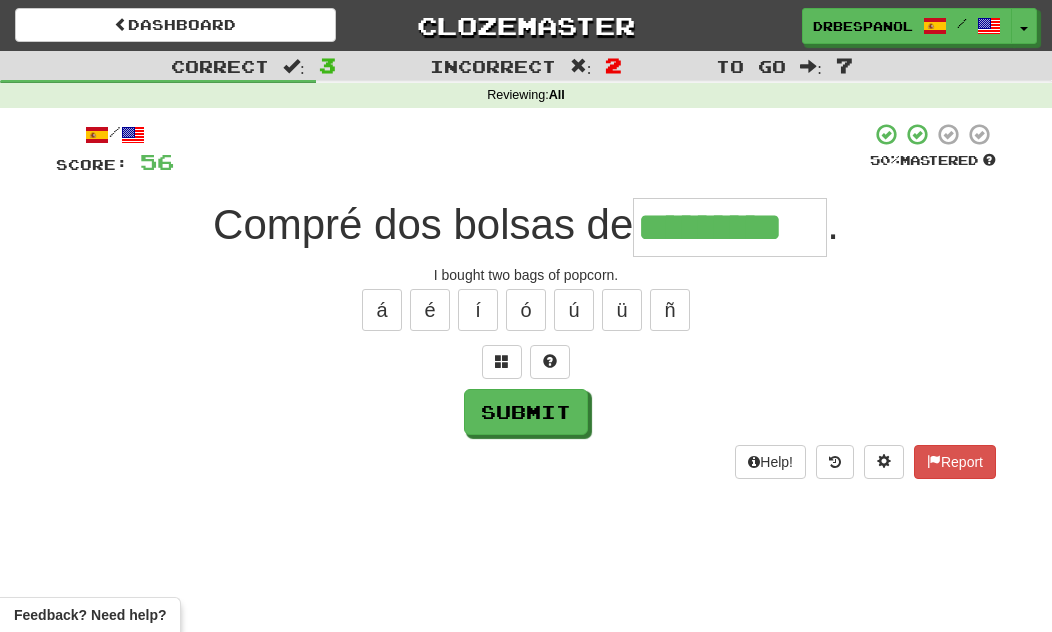 type on "*********" 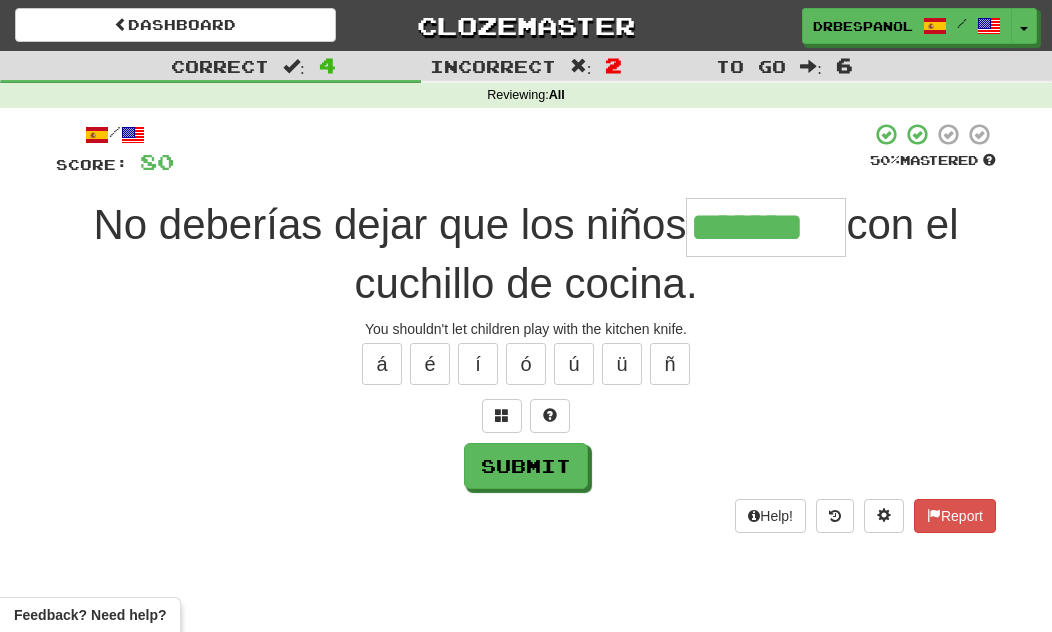 type on "*******" 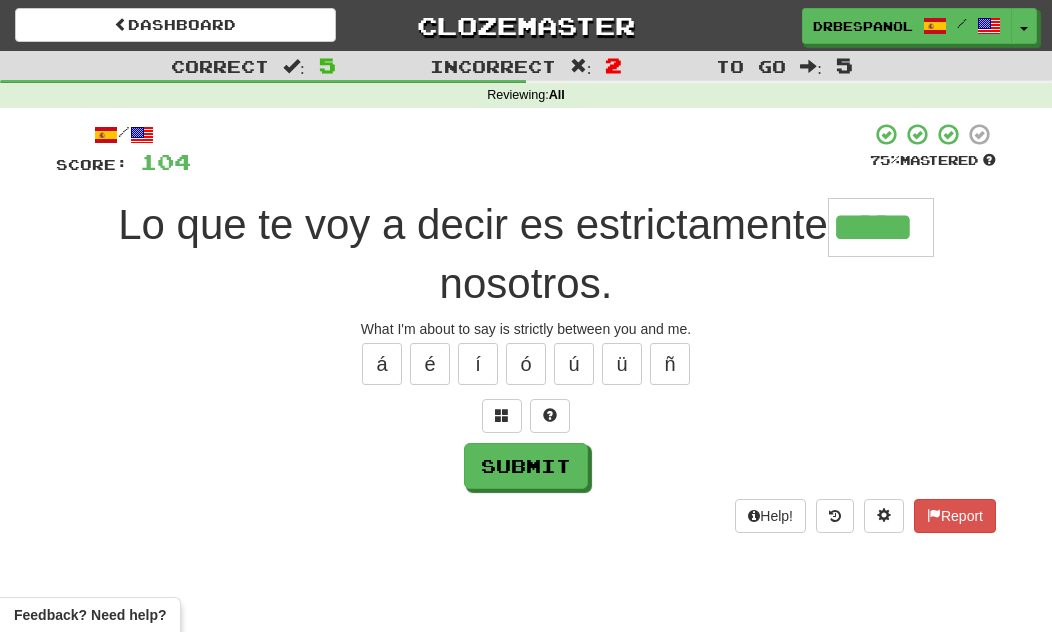 type on "*****" 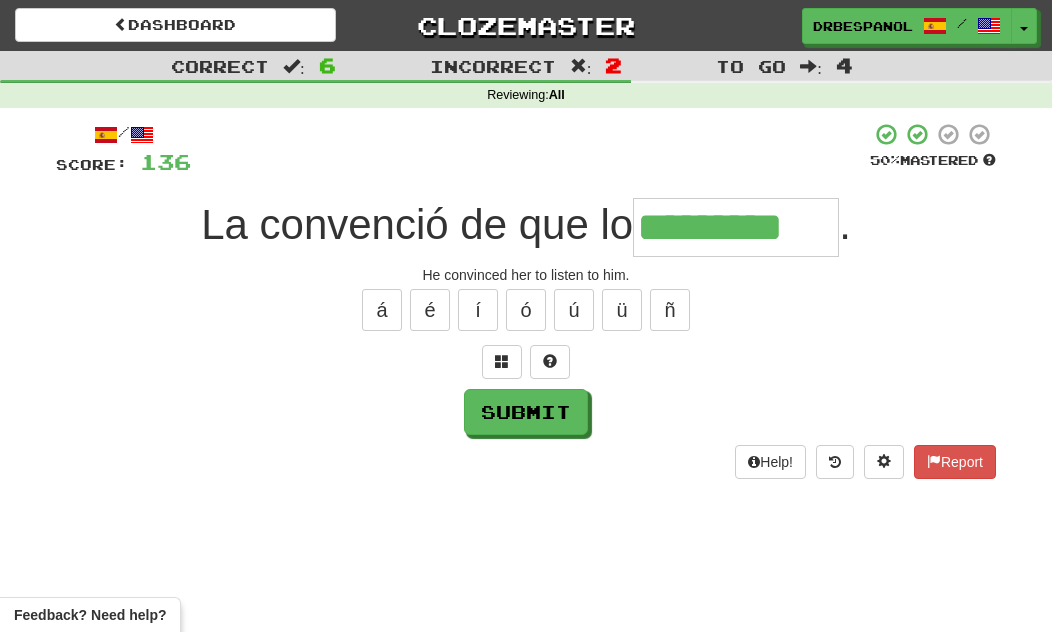 type on "*********" 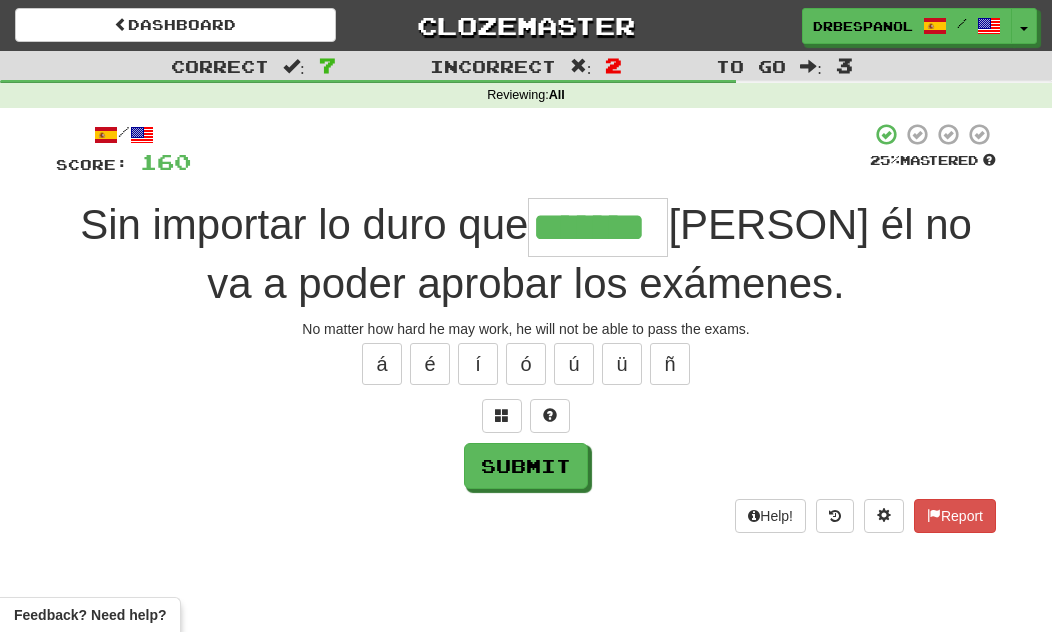 type on "*******" 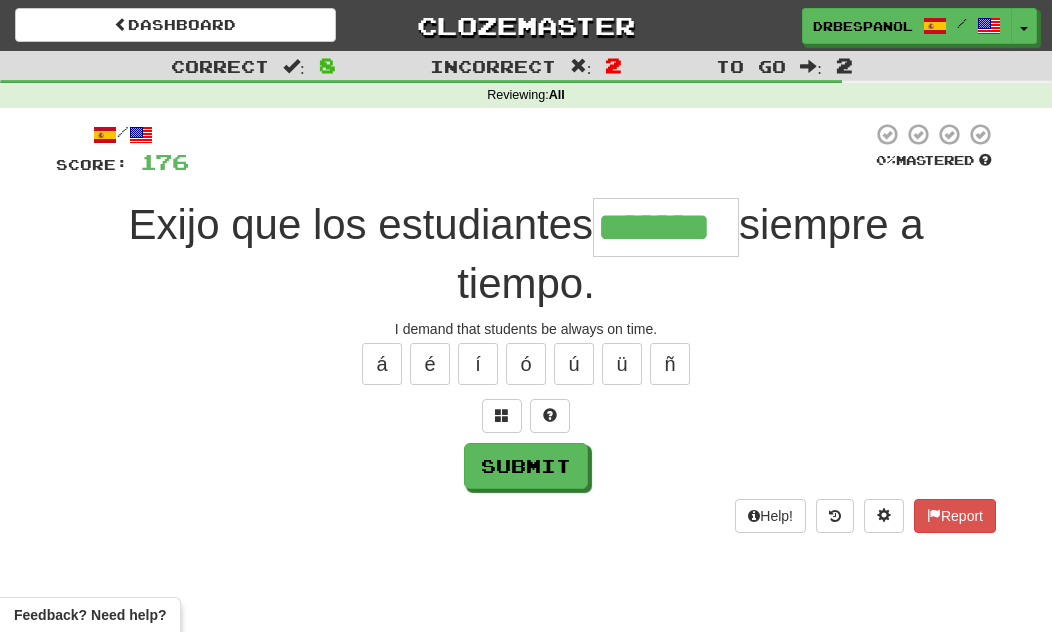 type on "*******" 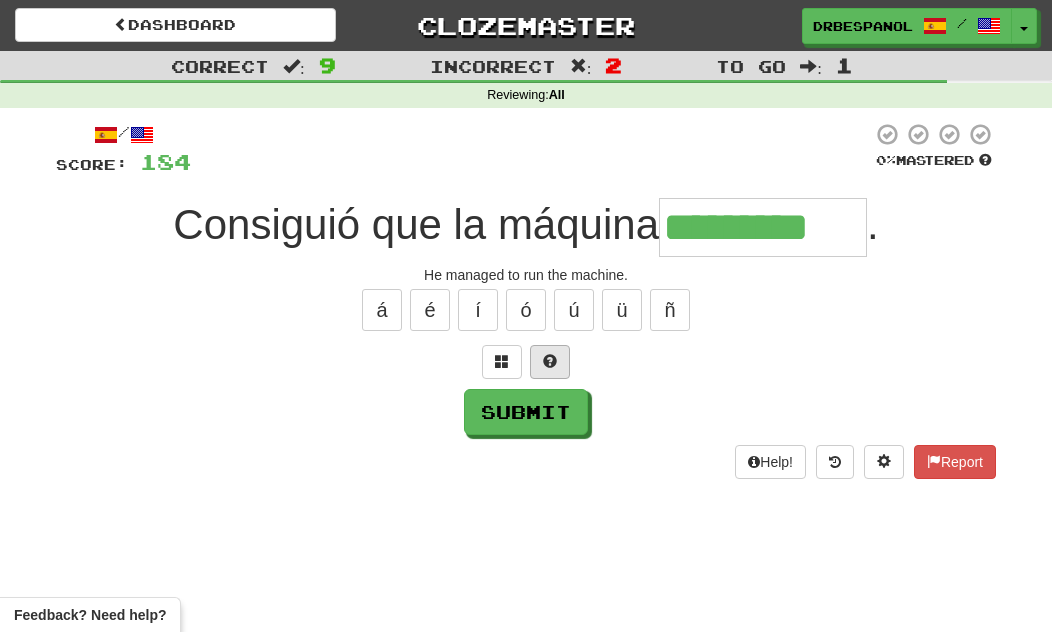 click at bounding box center (550, 361) 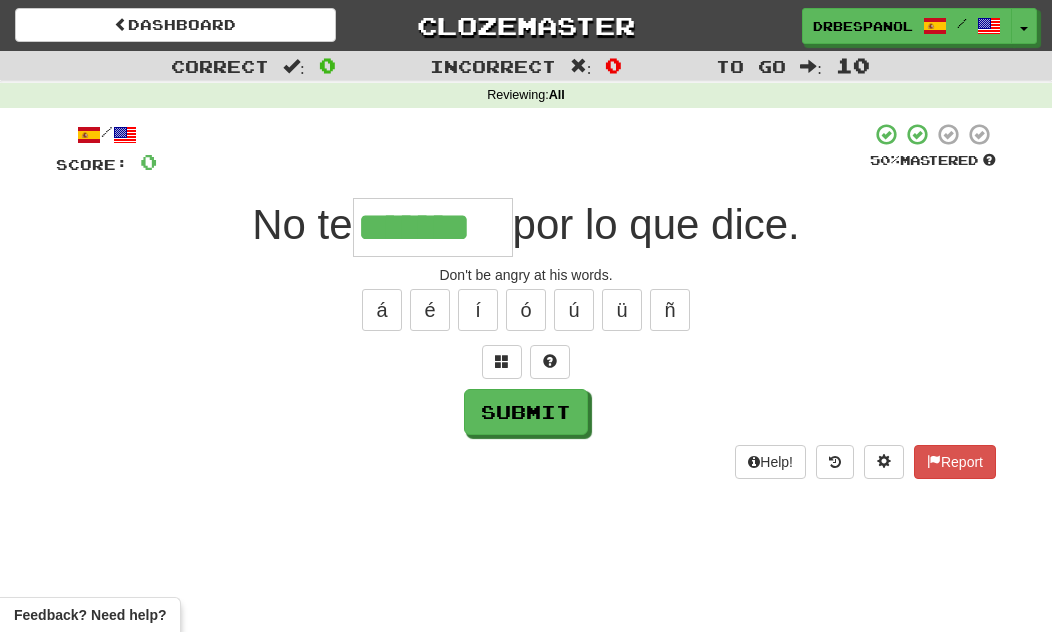 type on "*******" 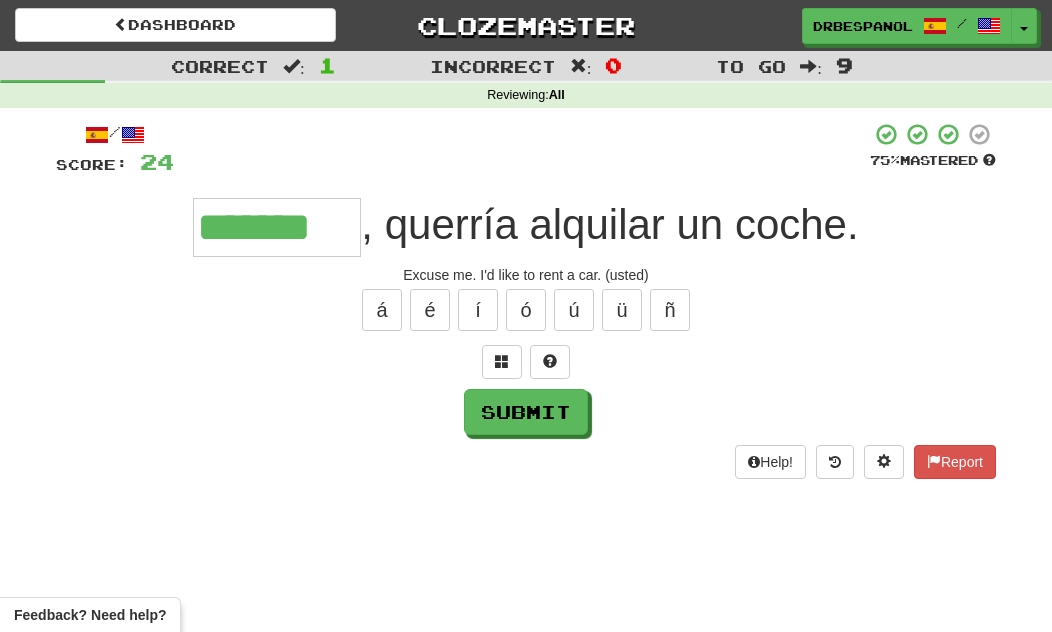 type on "*******" 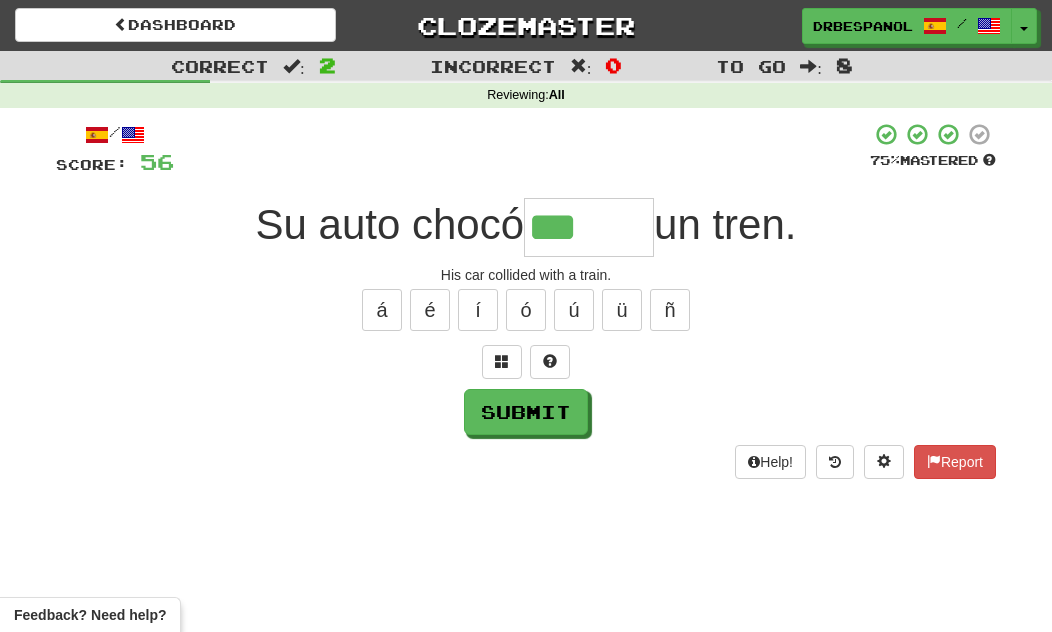 type on "******" 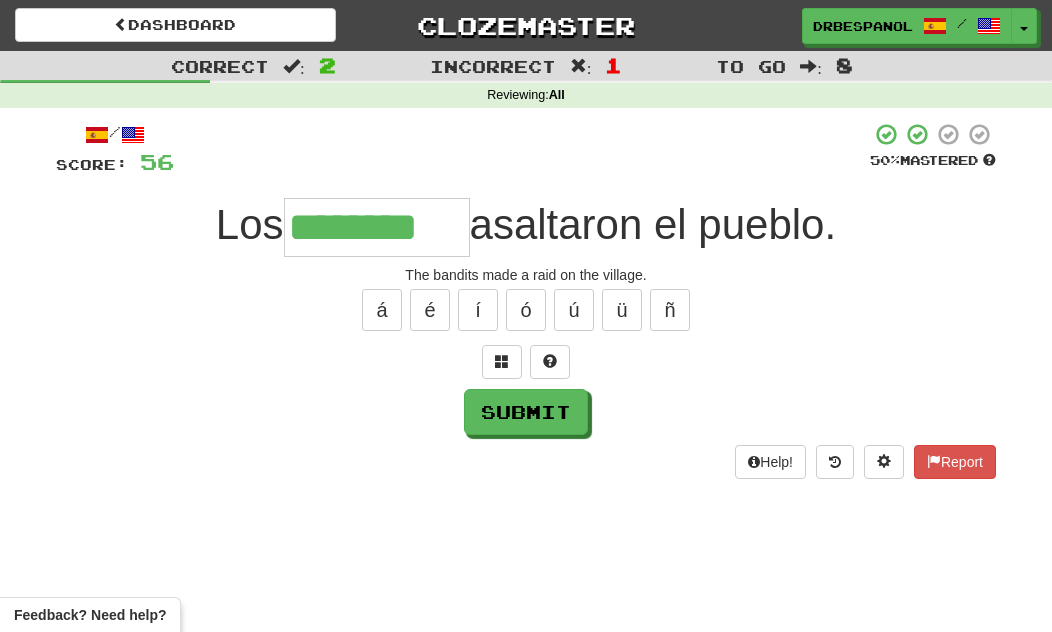 type on "********" 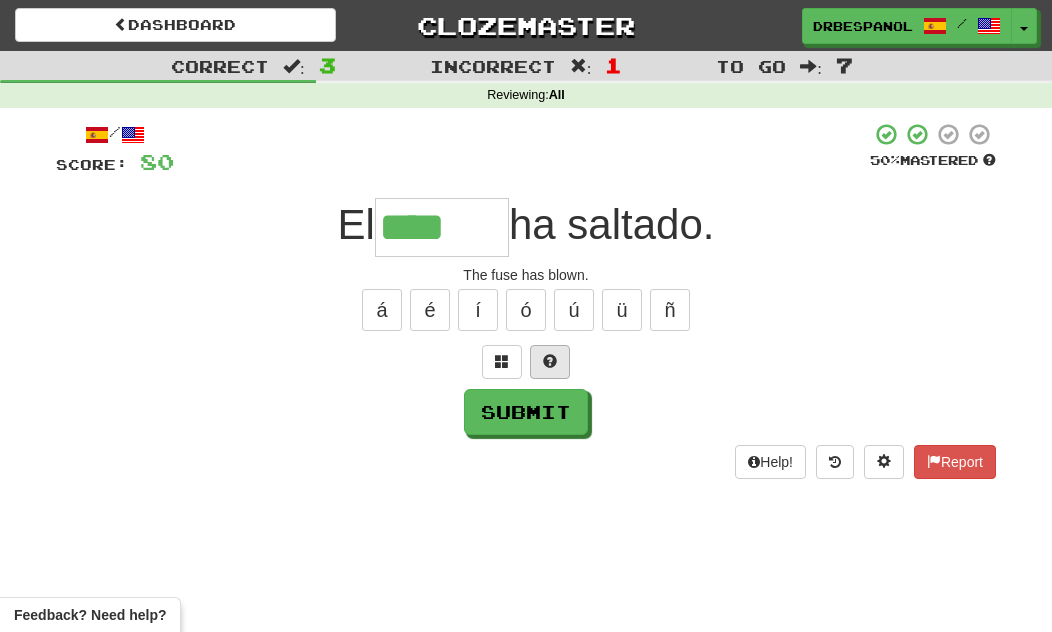click at bounding box center [550, 361] 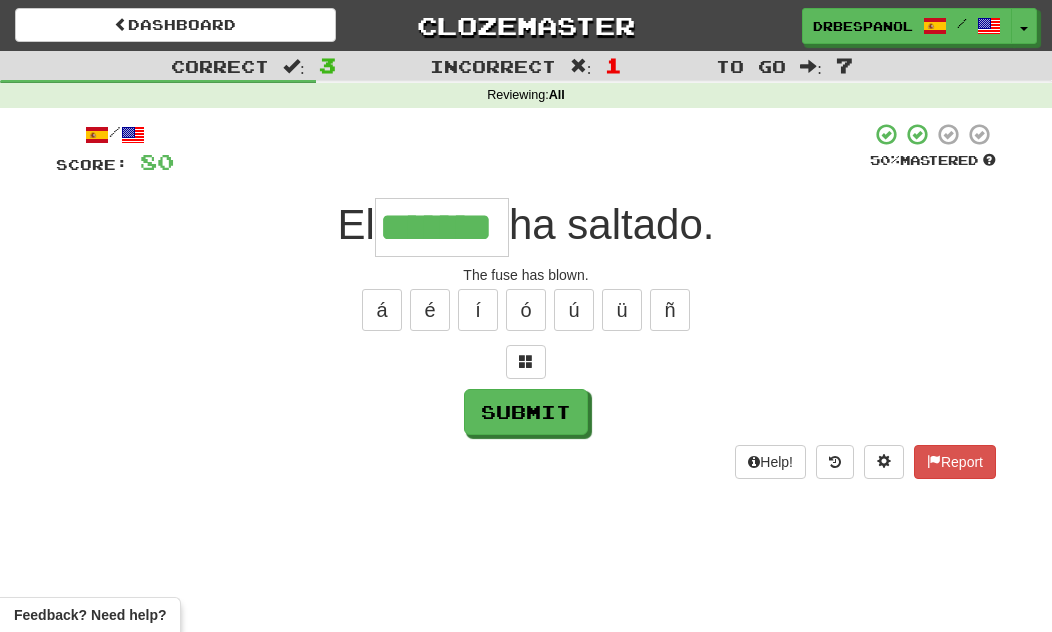 type on "*******" 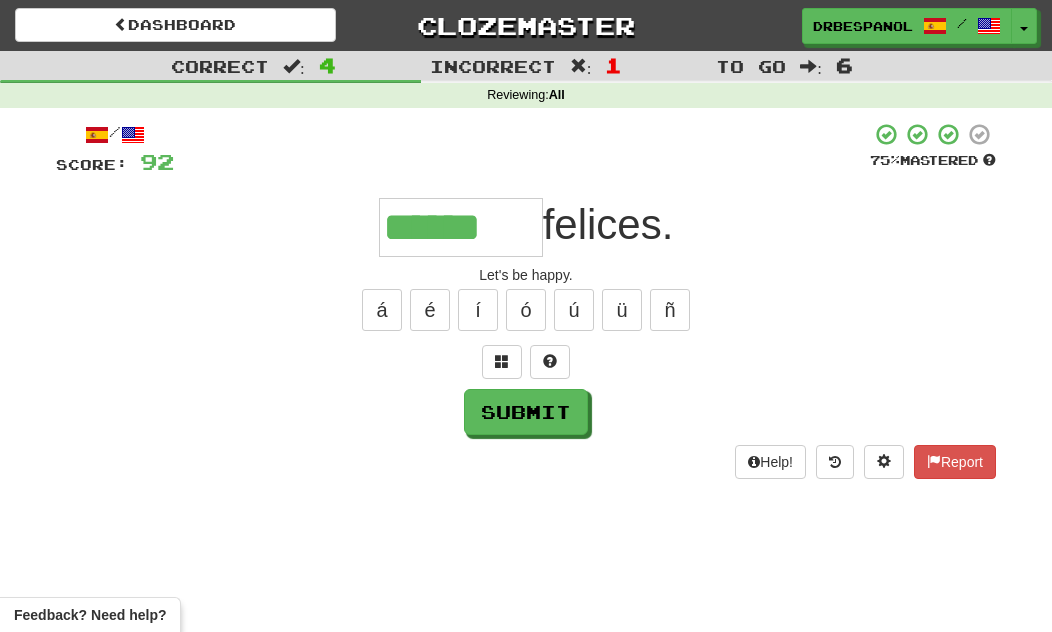 type on "******" 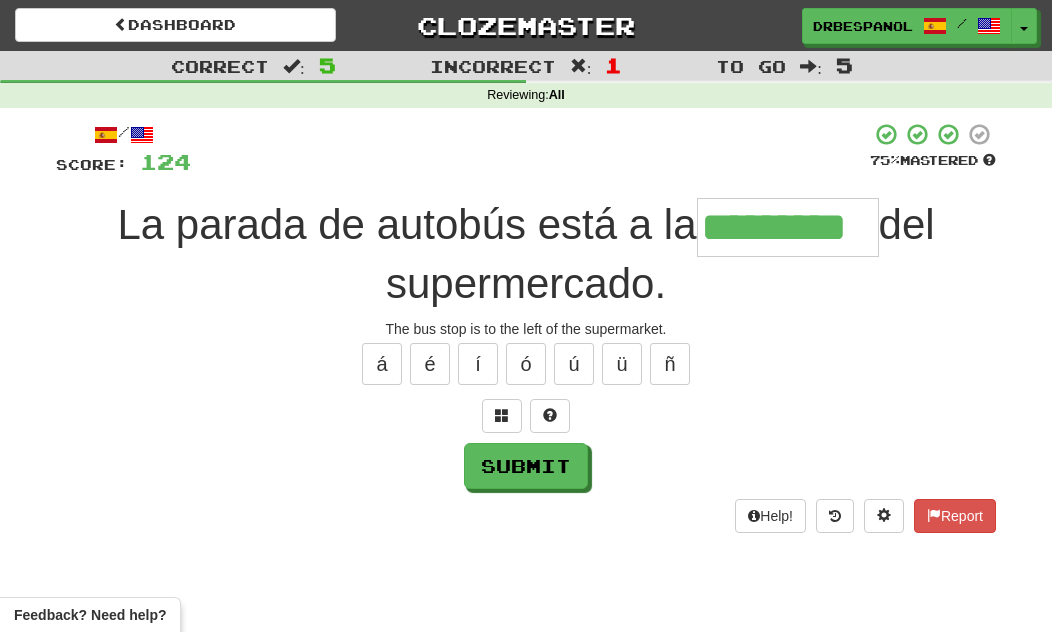 type on "*********" 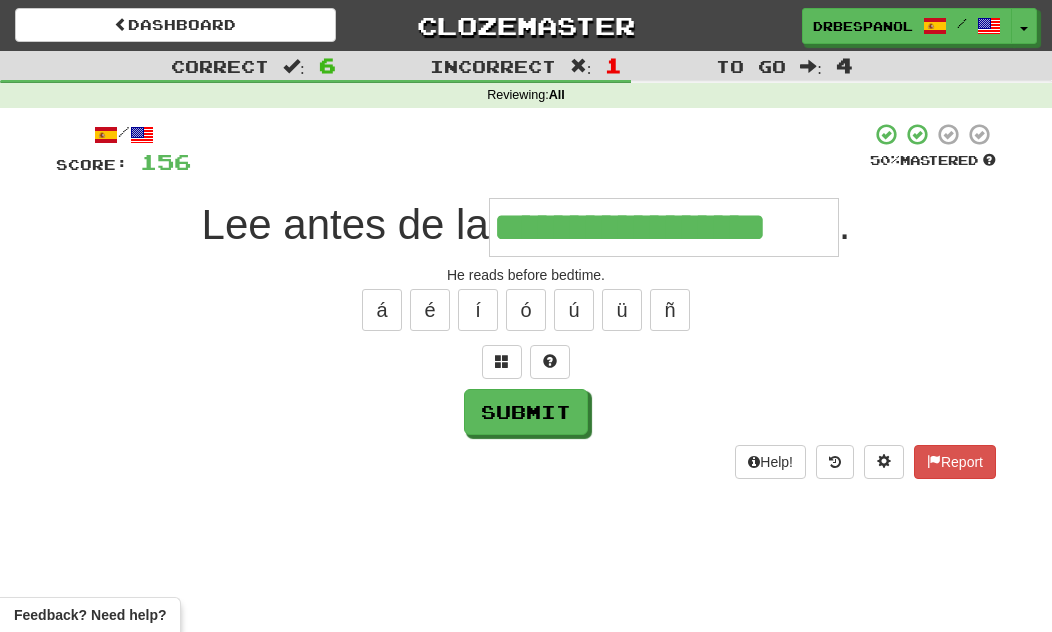 type on "**********" 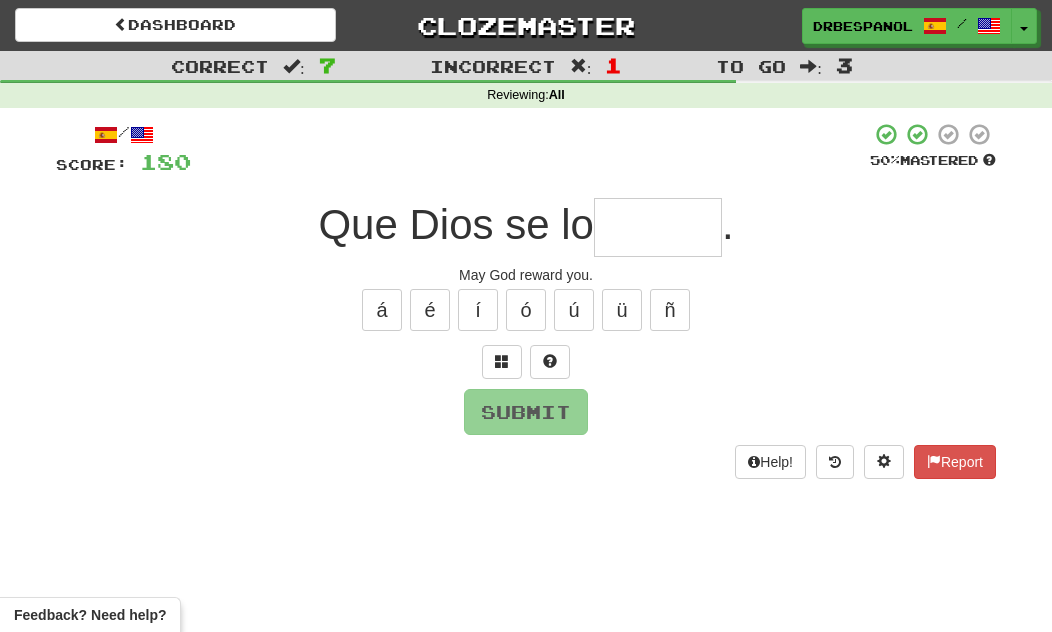 type on "*" 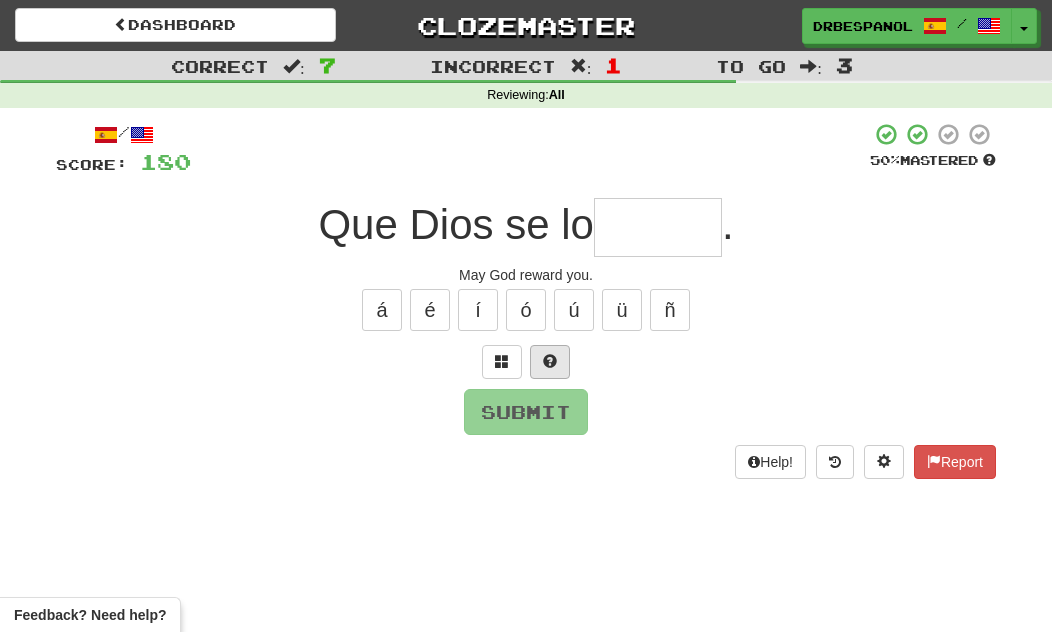 click at bounding box center [550, 361] 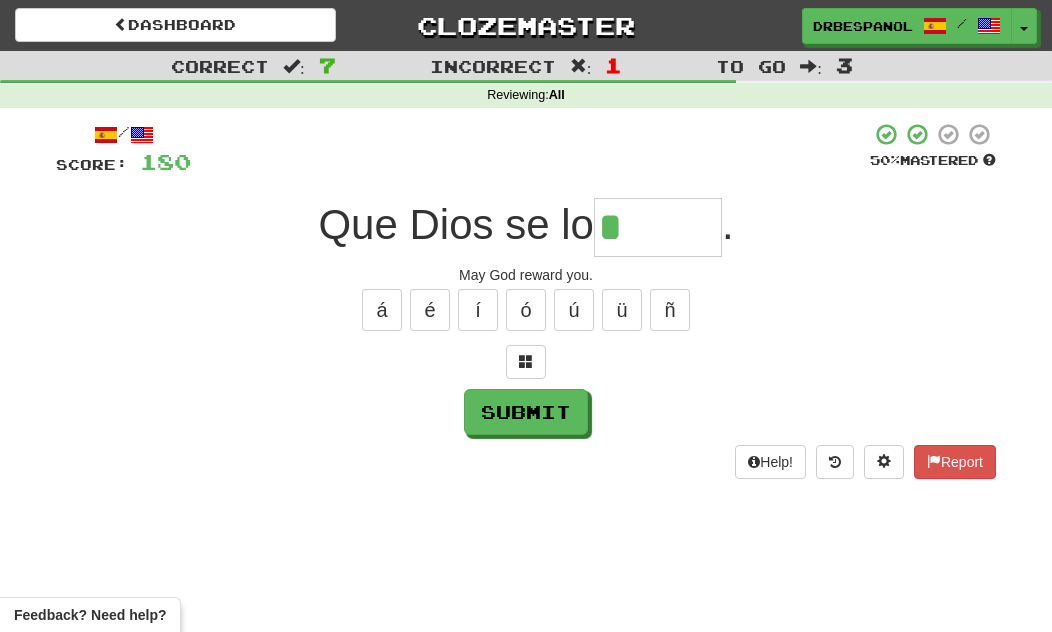 type on "*****" 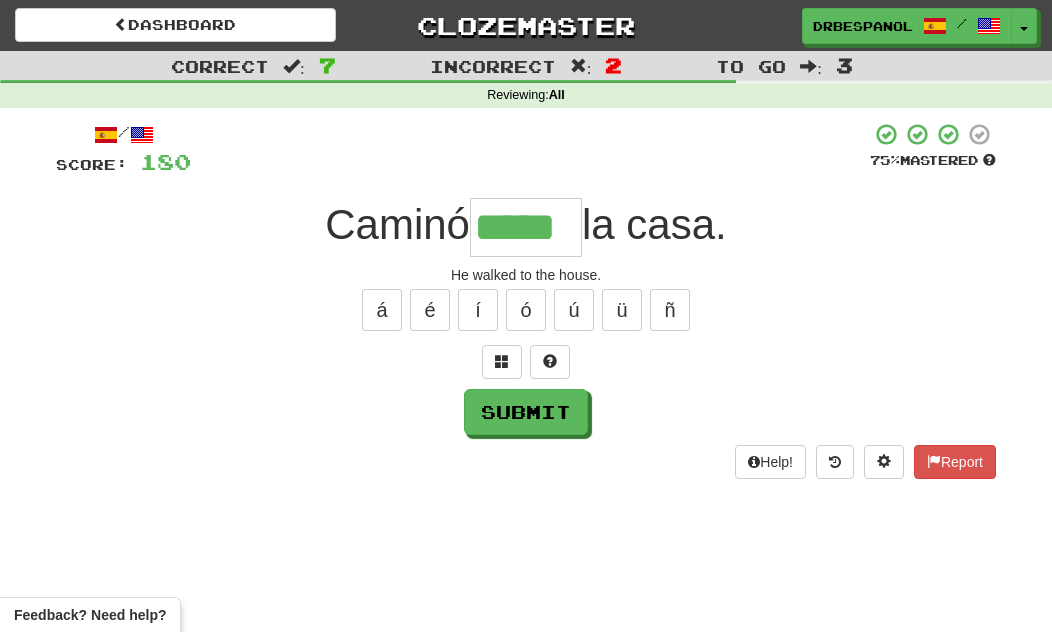 type on "*****" 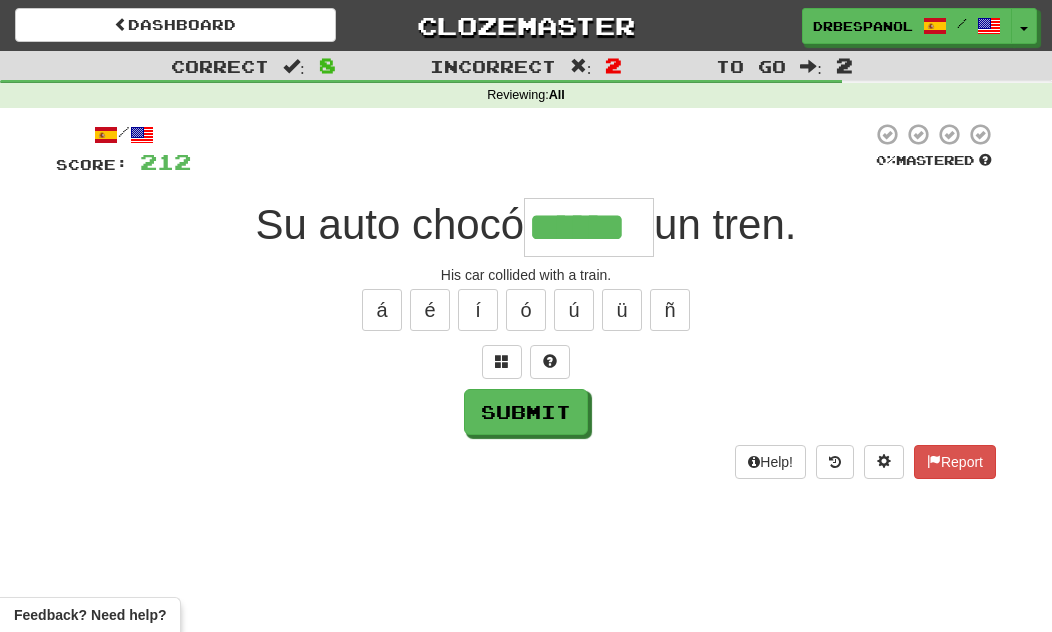 type on "******" 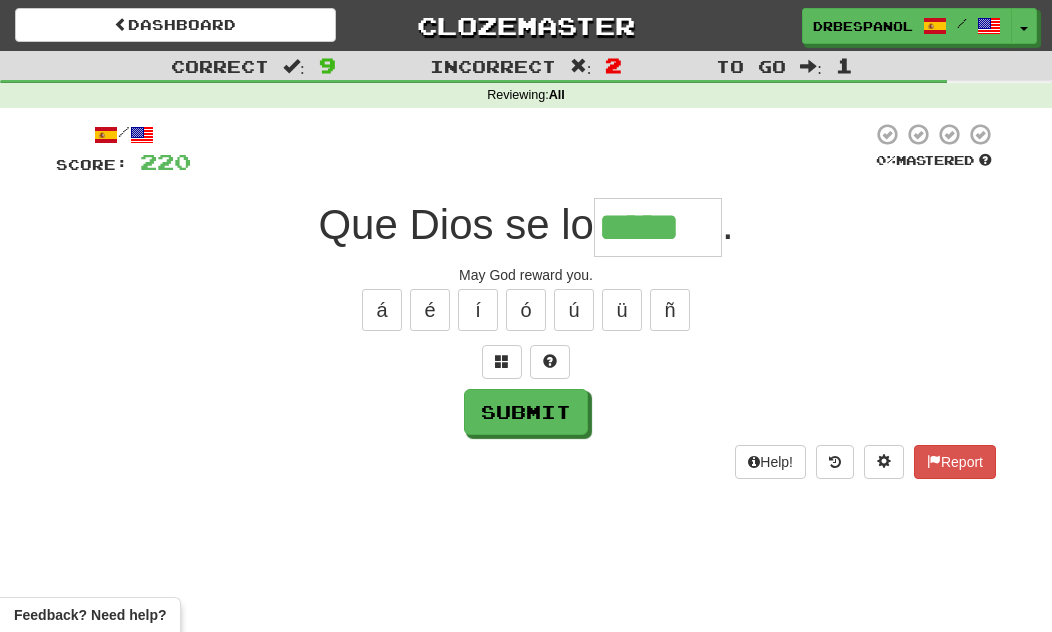 type on "*****" 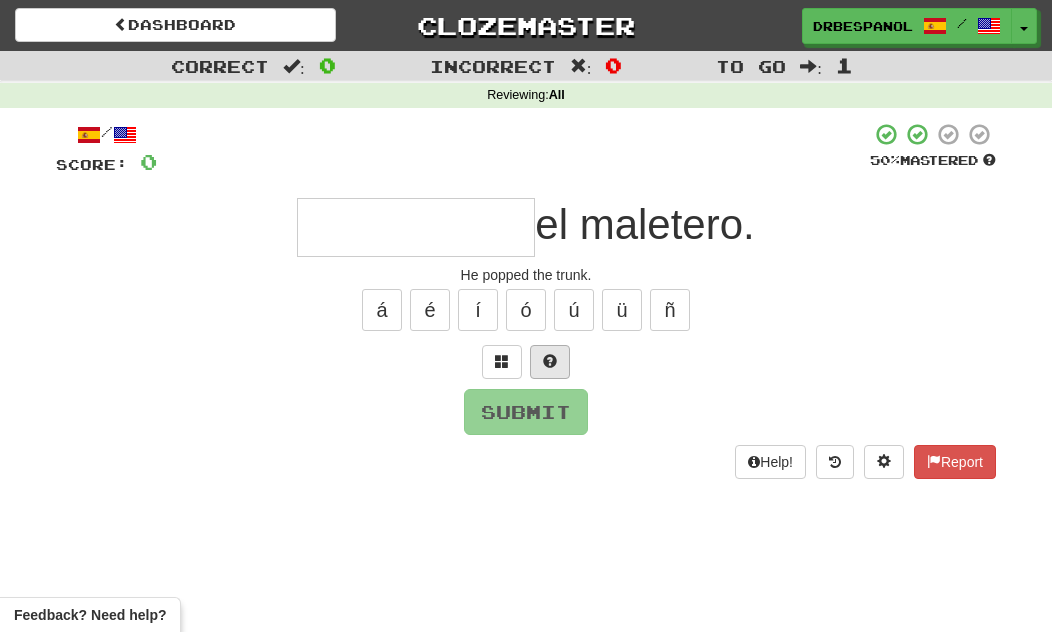 click at bounding box center (550, 361) 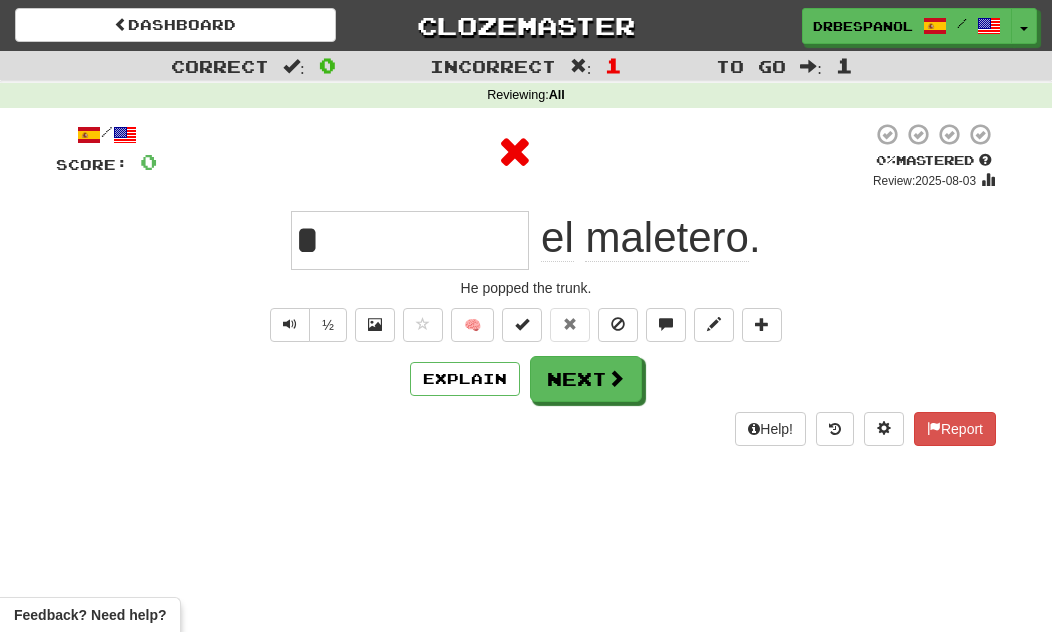 type on "**********" 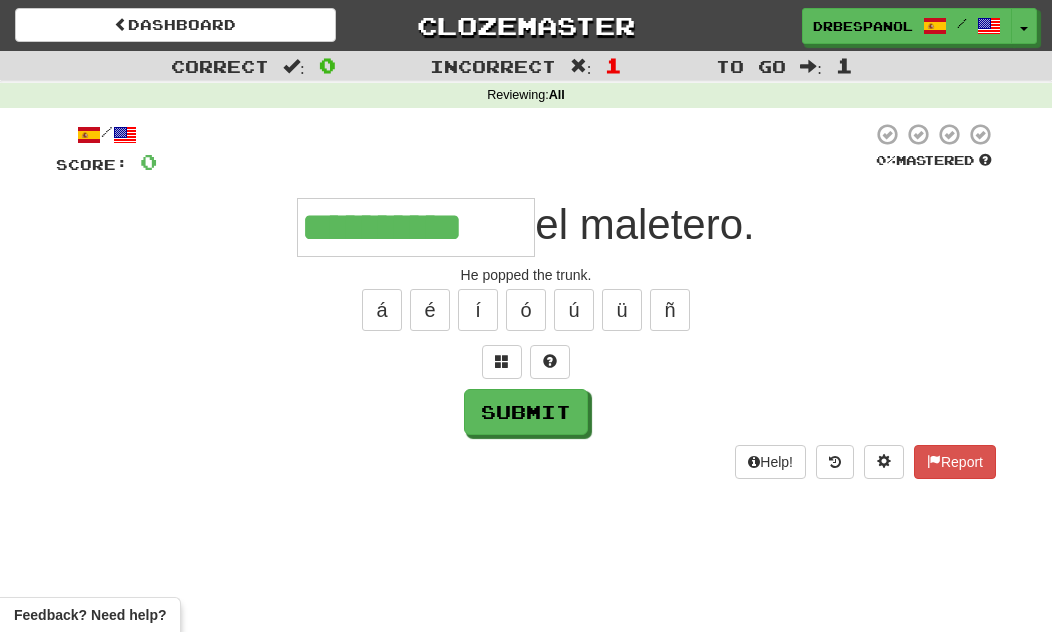 type on "**********" 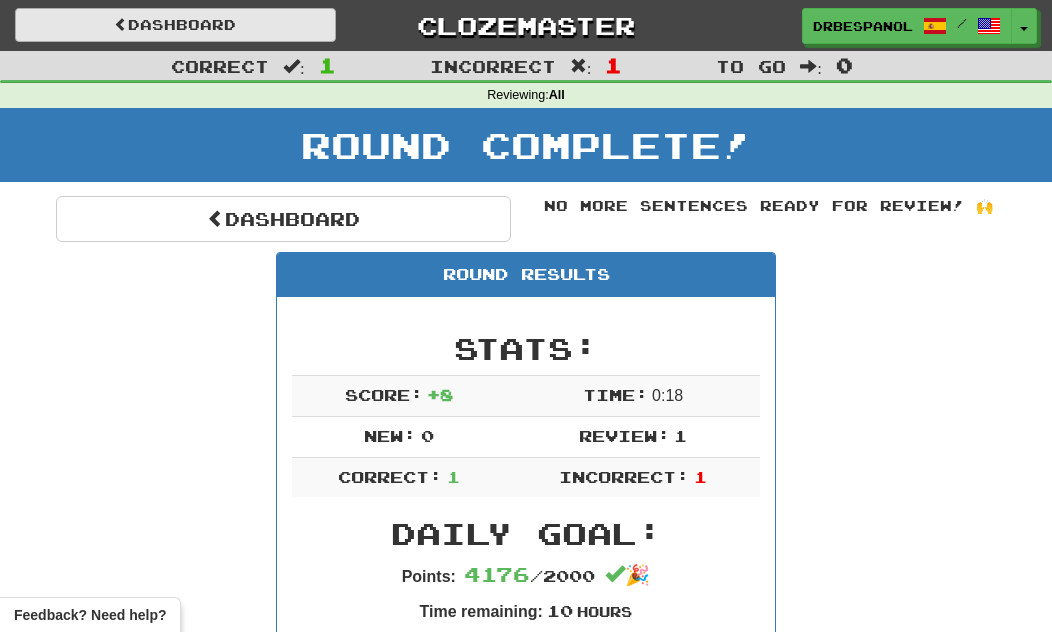 click on "Dashboard" at bounding box center [175, 25] 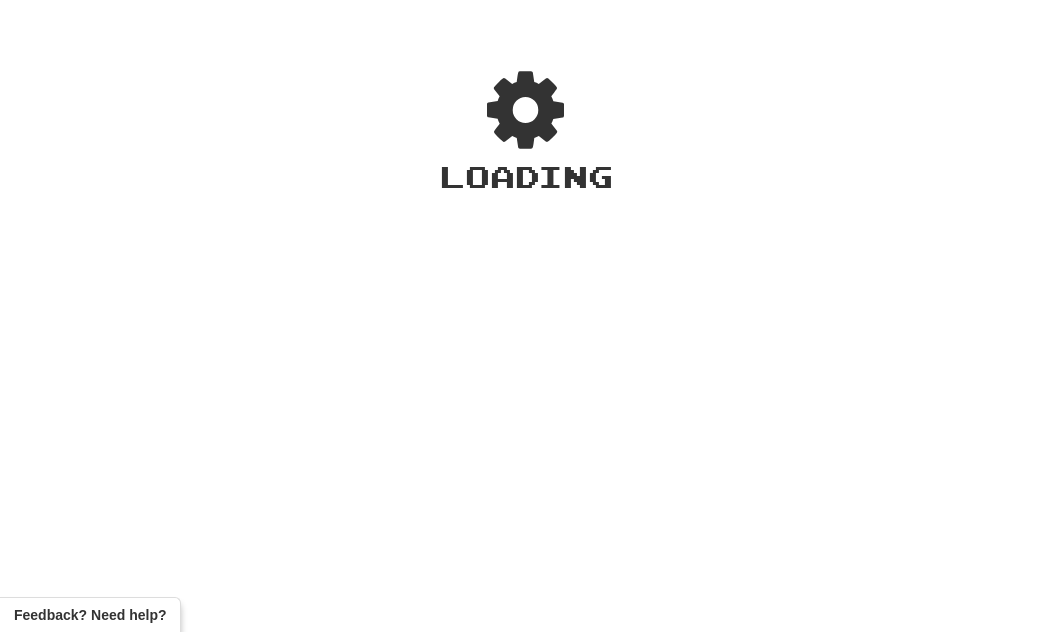 scroll, scrollTop: 0, scrollLeft: 0, axis: both 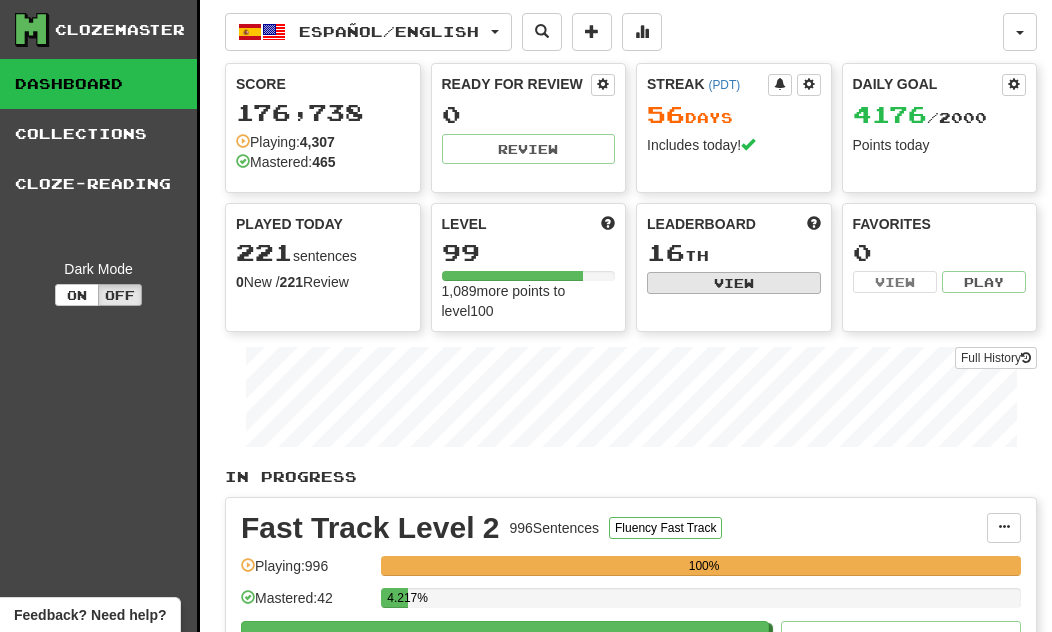 click on "View" at bounding box center (734, 283) 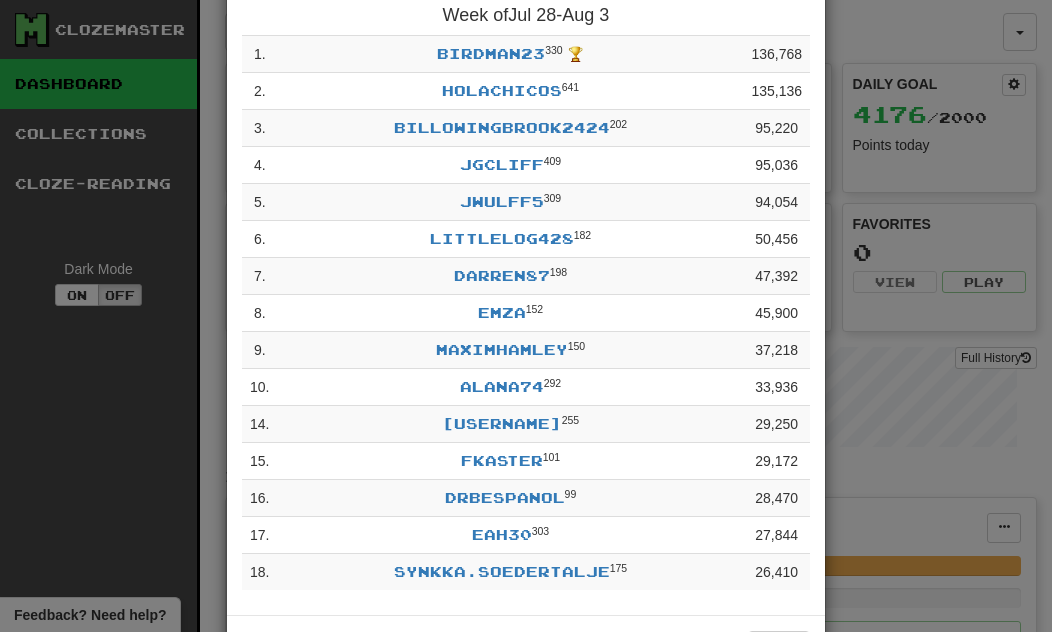scroll, scrollTop: 149, scrollLeft: 0, axis: vertical 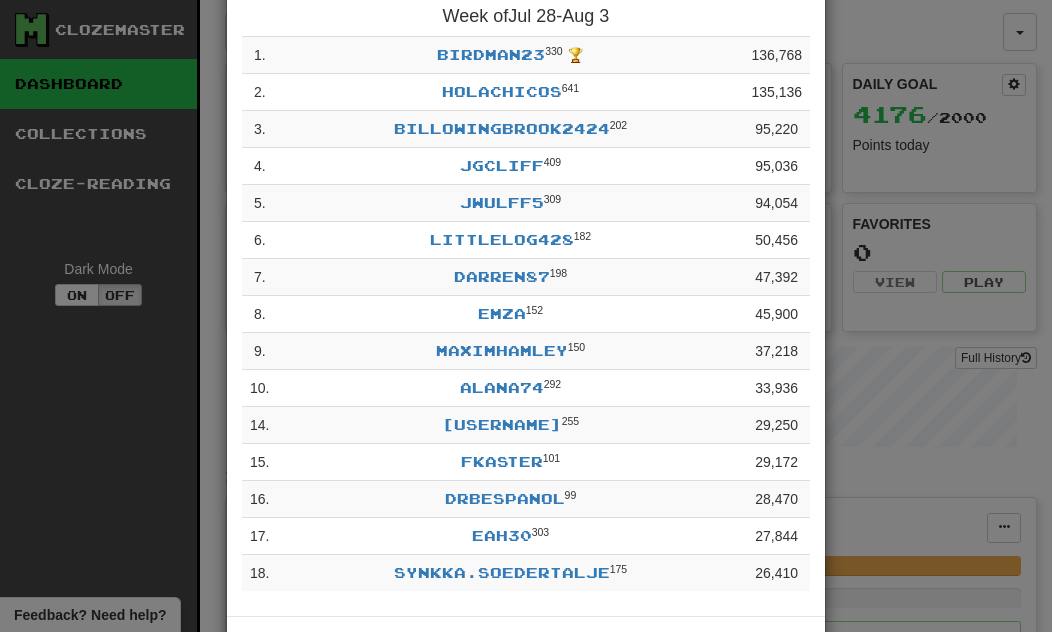 click on "**********" at bounding box center [526, 316] 